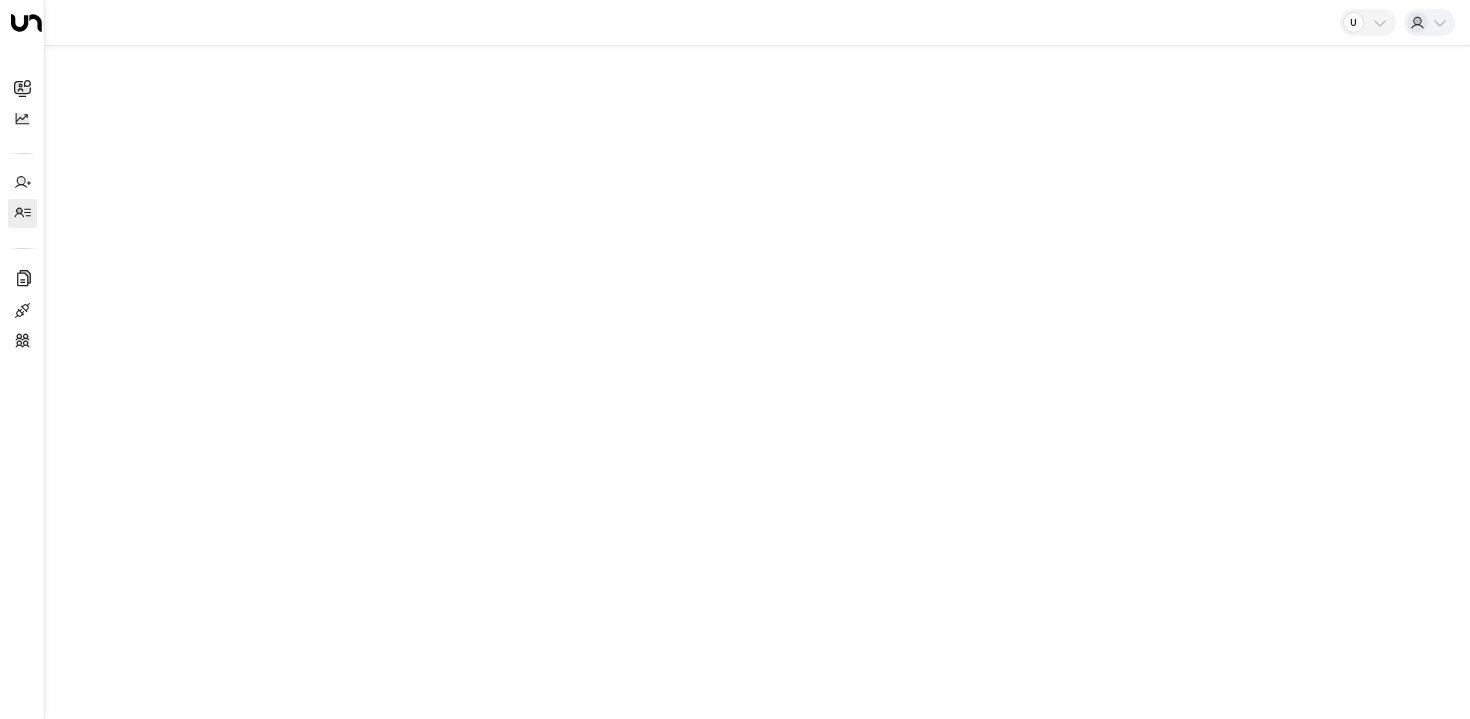 scroll, scrollTop: 0, scrollLeft: 0, axis: both 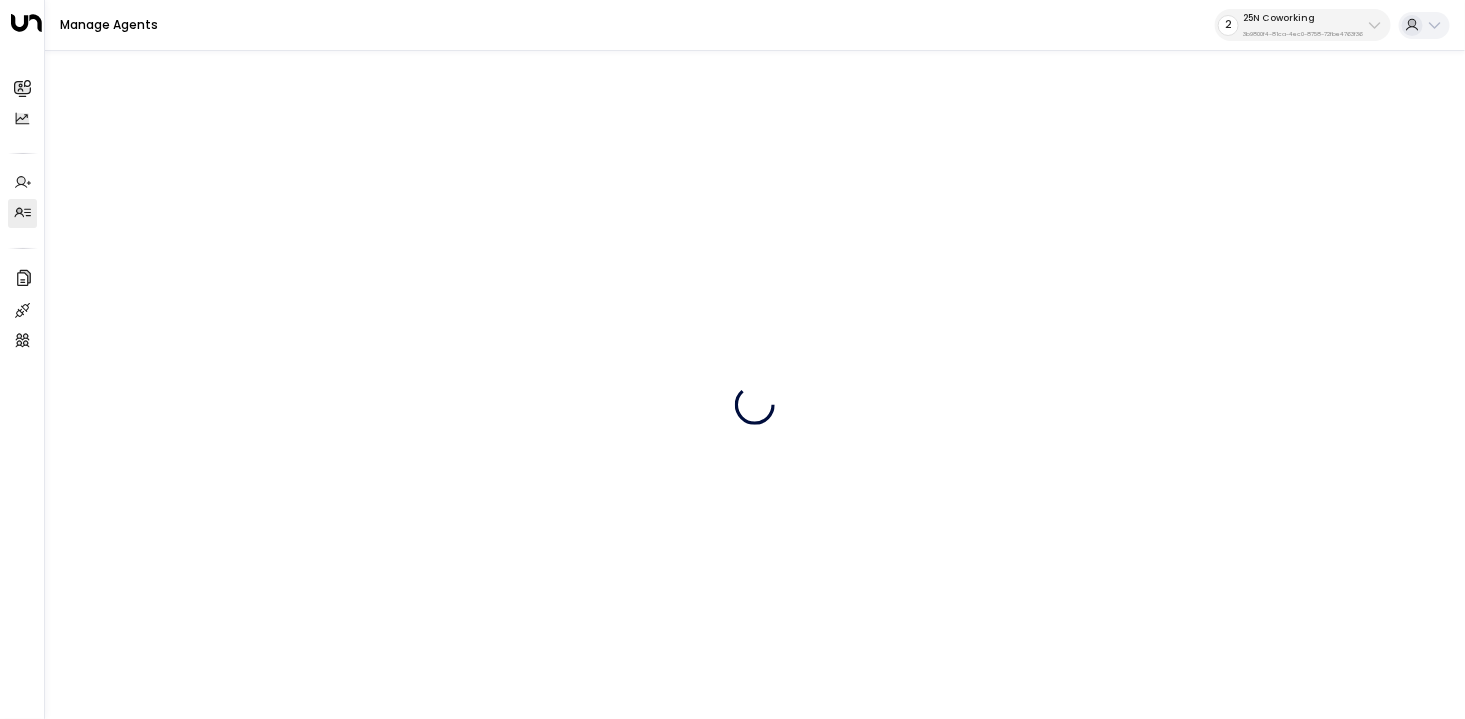 click on "3b9800f4-81ca-4ec0-8758-72fbe4763f36" at bounding box center (1303, 34) 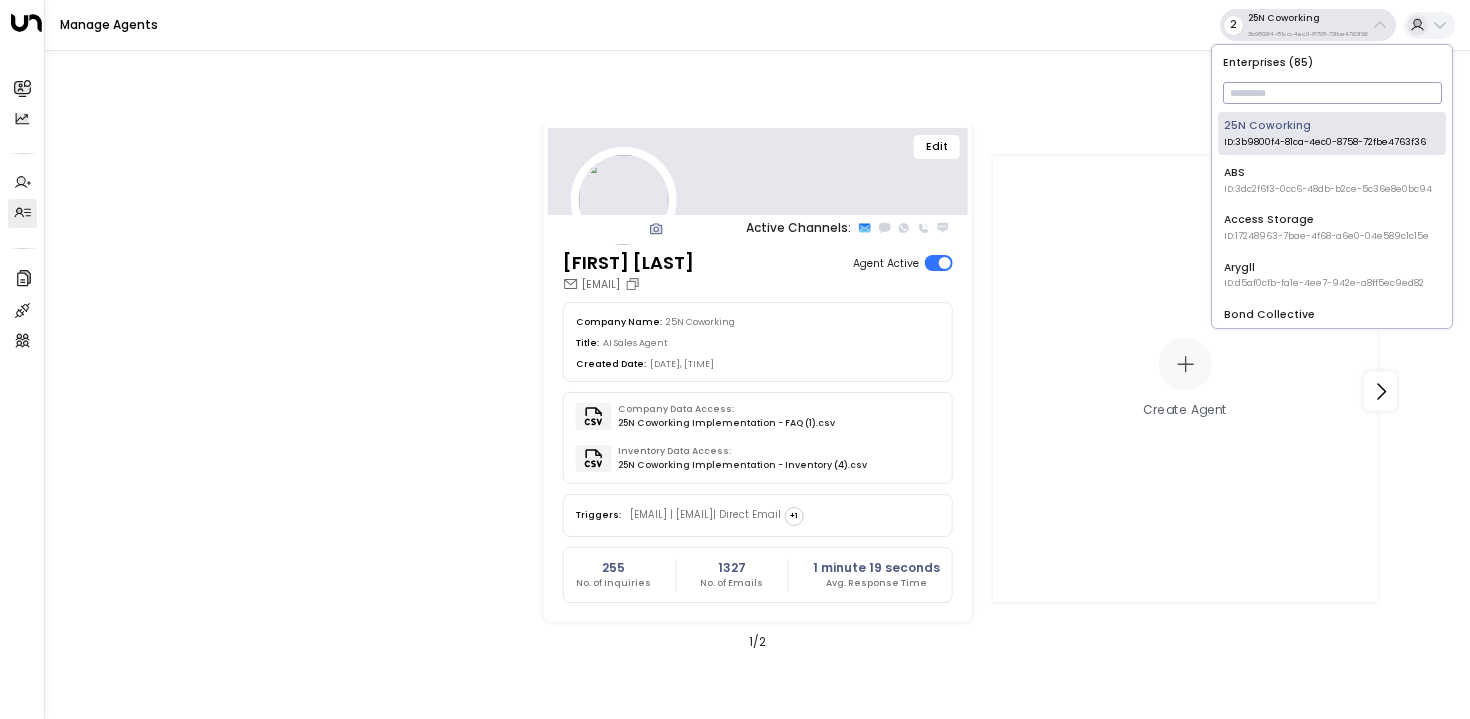 click at bounding box center (1332, 93) 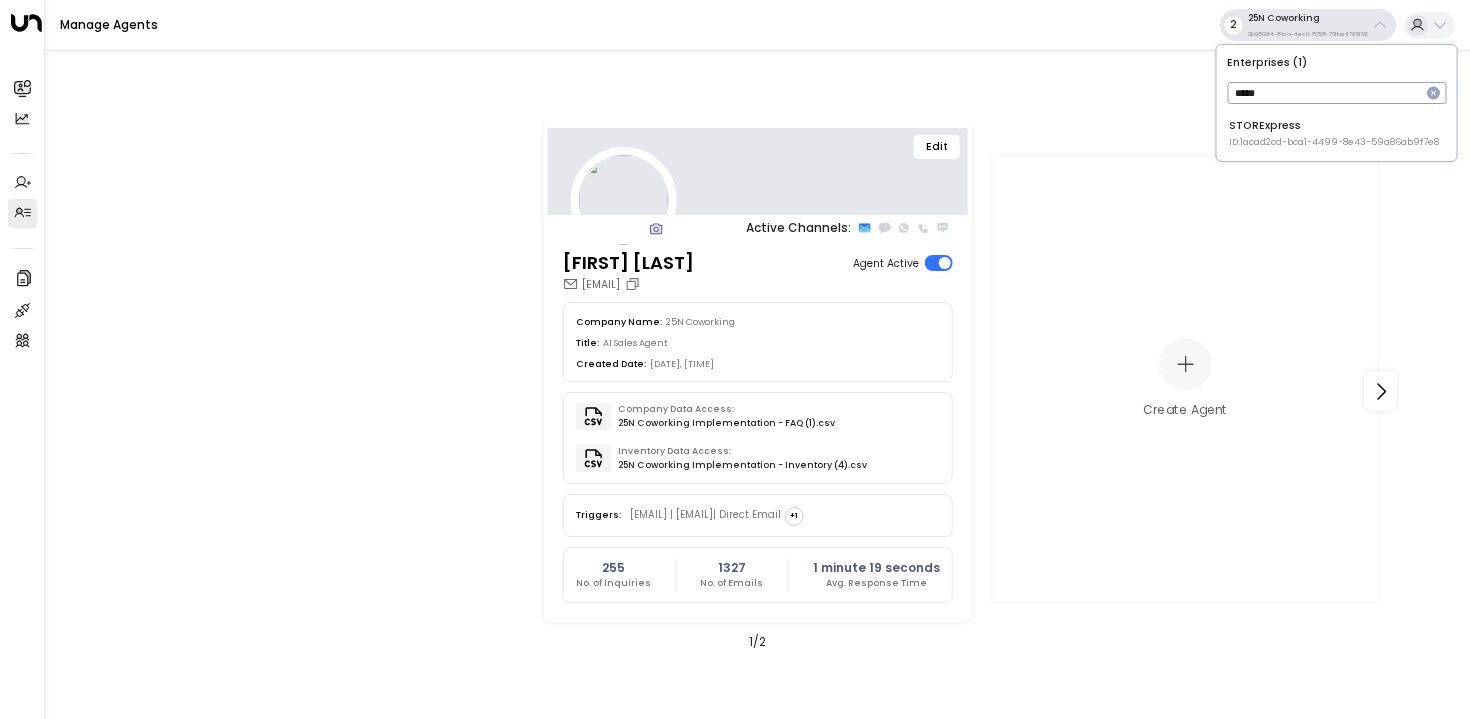 type on "*****" 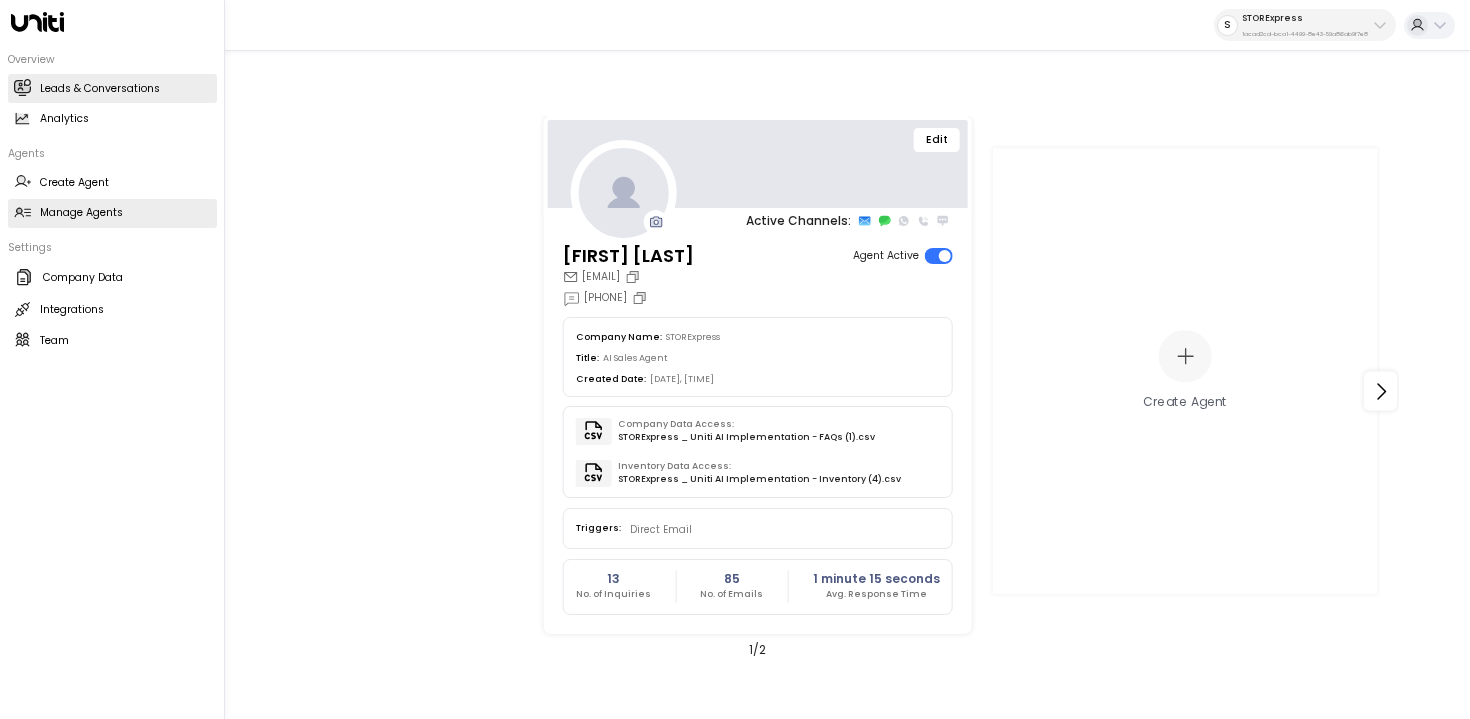 click on "Leads & Conversations" at bounding box center [100, 89] 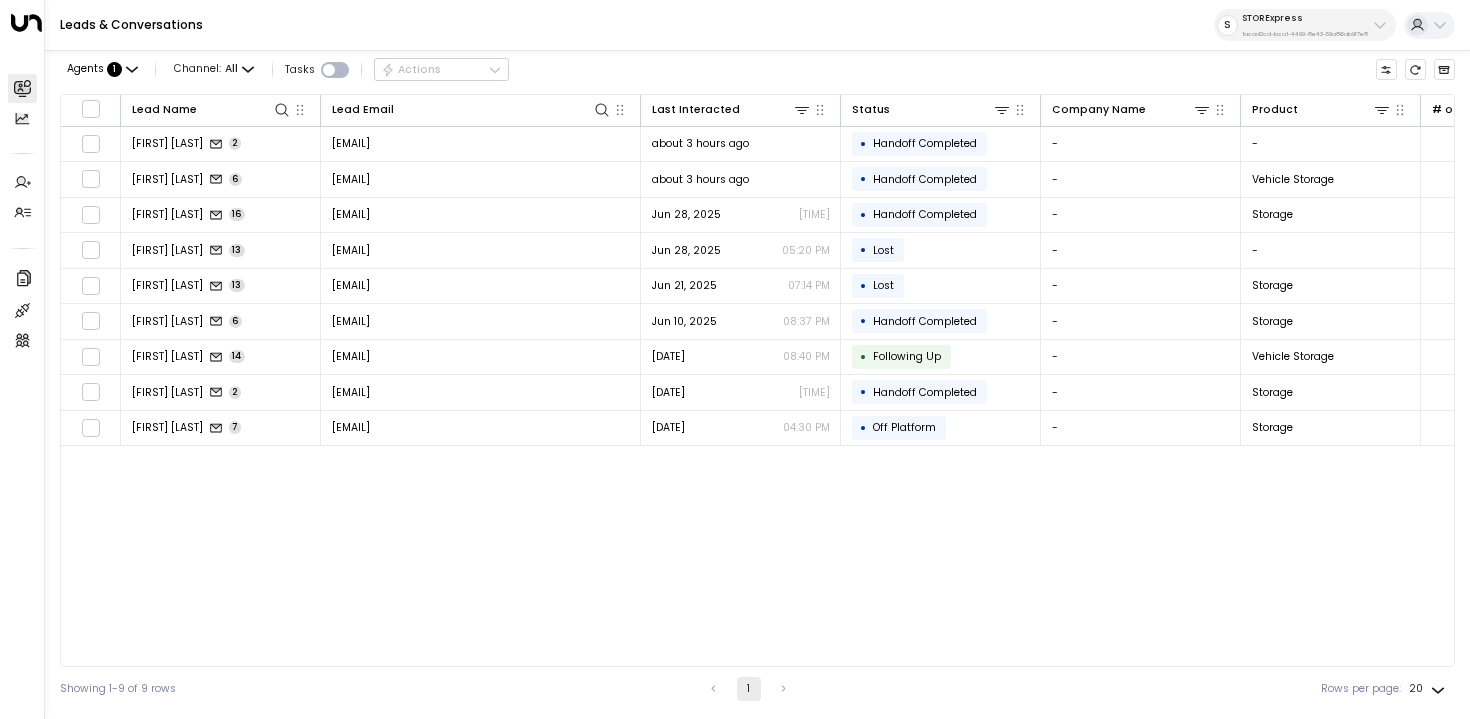 click on "S STORExpress 1acad2cd-bca1-4499-8e43-59a86ab9f7e8" at bounding box center (1305, 25) 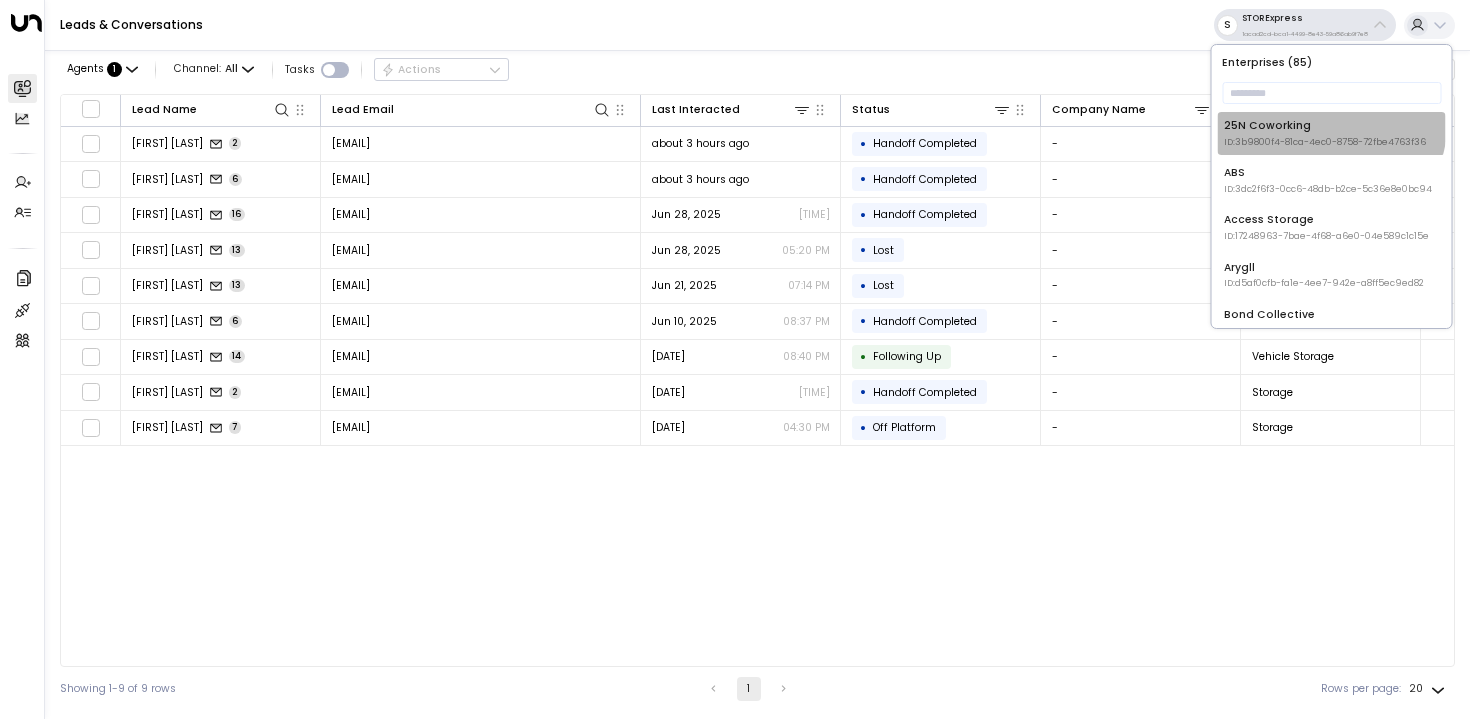 click on "25N Coworking ID:  3b9800f4-81ca-4ec0-8758-72fbe4763f36" at bounding box center (1332, 133) 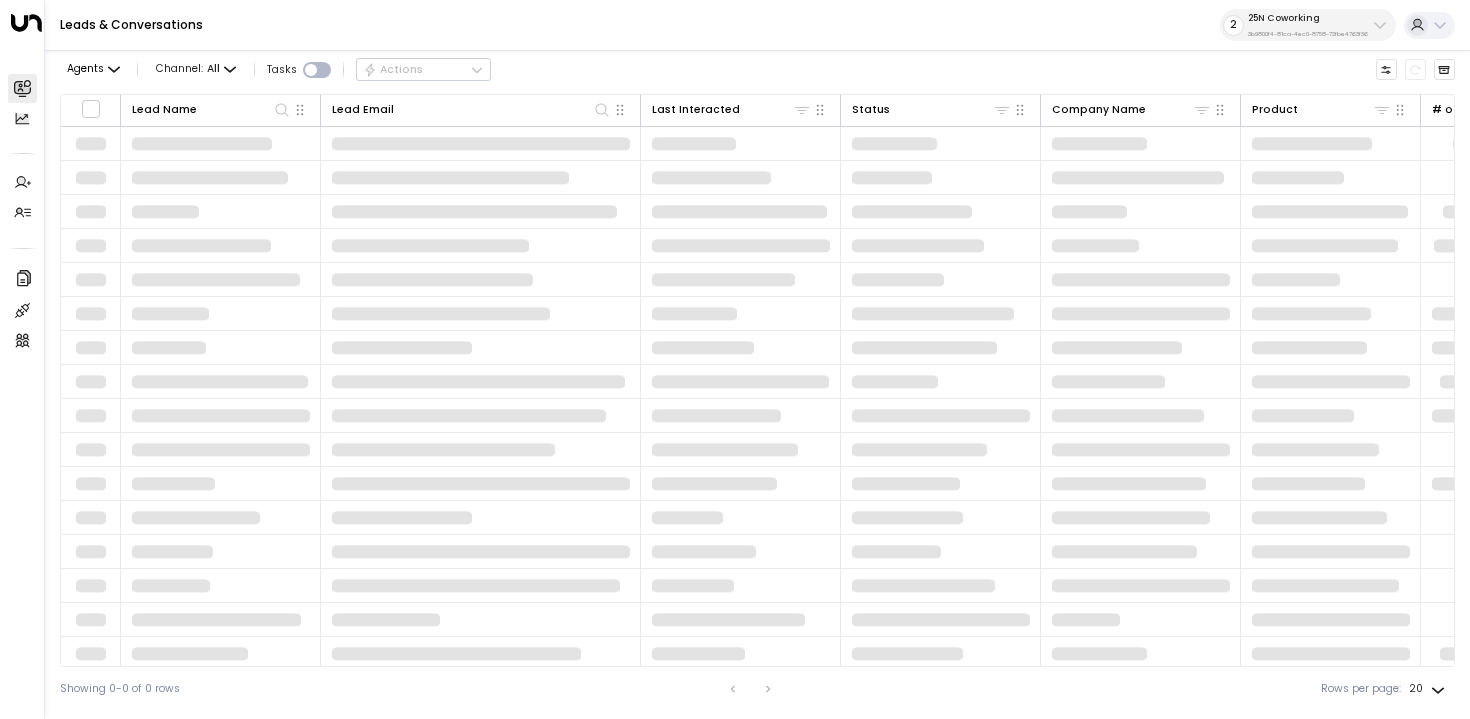 click on "Agents Channel: All Tasks   Actions Lead Name Lead Email Last Interacted Status Company Name Product # of people AI mode Trigger Phone Location Inquired At Showing   0-0 of 0   rows Rows per page: 20 **" at bounding box center (757, 378) 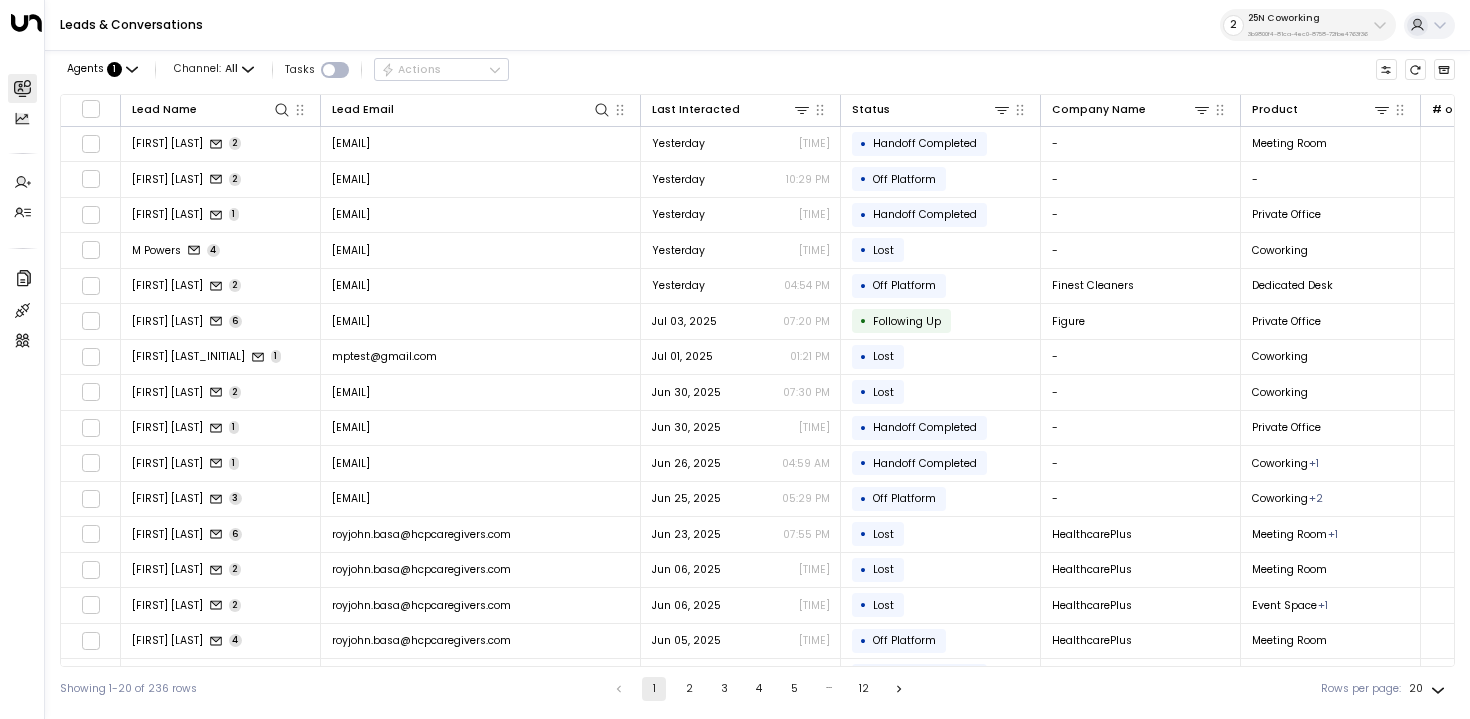 click on "25N Coworking 3b9800f4-81ca-4ec0-8758-72fbe4763f36" at bounding box center [1308, 25] 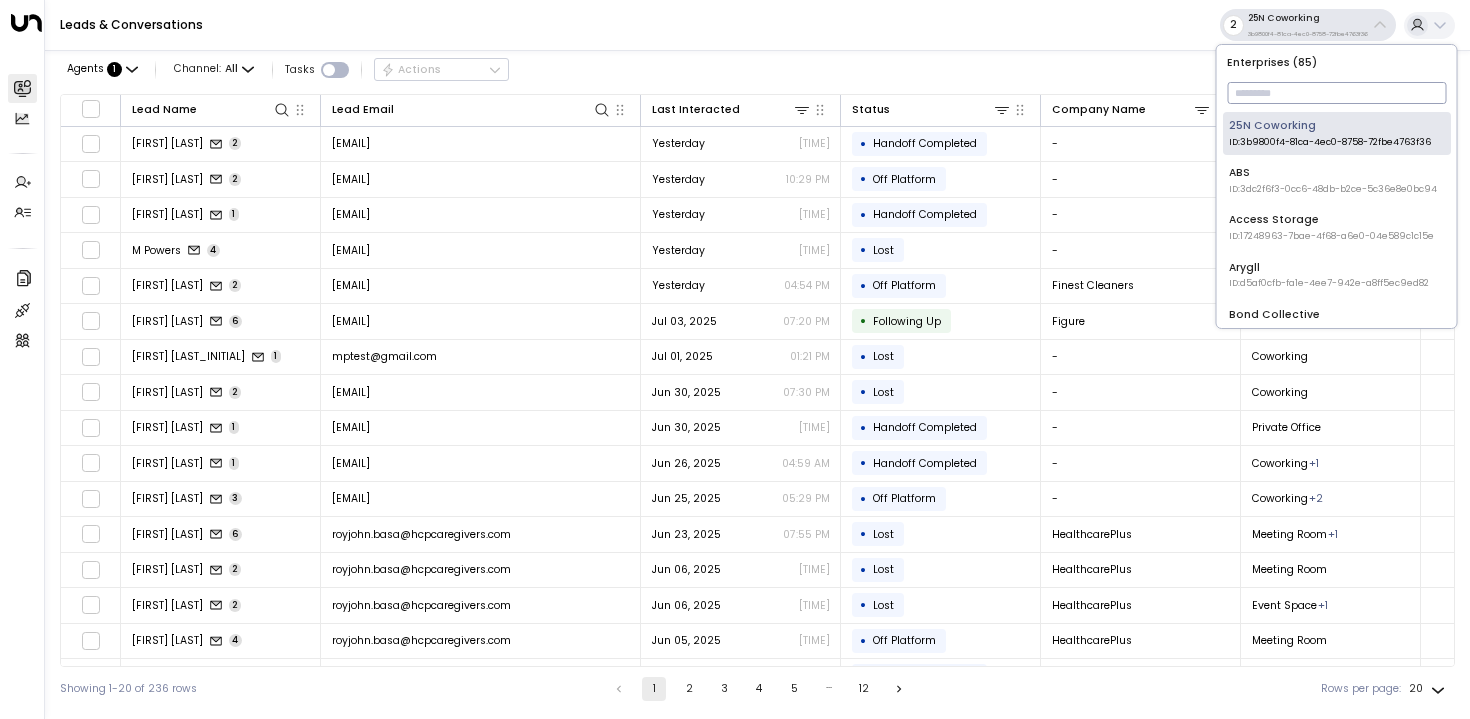 click at bounding box center [1336, 93] 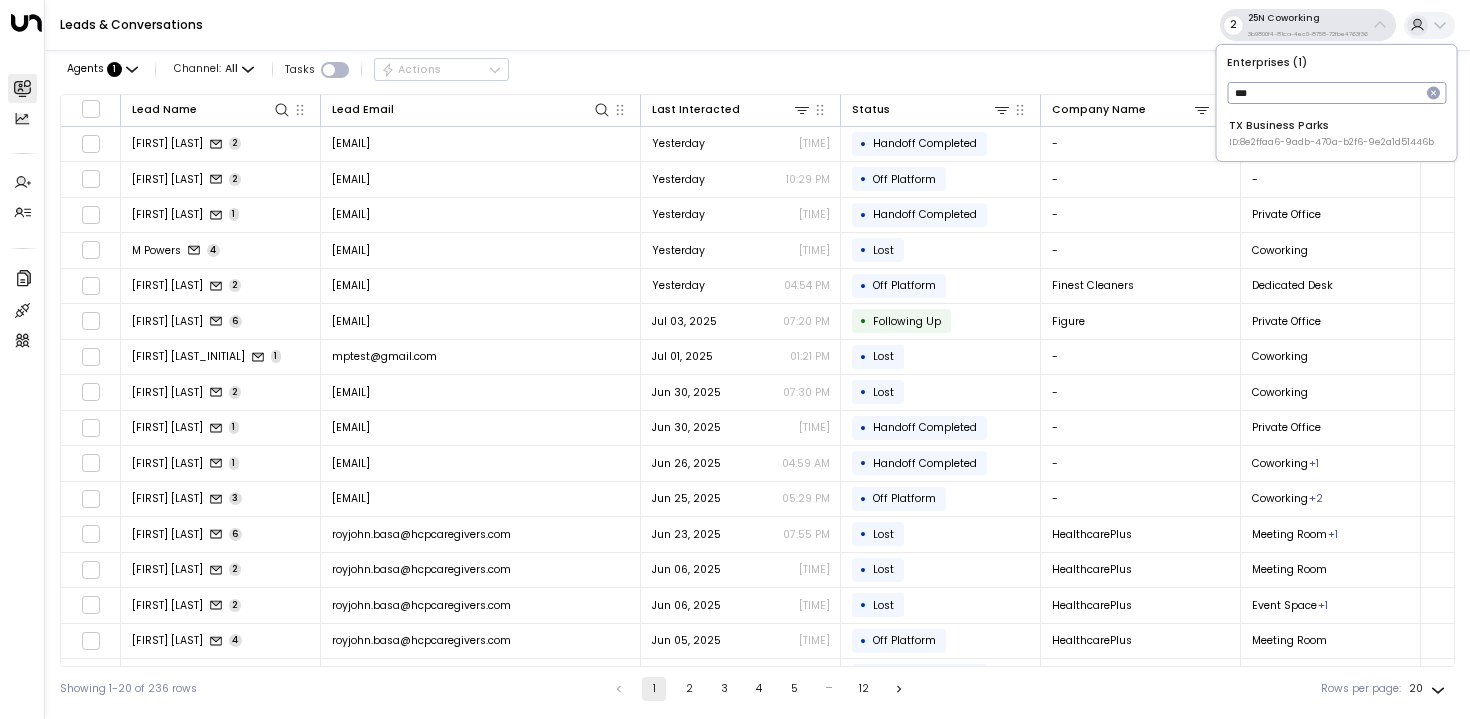 type on "**" 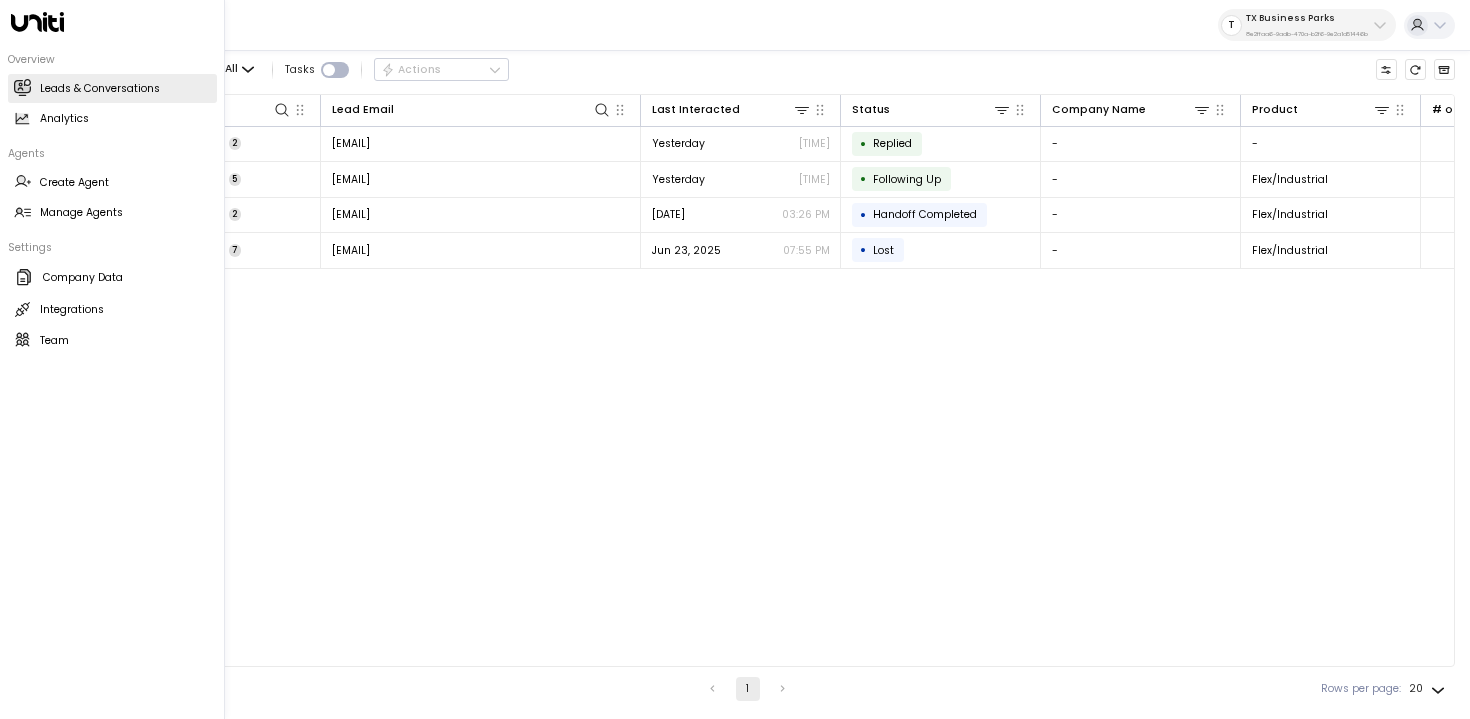 click on "Leads & Conversations Leads & Conversations" at bounding box center (112, 88) 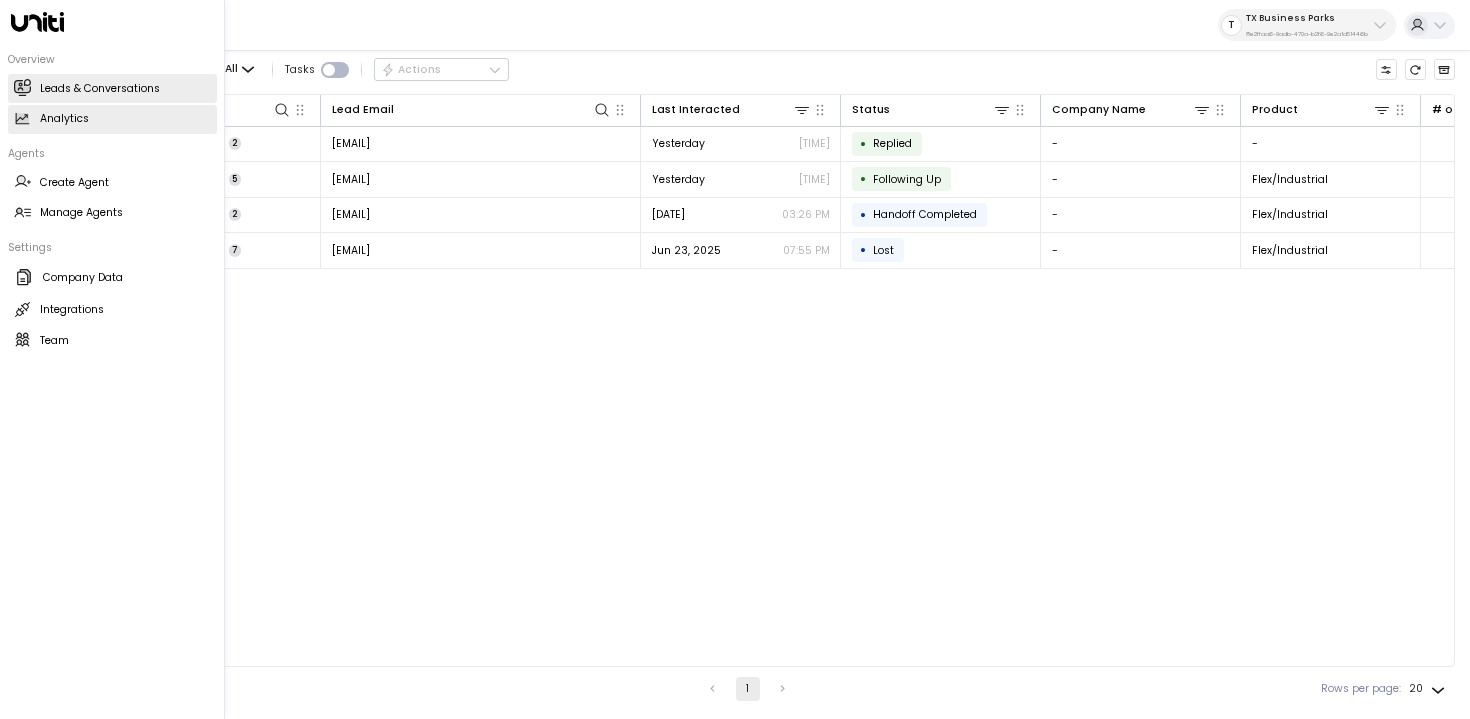 click on "Analytics" at bounding box center (64, 119) 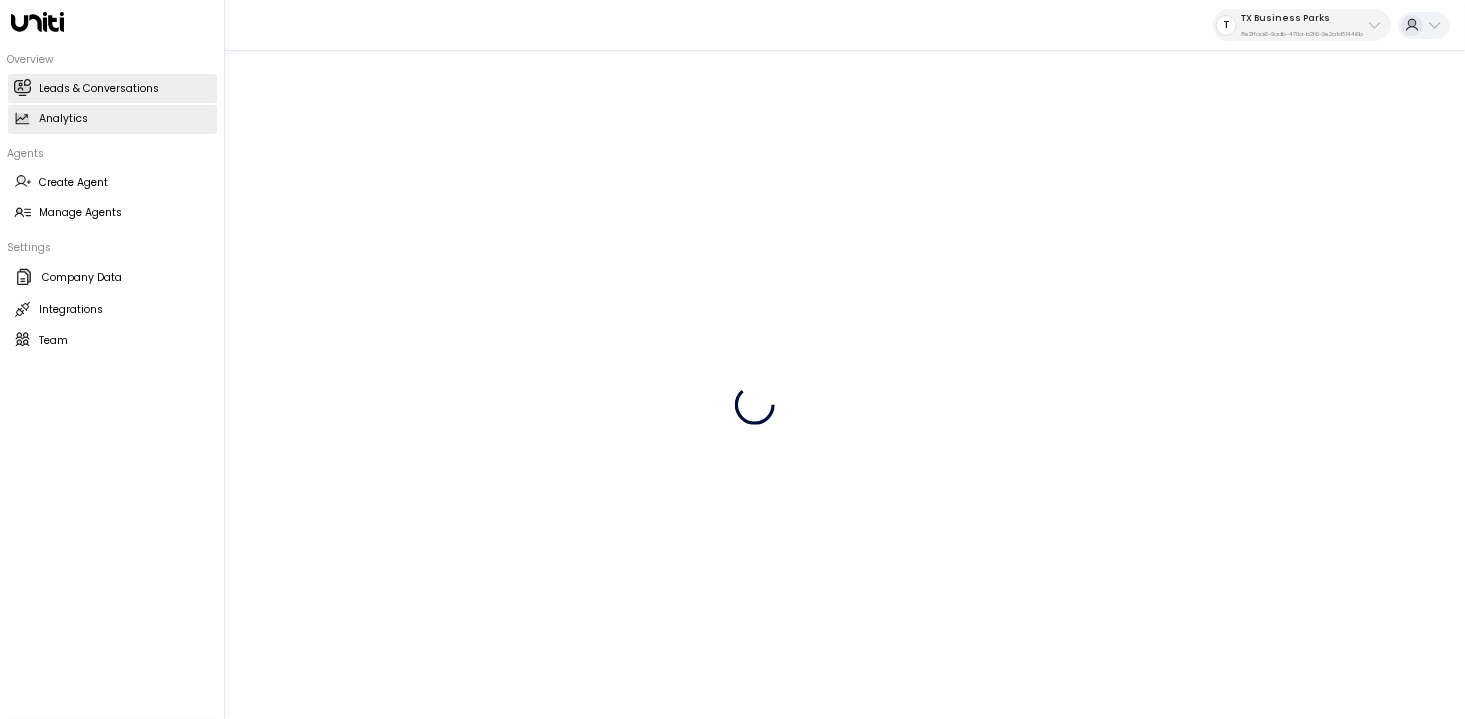click on "Leads & Conversations" at bounding box center (100, 89) 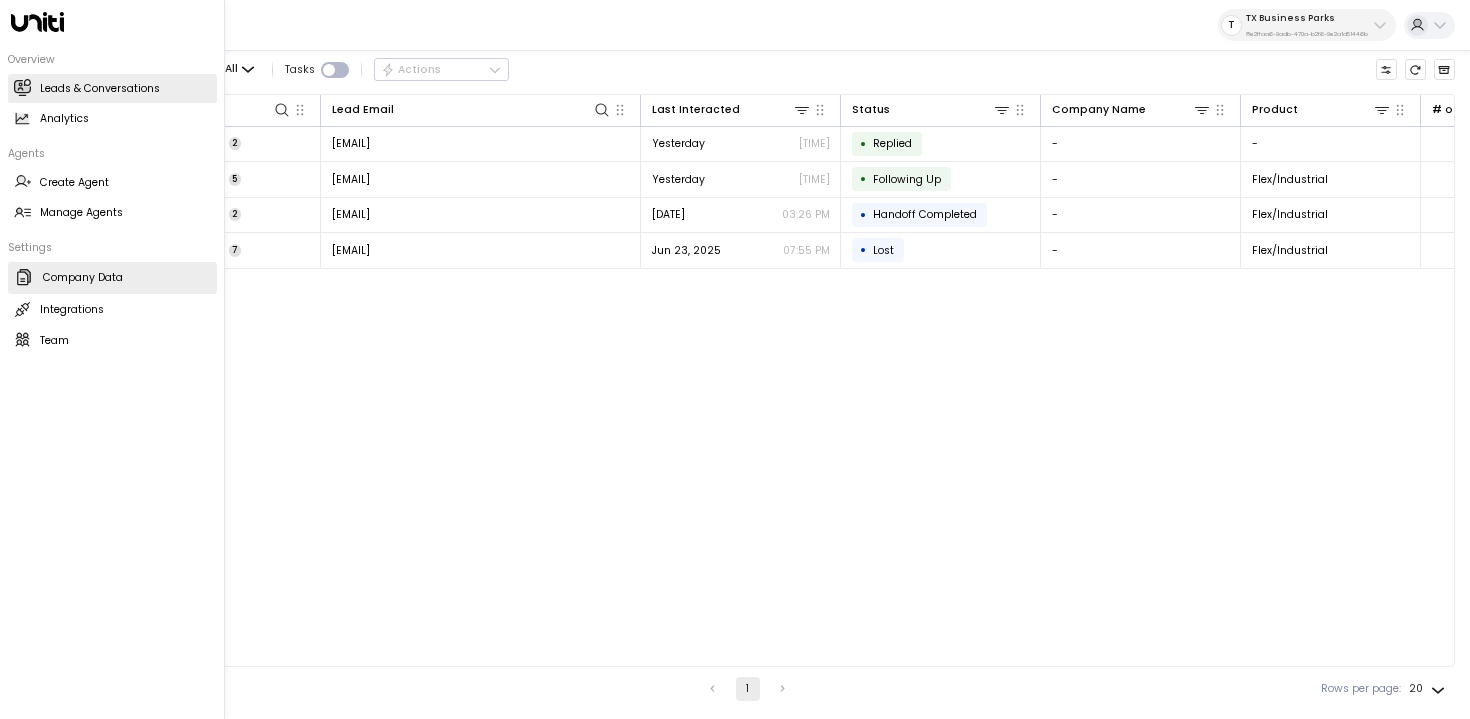click on "Company Data" at bounding box center (83, 278) 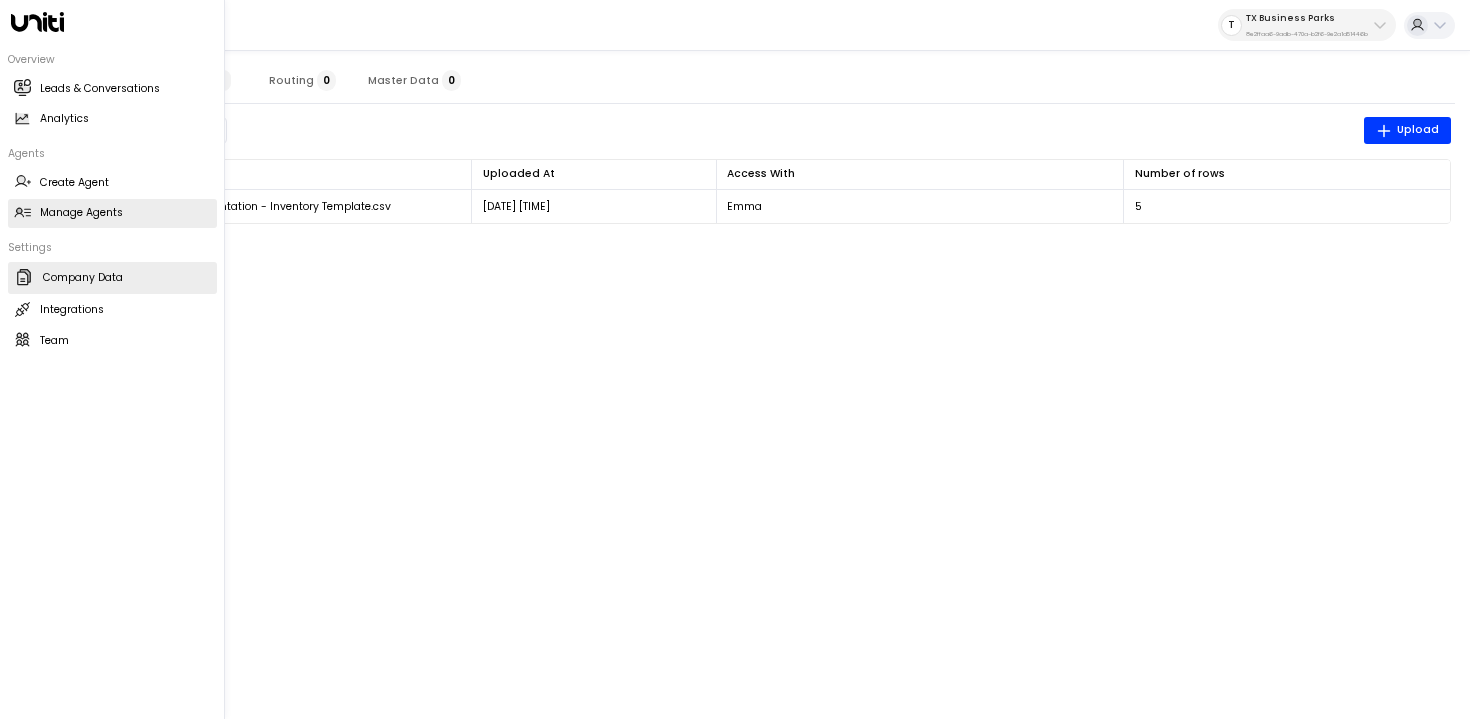 click at bounding box center (22, 212) 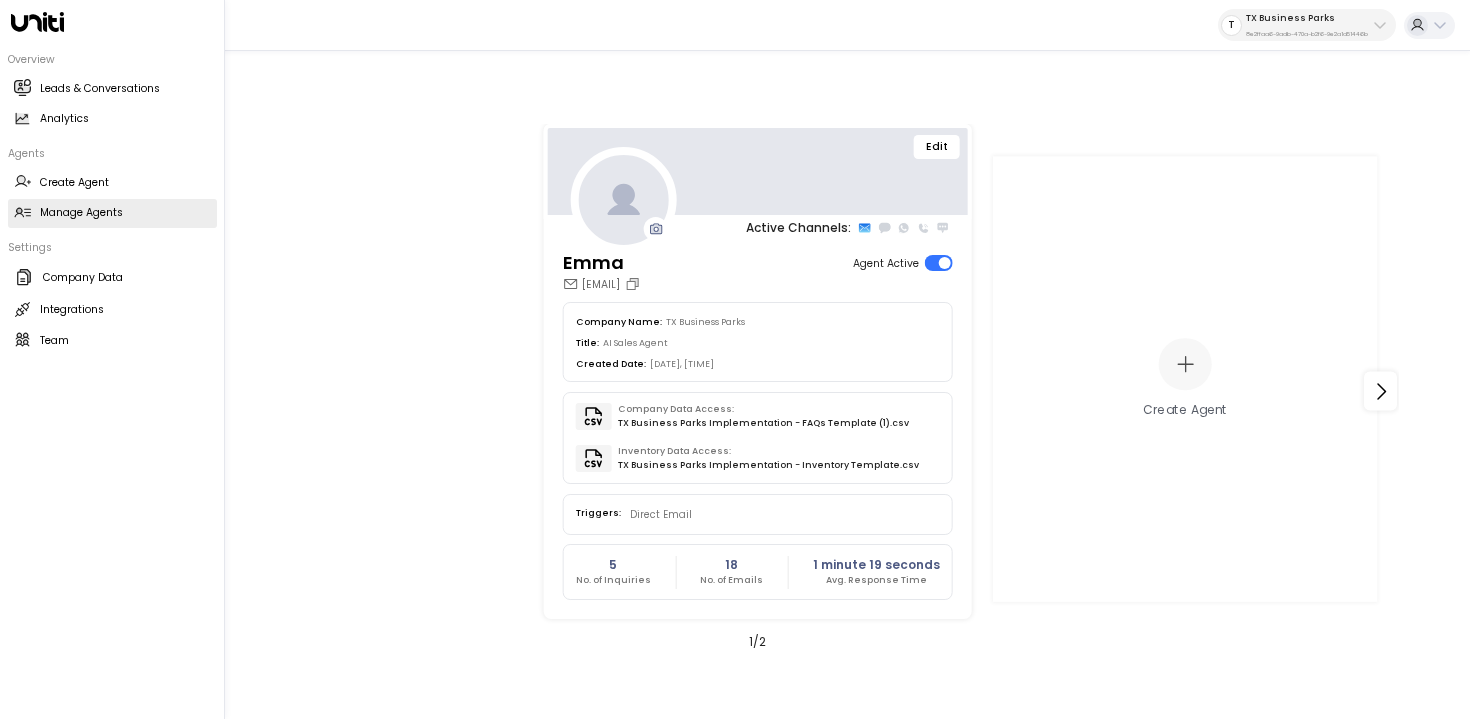 click on "Manage Agents" at bounding box center [81, 213] 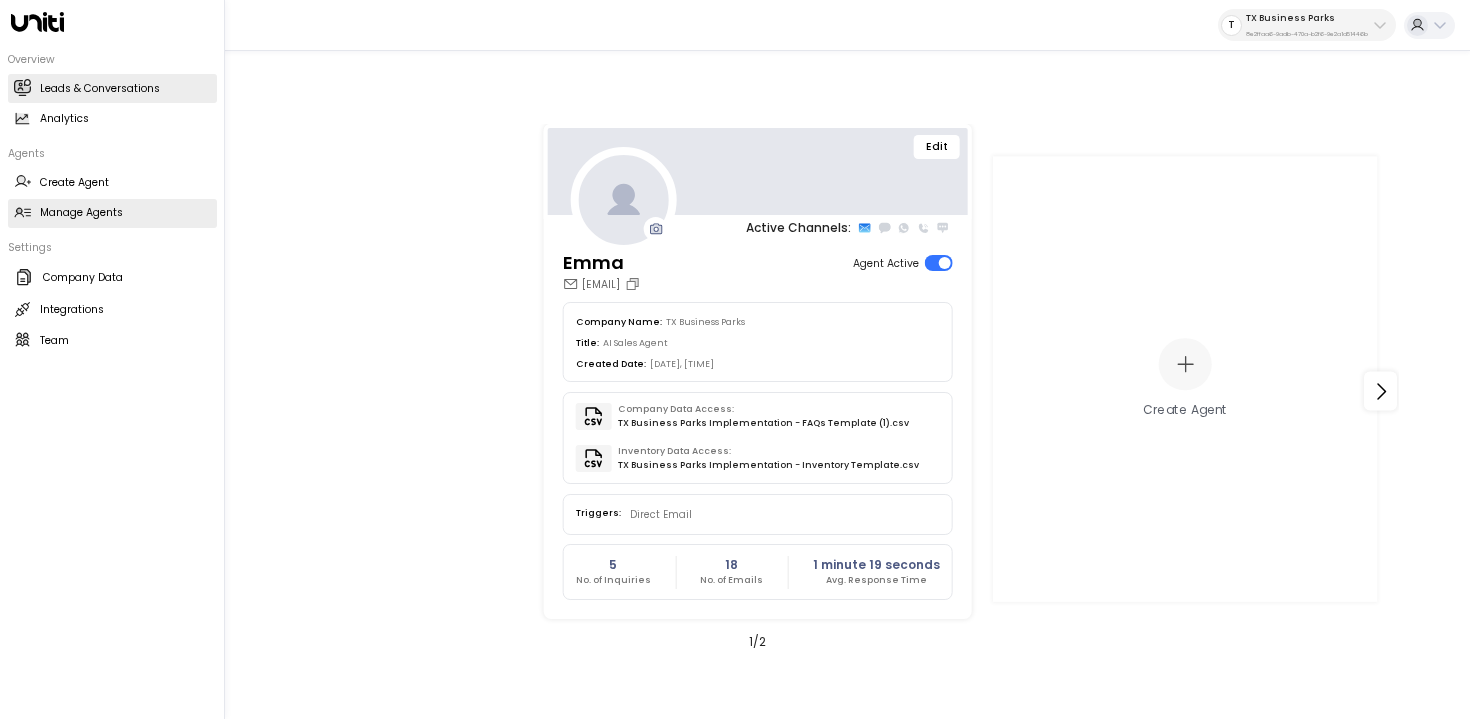 click at bounding box center (23, 87) 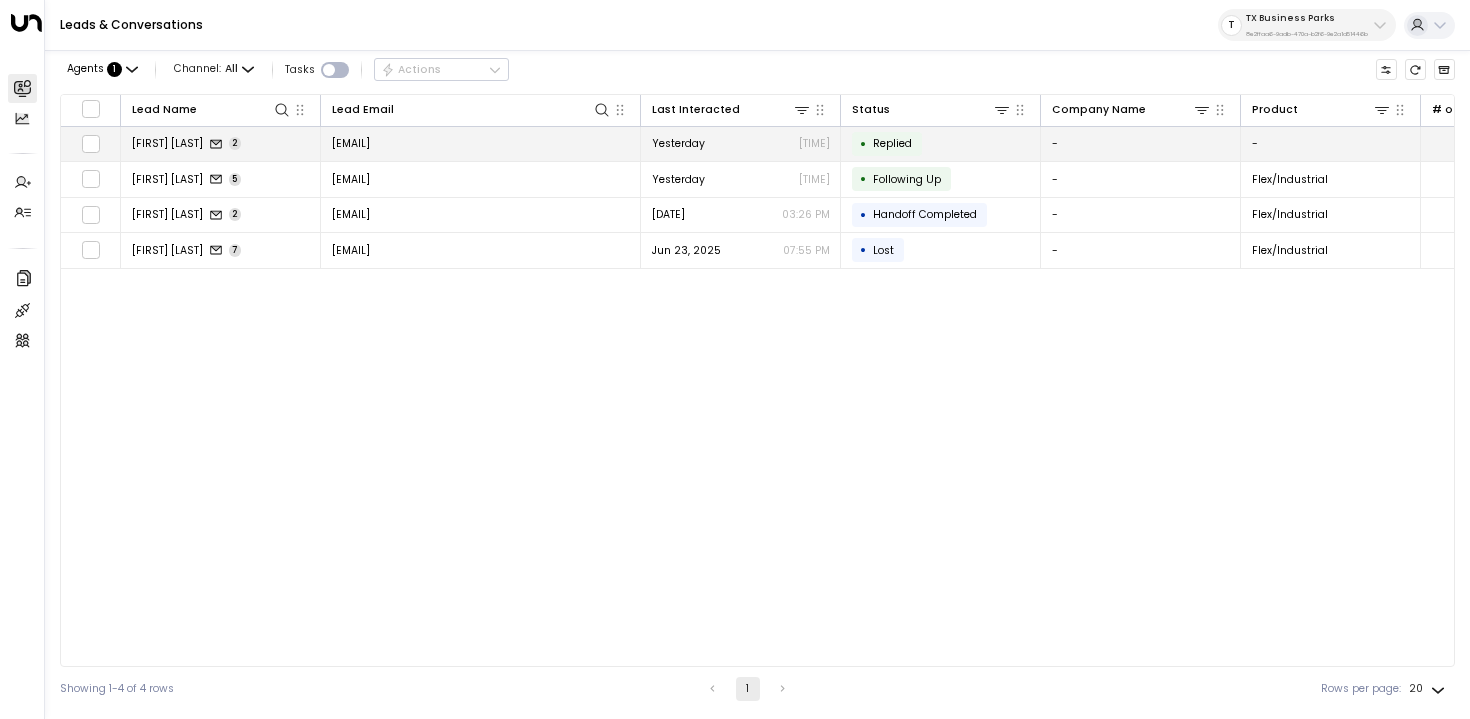 click on "[FIRST] [LAST] [NUMBER]" at bounding box center [221, 144] 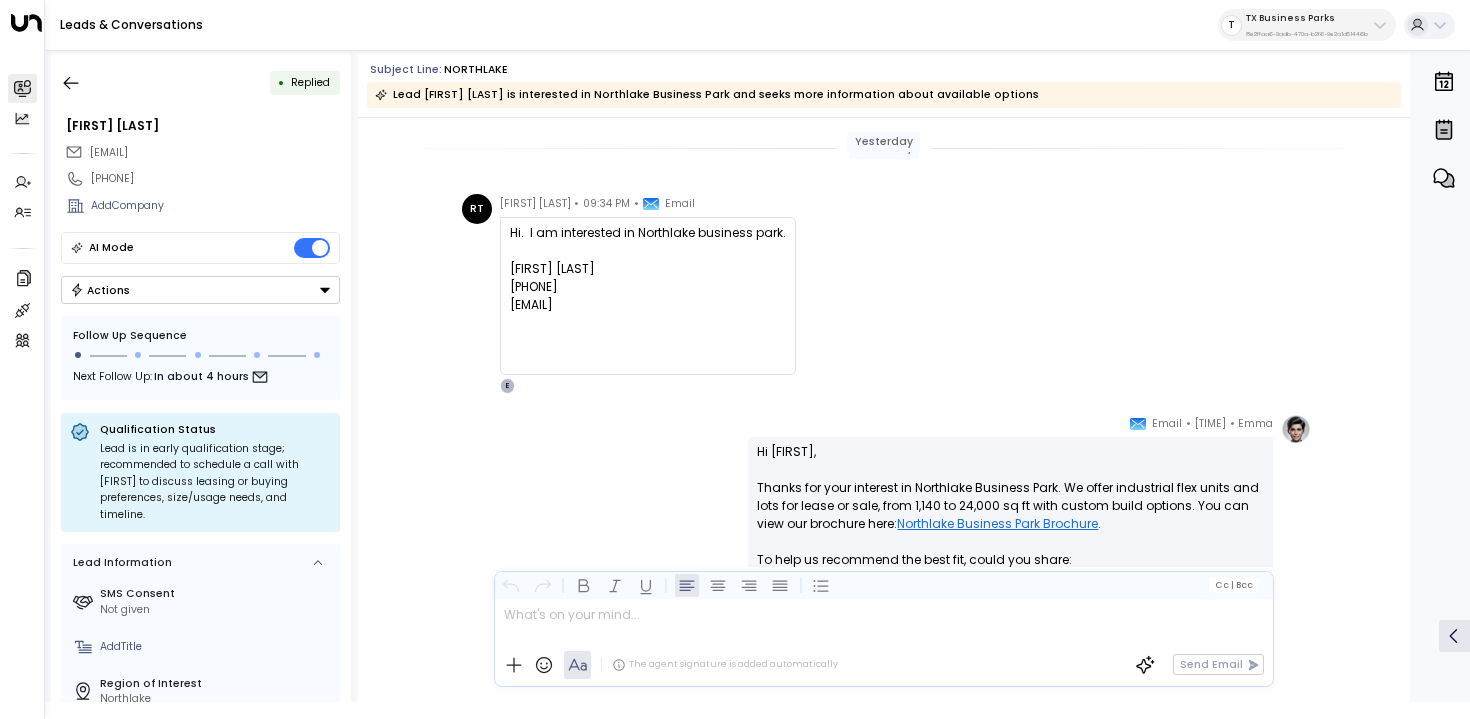 scroll, scrollTop: 280, scrollLeft: 0, axis: vertical 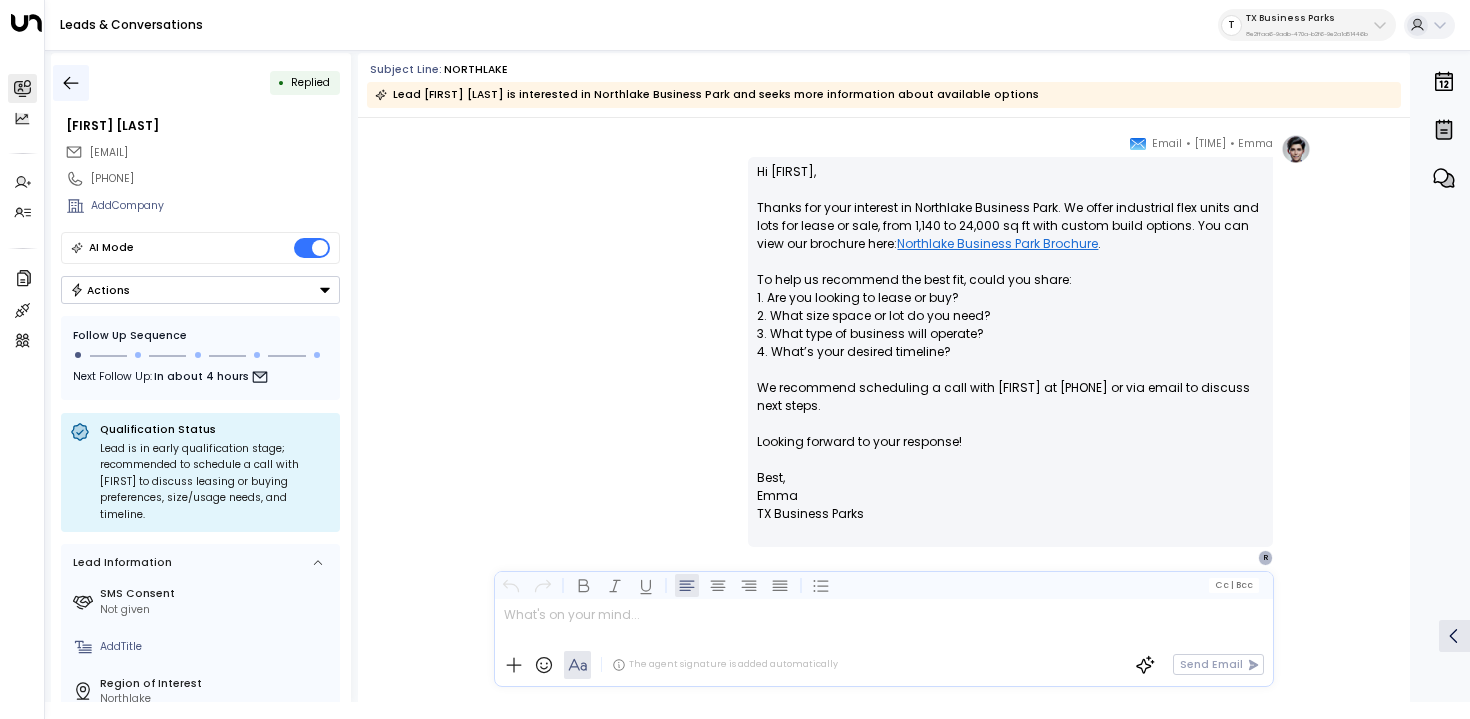 click at bounding box center [71, 83] 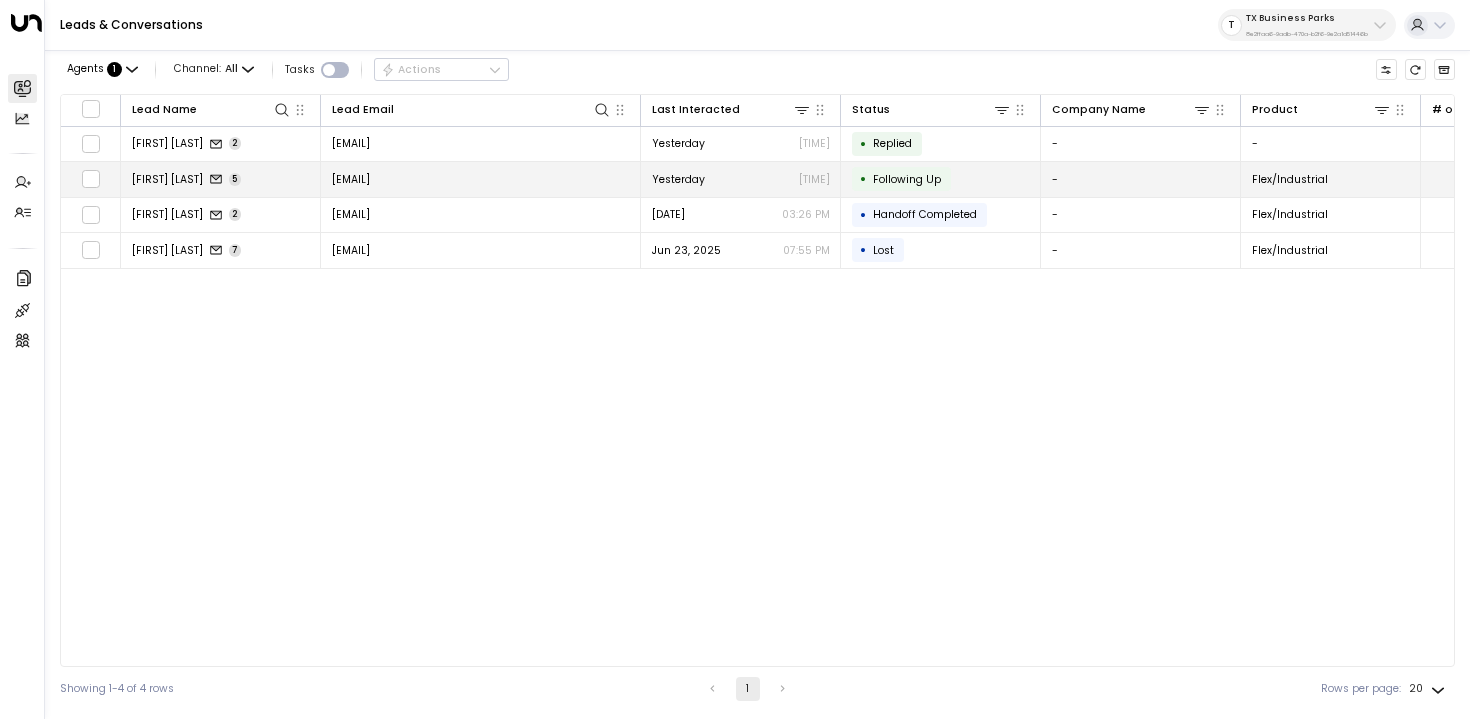 click on "[FIRST] [LAST] [NUMBER]" at bounding box center (221, 179) 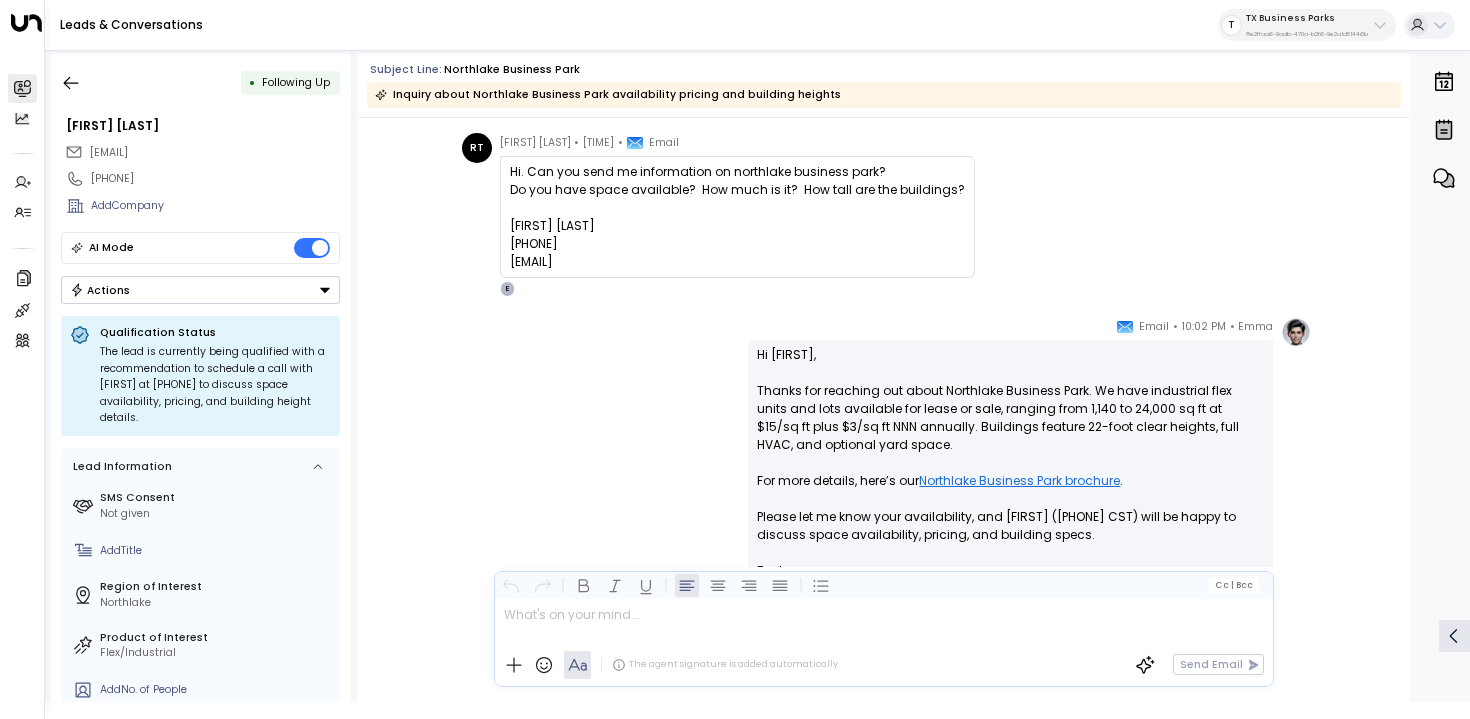 scroll, scrollTop: 63, scrollLeft: 0, axis: vertical 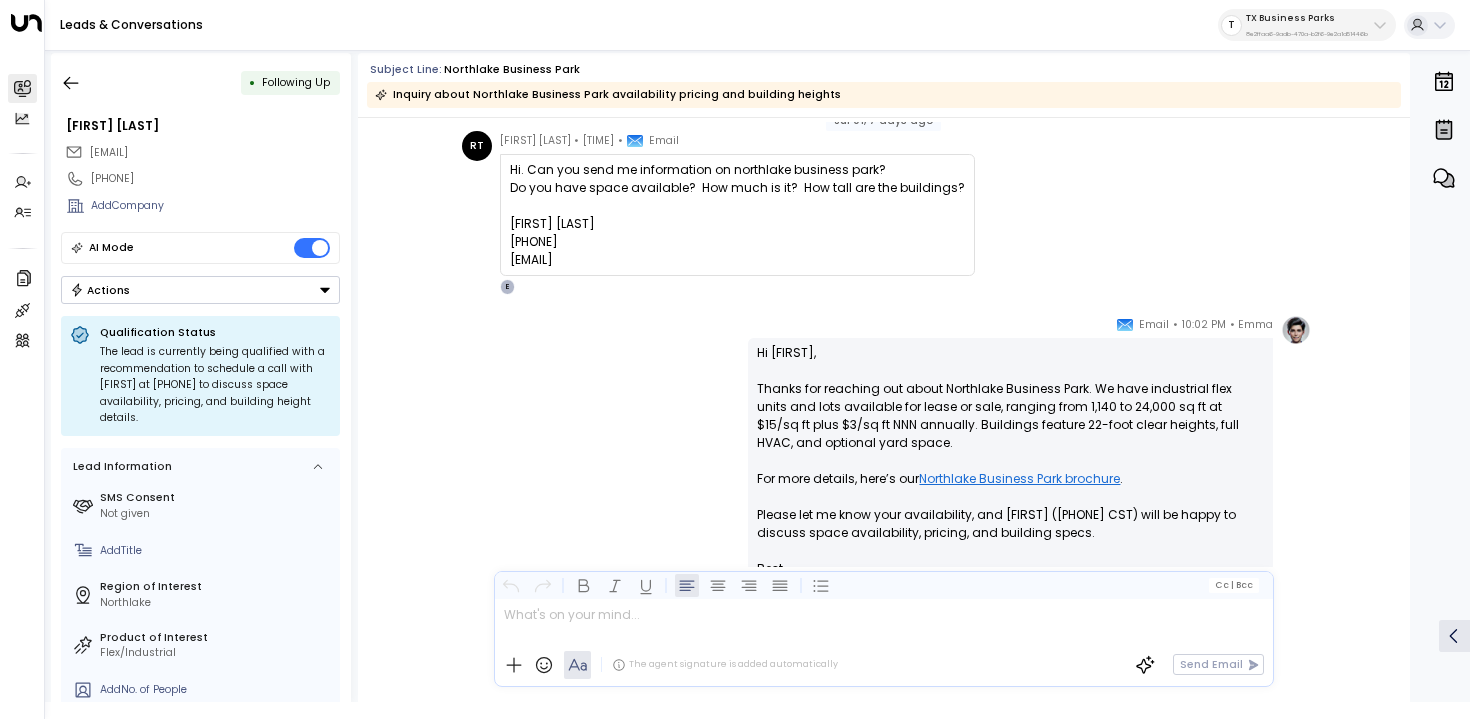 click on "Northlake Business Park brochure" at bounding box center [1019, 479] 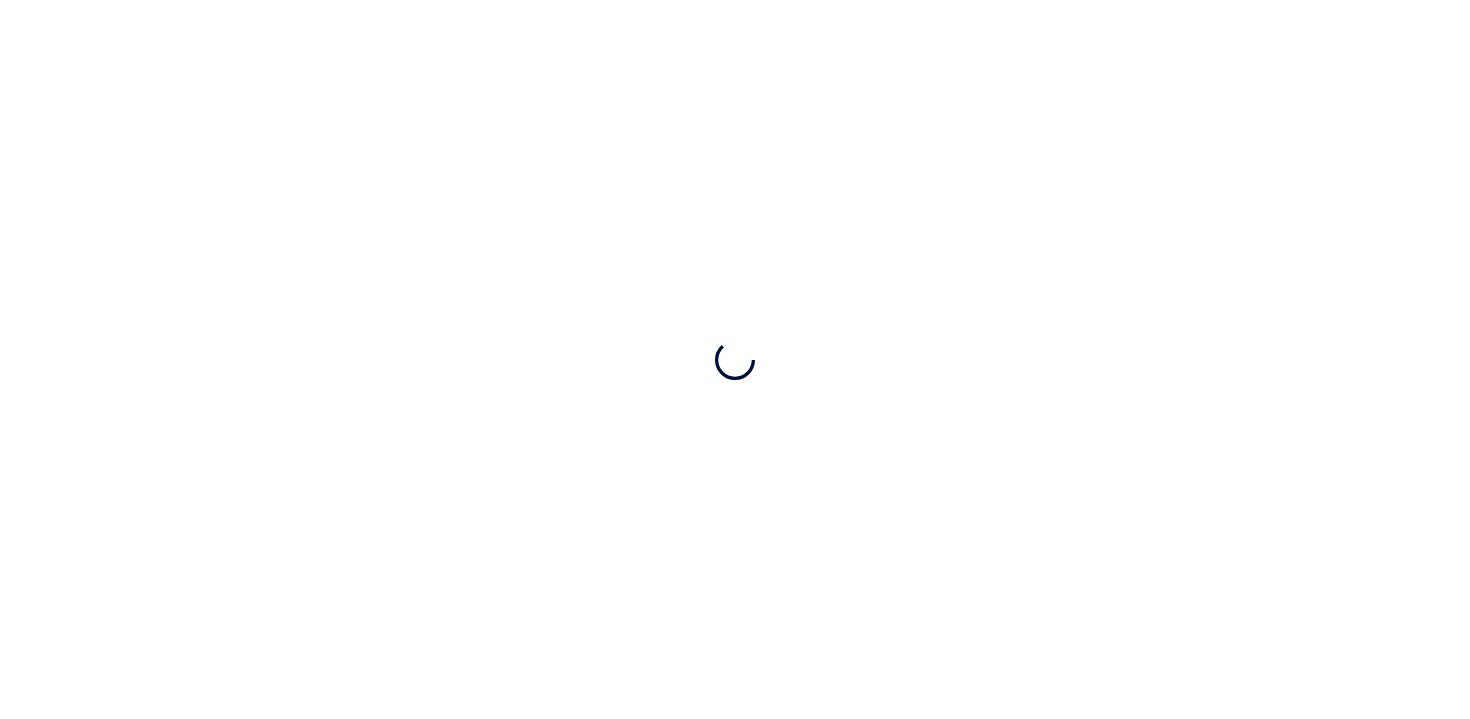 scroll, scrollTop: 0, scrollLeft: 0, axis: both 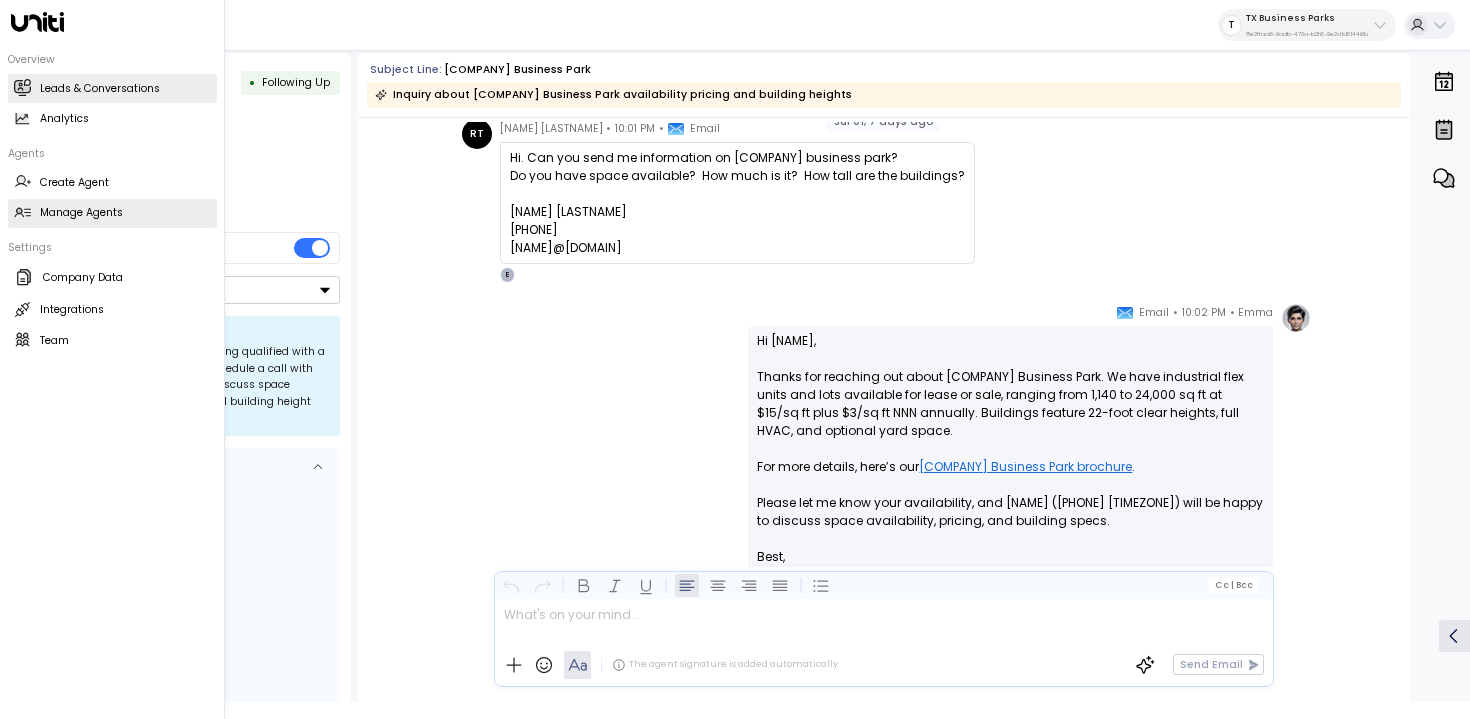click on "Manage Agents" at bounding box center [81, 213] 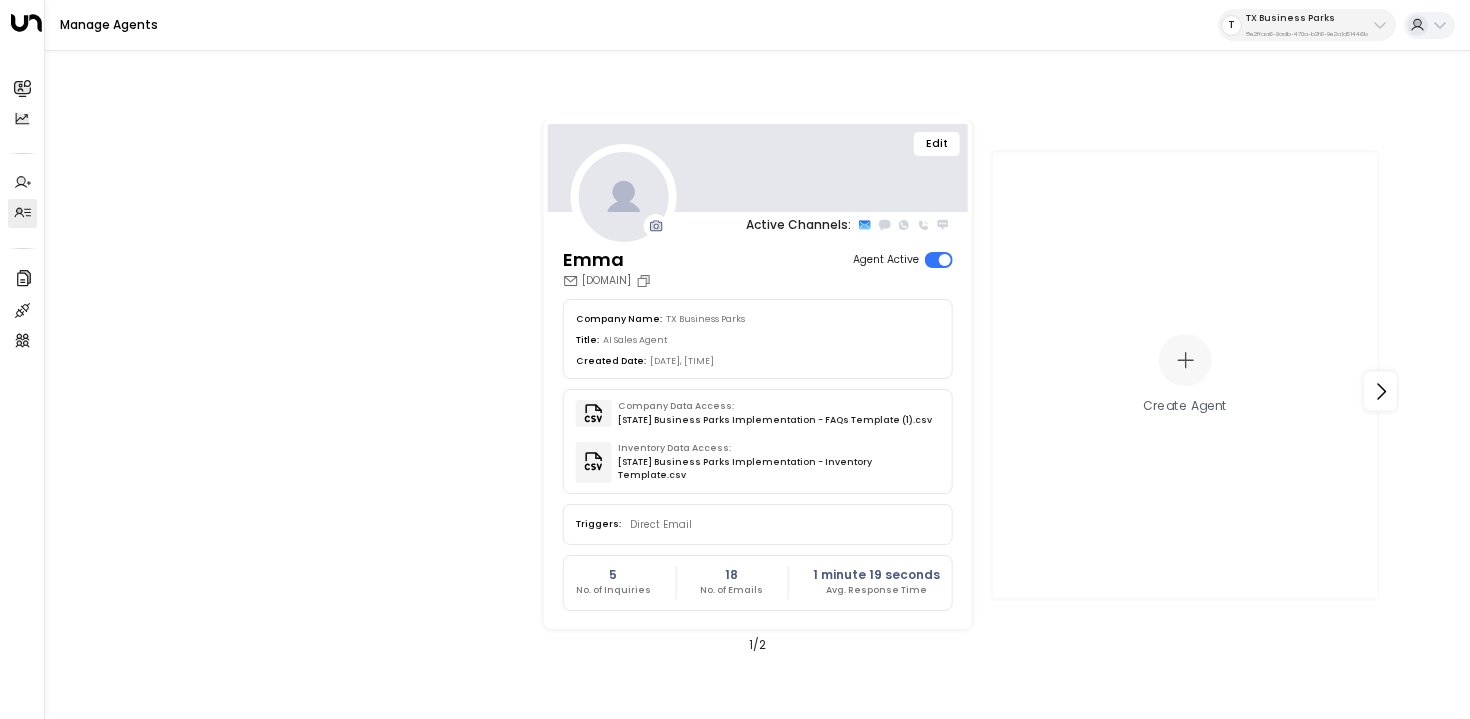 click on "Edit" at bounding box center [937, 144] 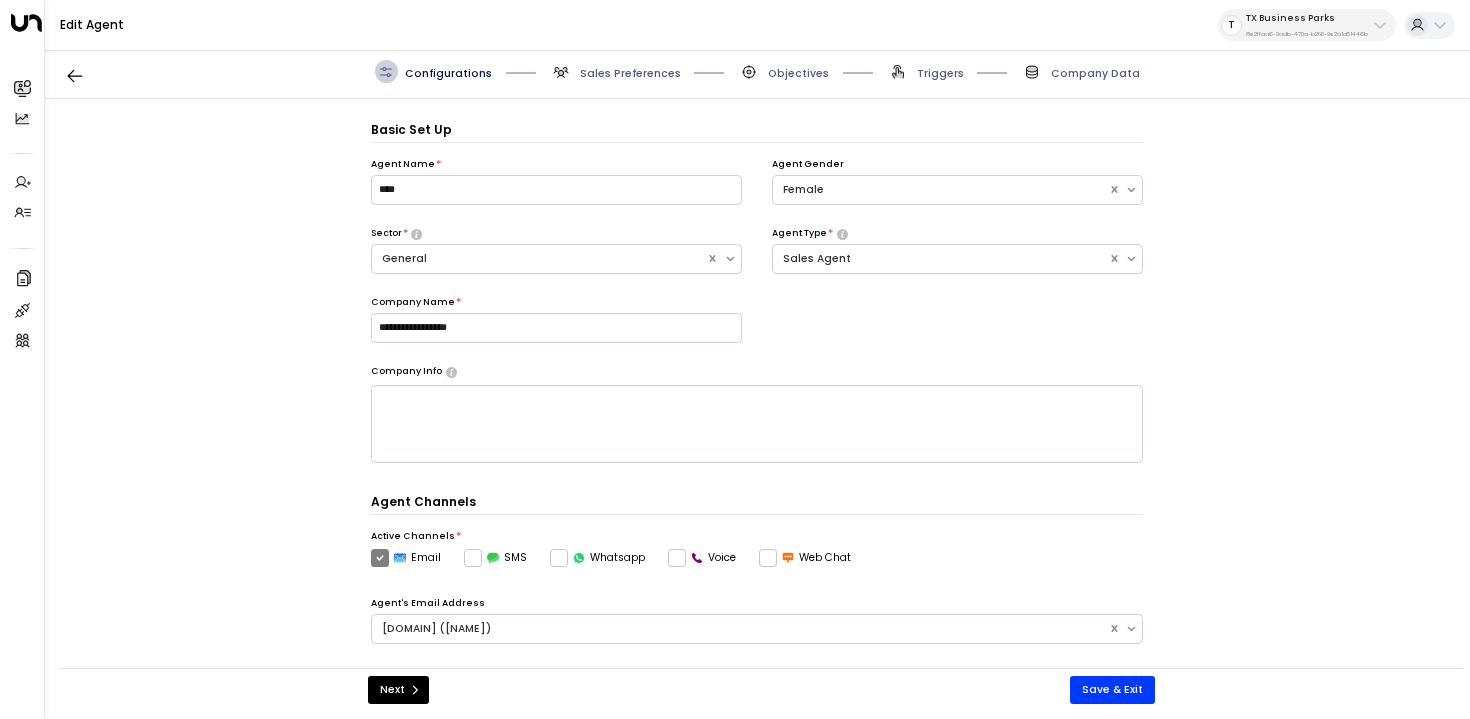 scroll, scrollTop: 22, scrollLeft: 0, axis: vertical 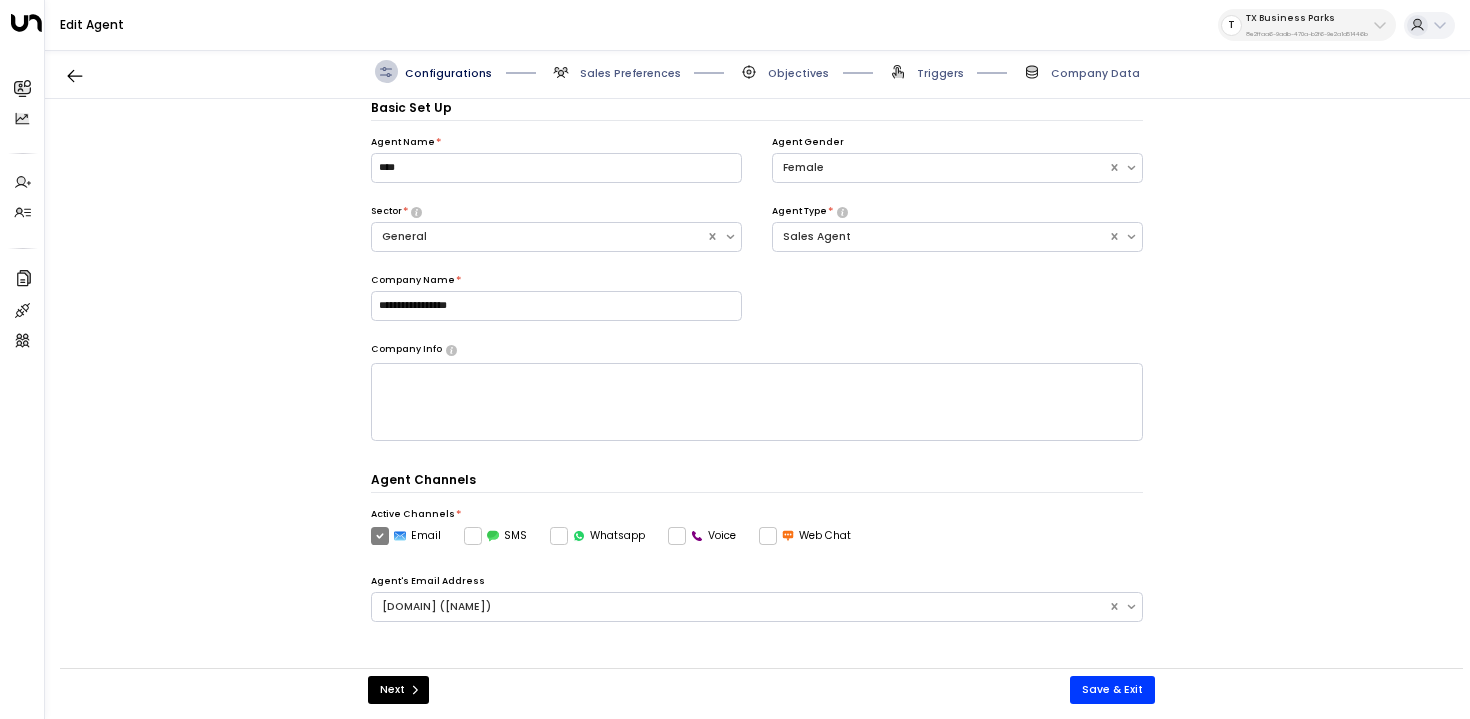 click on "Sales Preferences" at bounding box center (630, 73) 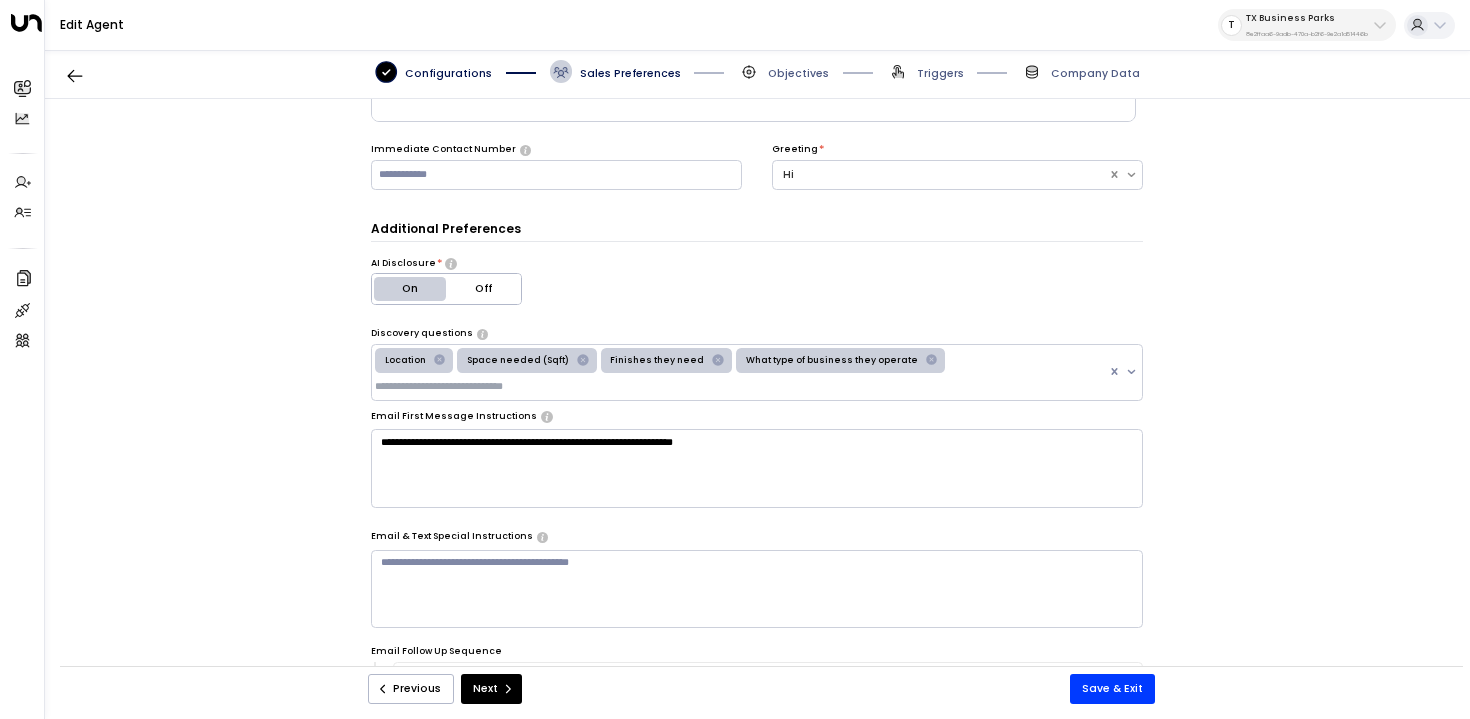 scroll, scrollTop: 192, scrollLeft: 0, axis: vertical 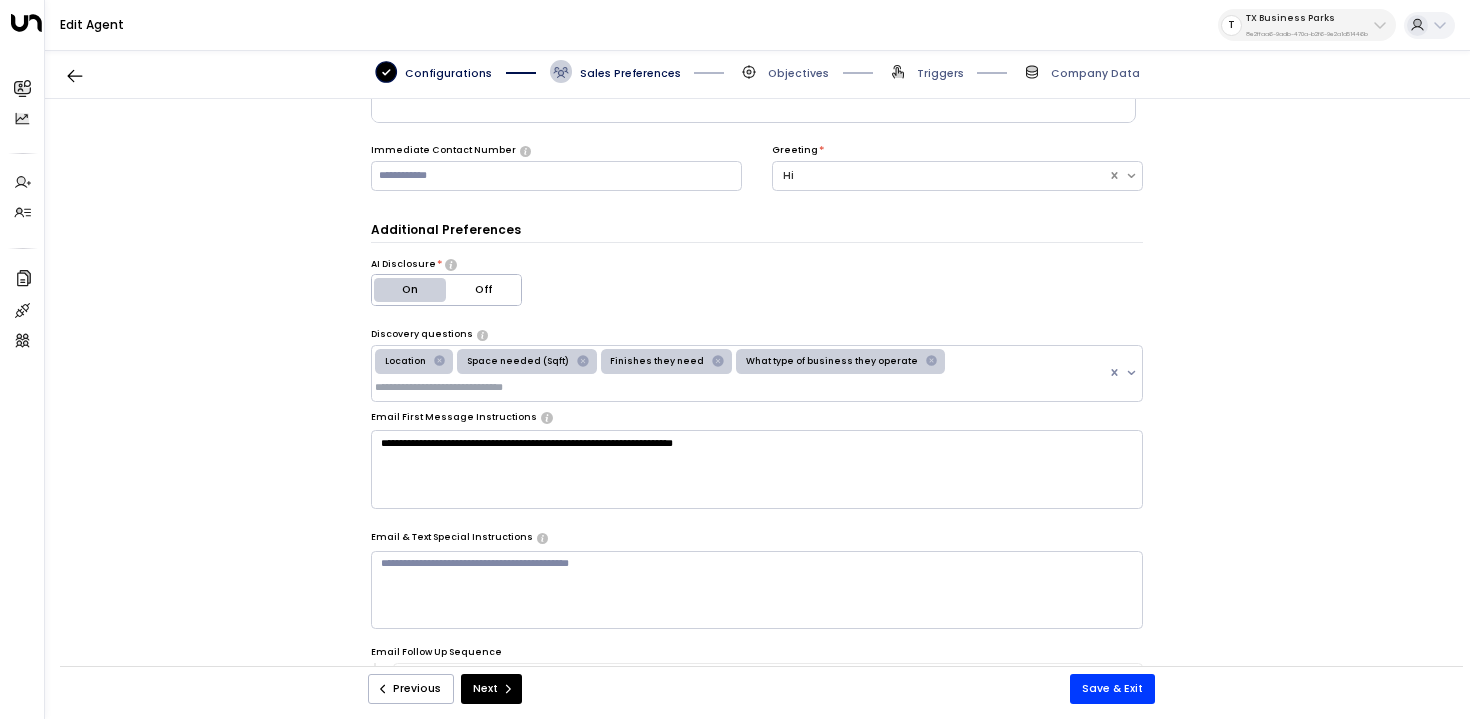 click on "**********" at bounding box center [757, 470] 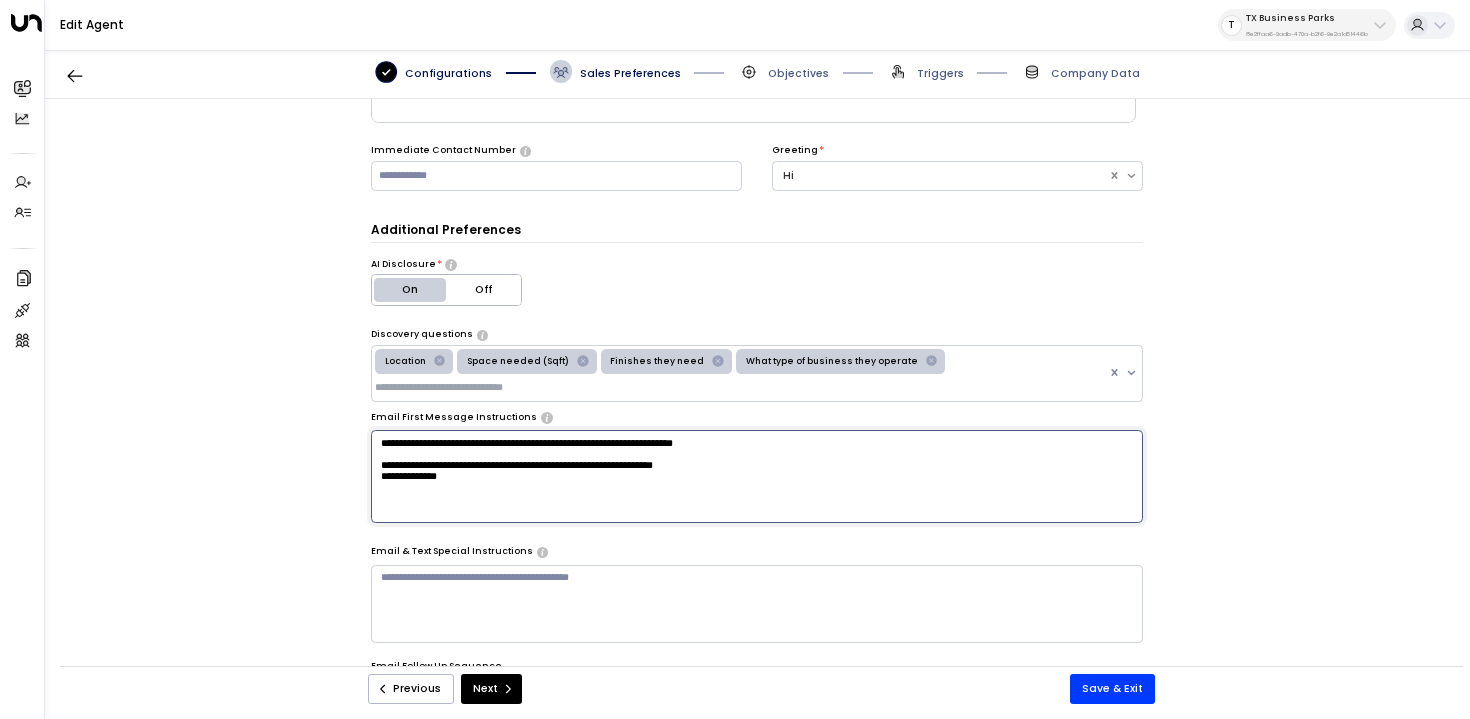 paste on "**********" 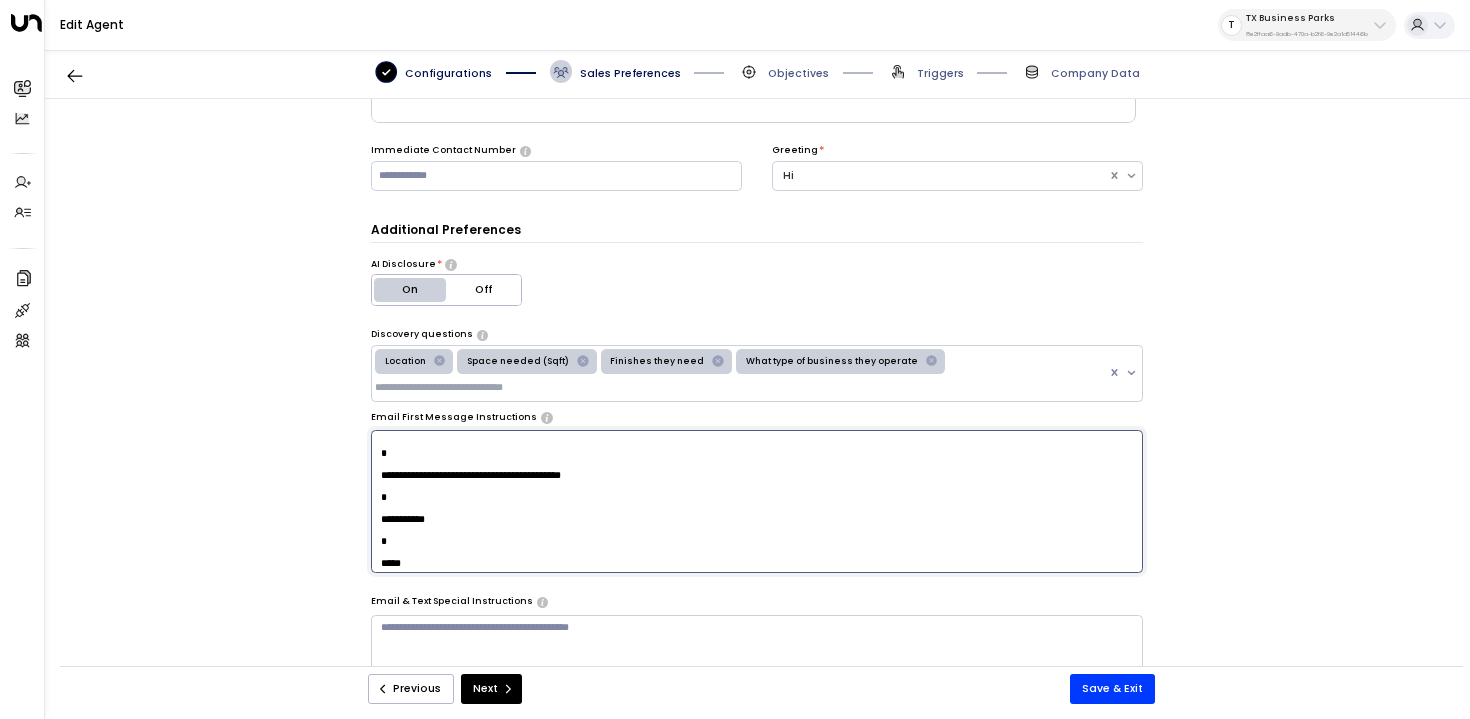 scroll, scrollTop: 0, scrollLeft: 0, axis: both 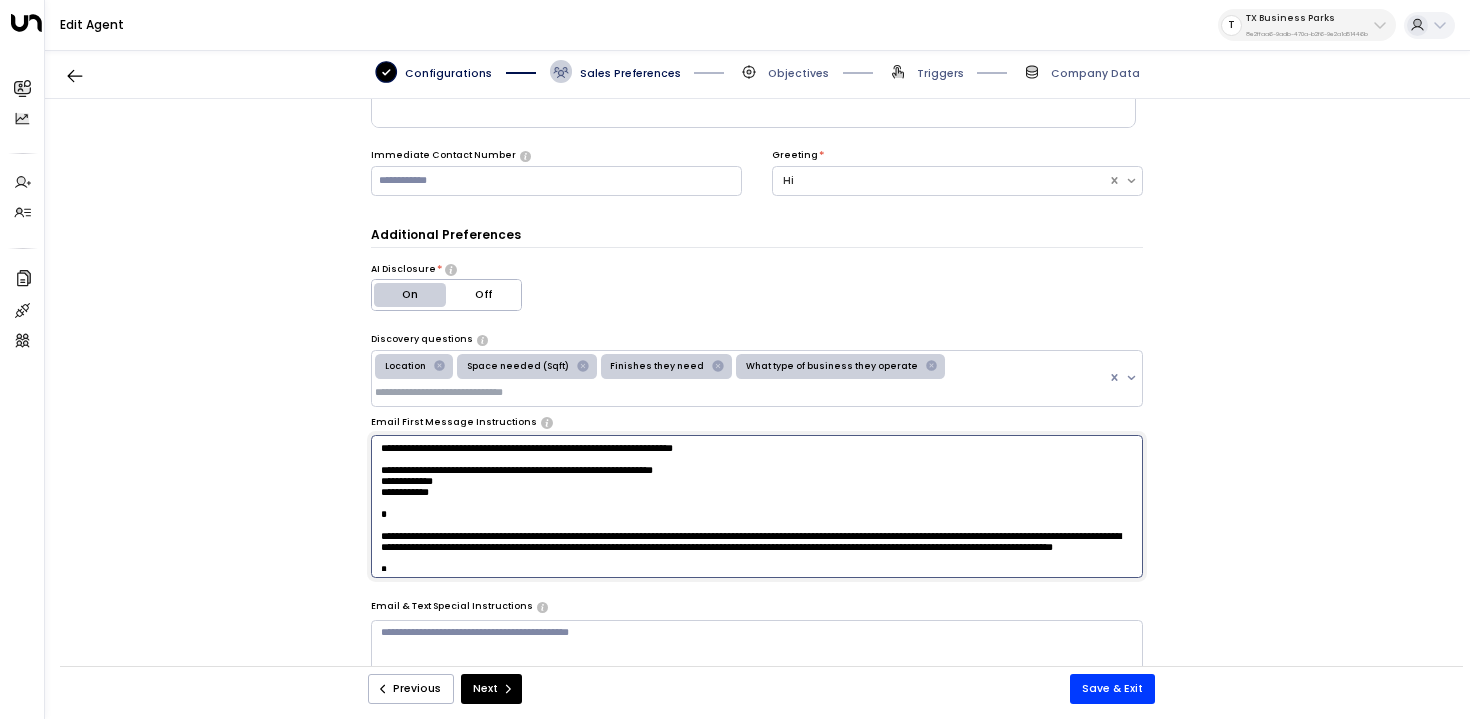 drag, startPoint x: 502, startPoint y: 490, endPoint x: 335, endPoint y: 489, distance: 167.00299 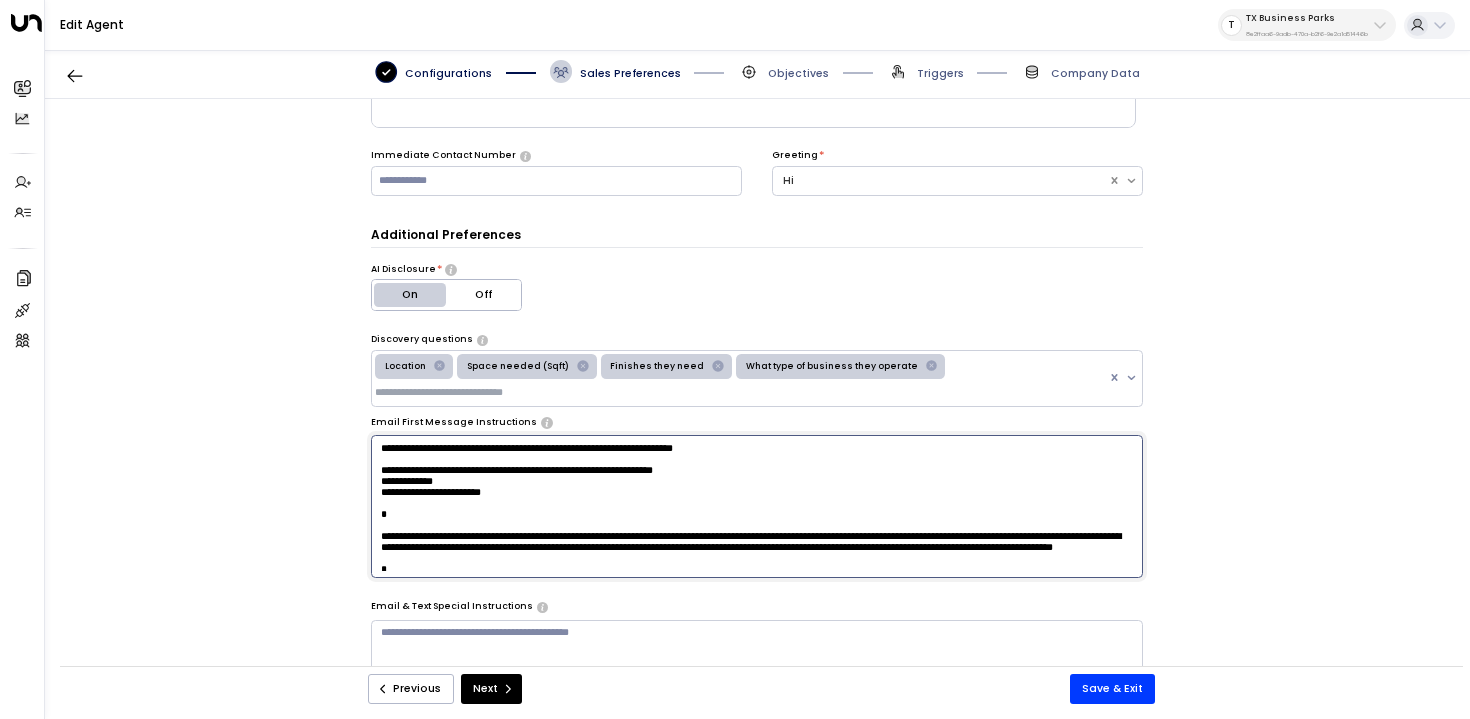 click at bounding box center [757, 507] 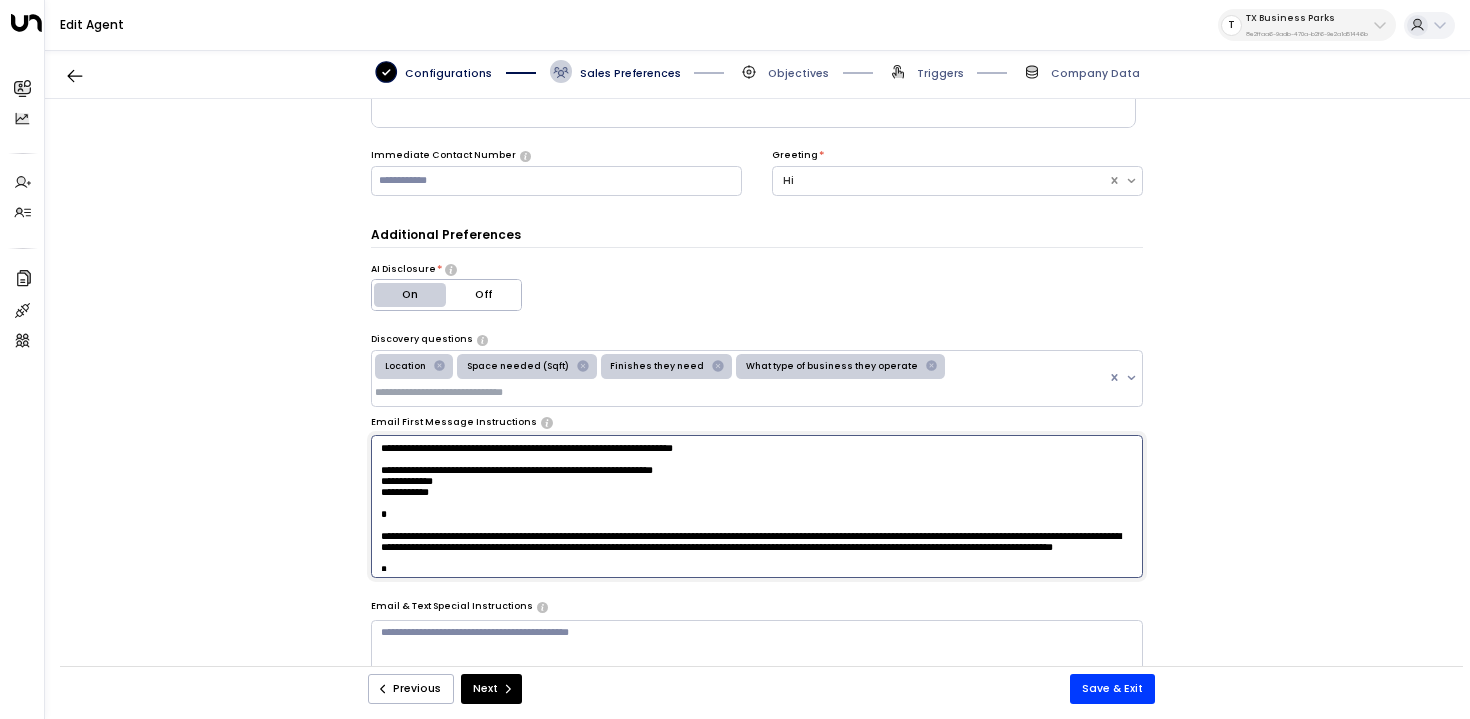 click at bounding box center (757, 507) 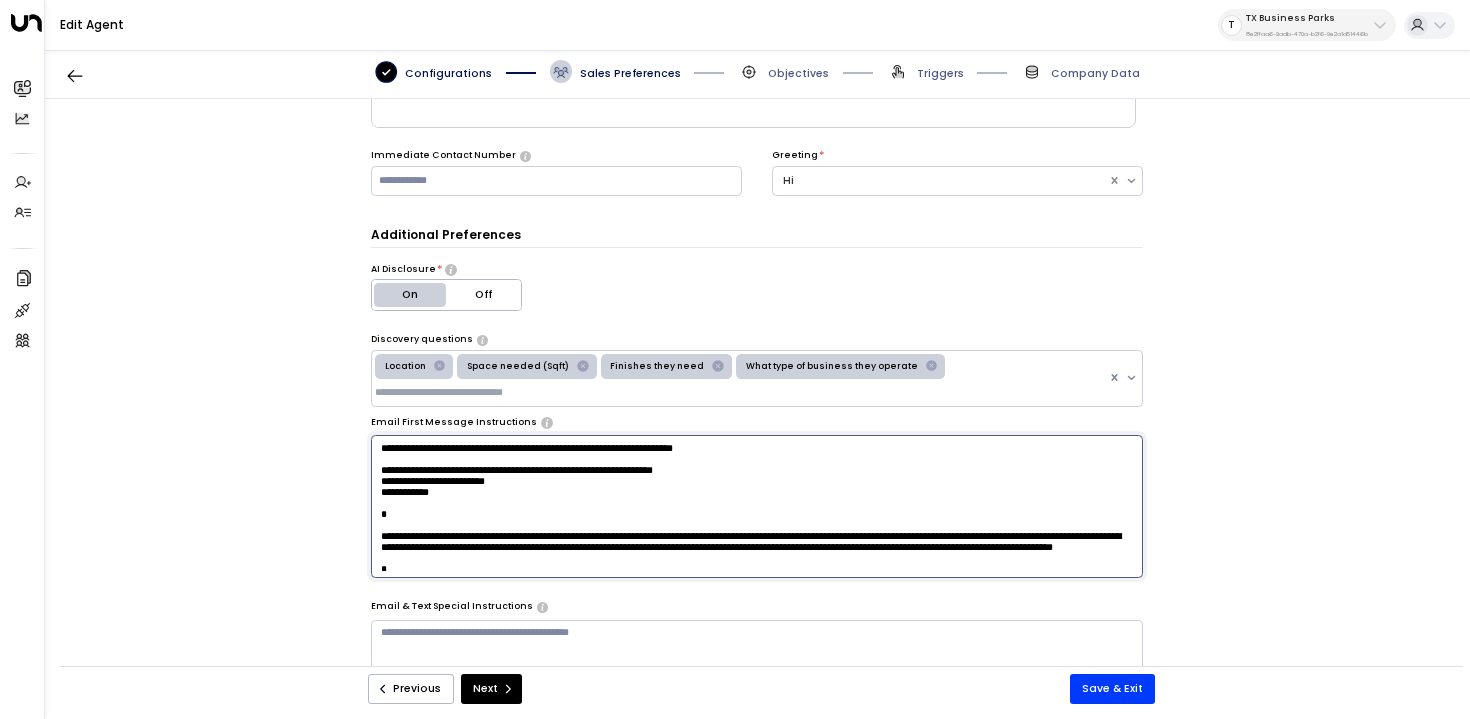 paste on "**********" 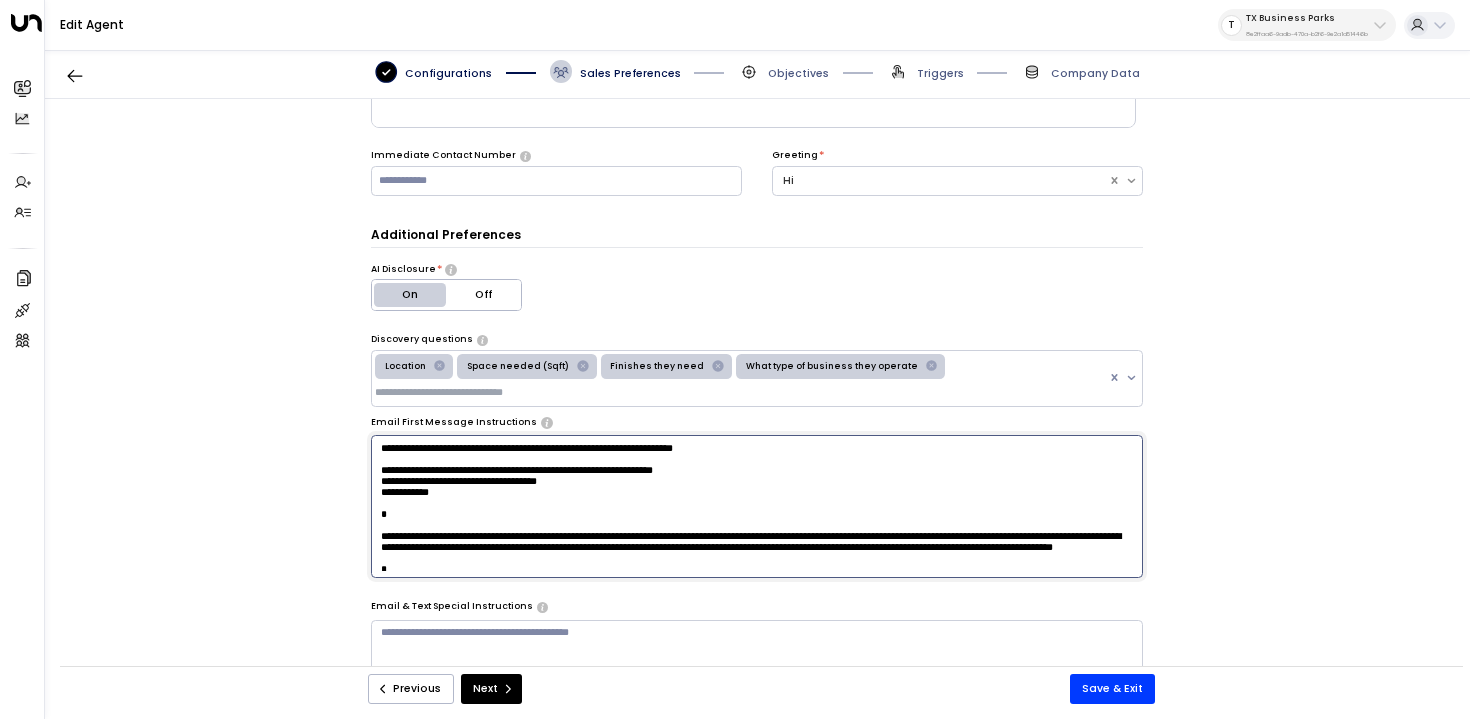 paste on "**********" 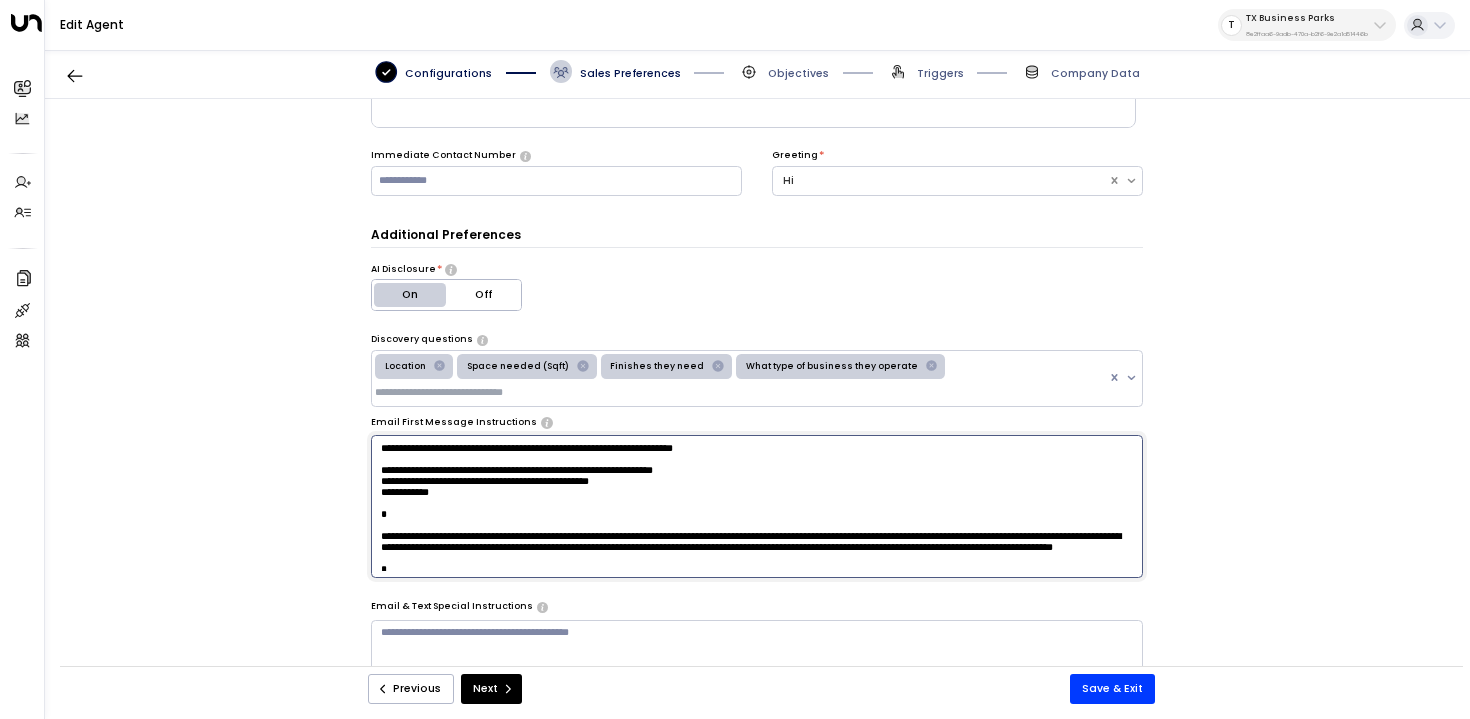paste on "**********" 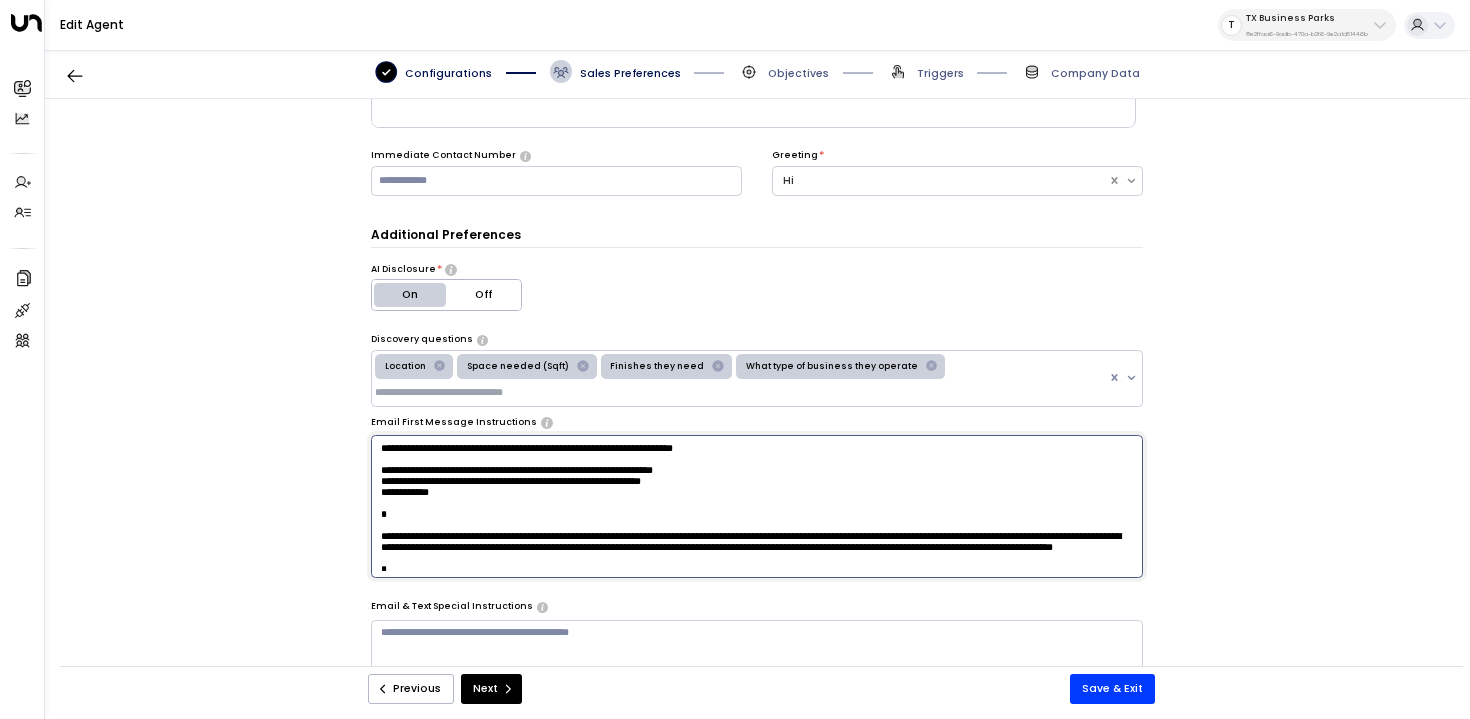 paste on "**********" 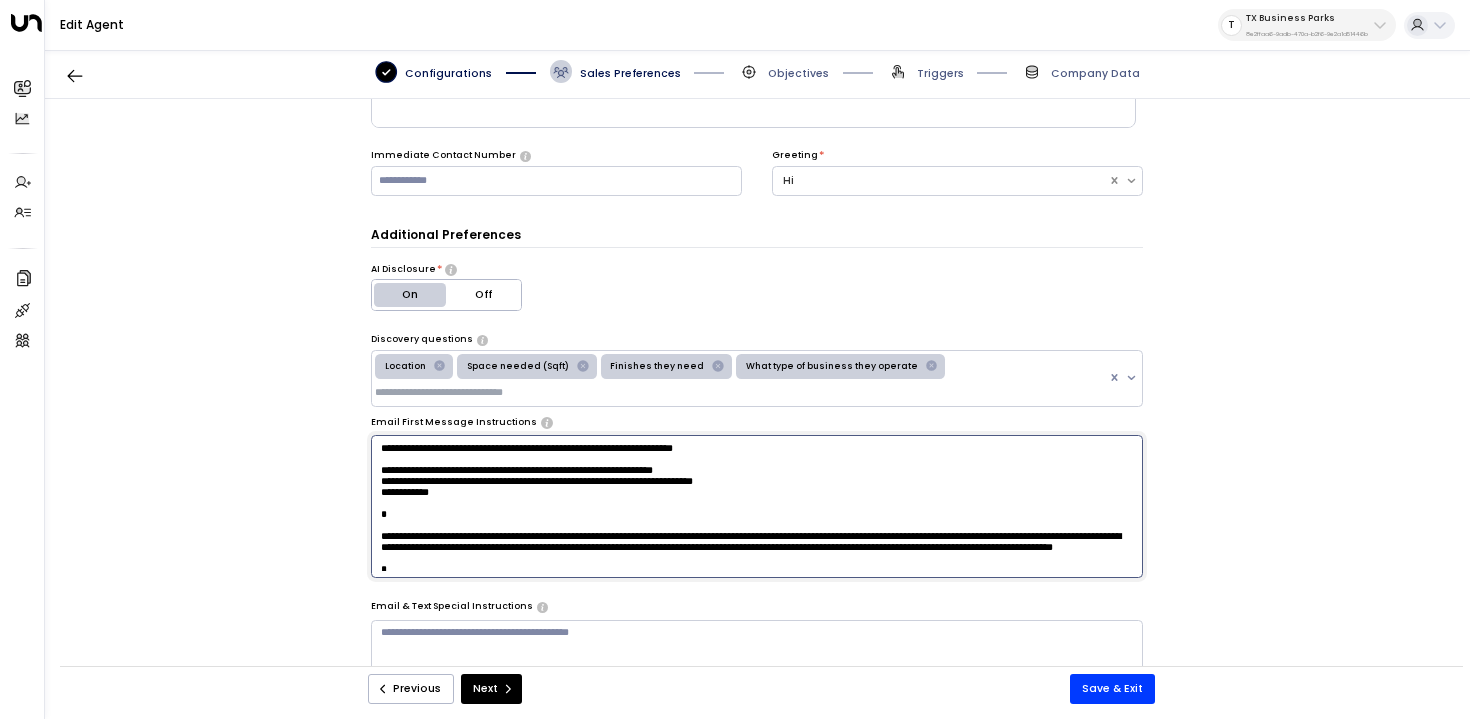 paste on "**********" 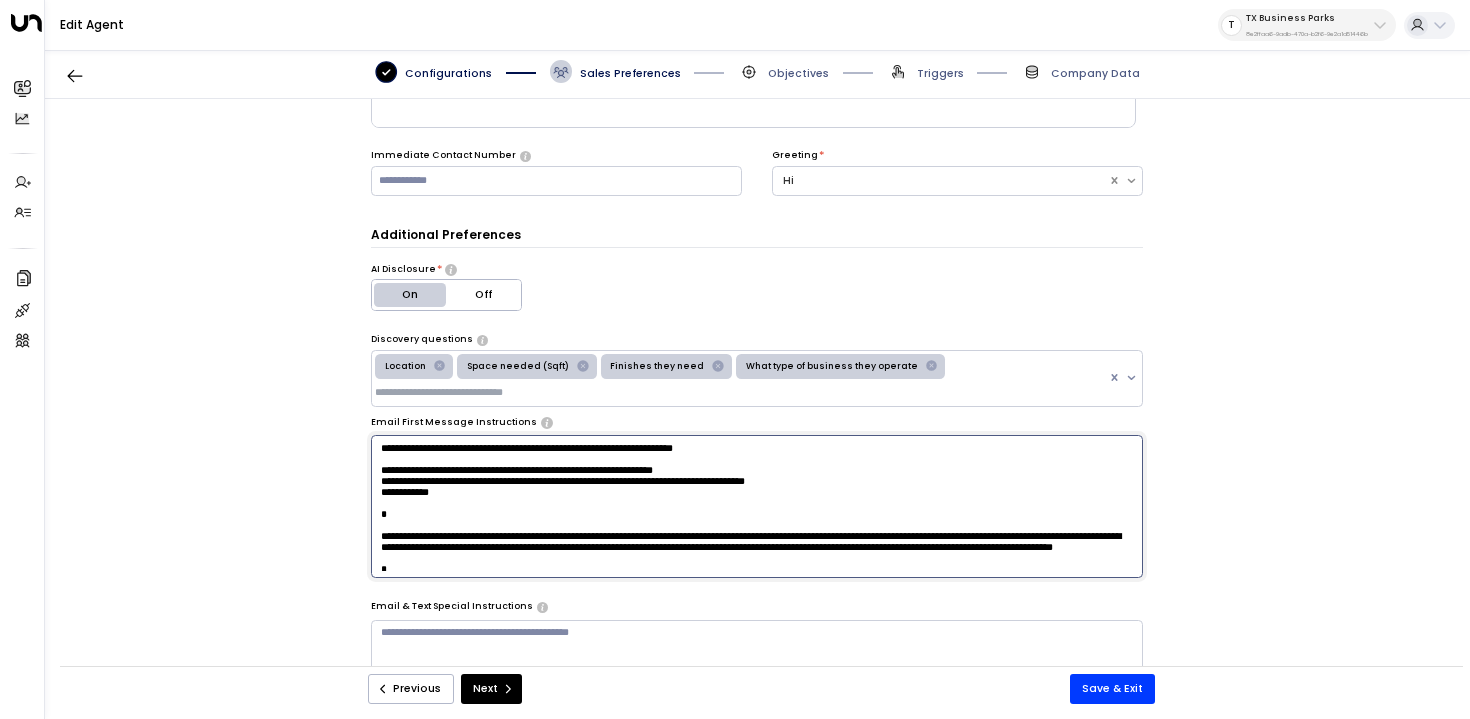 paste on "**********" 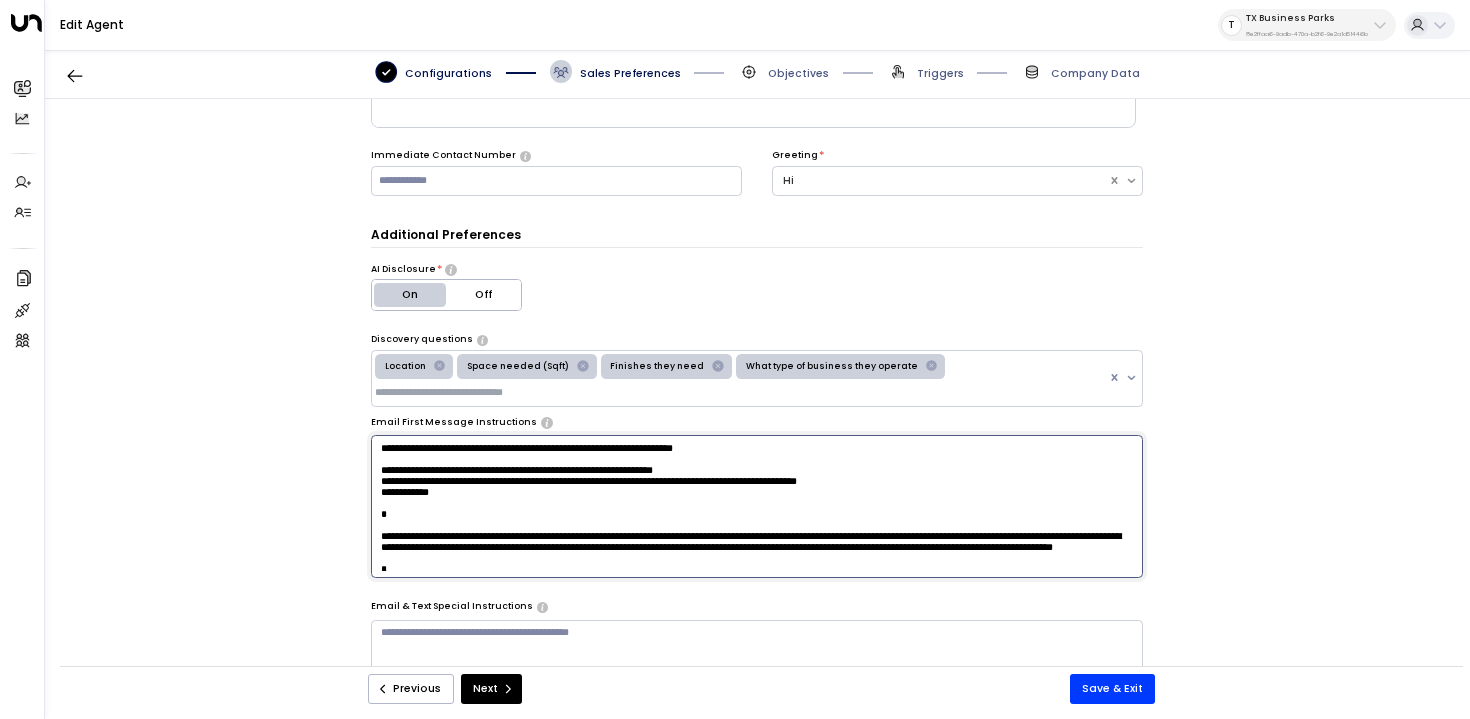 click at bounding box center (757, 507) 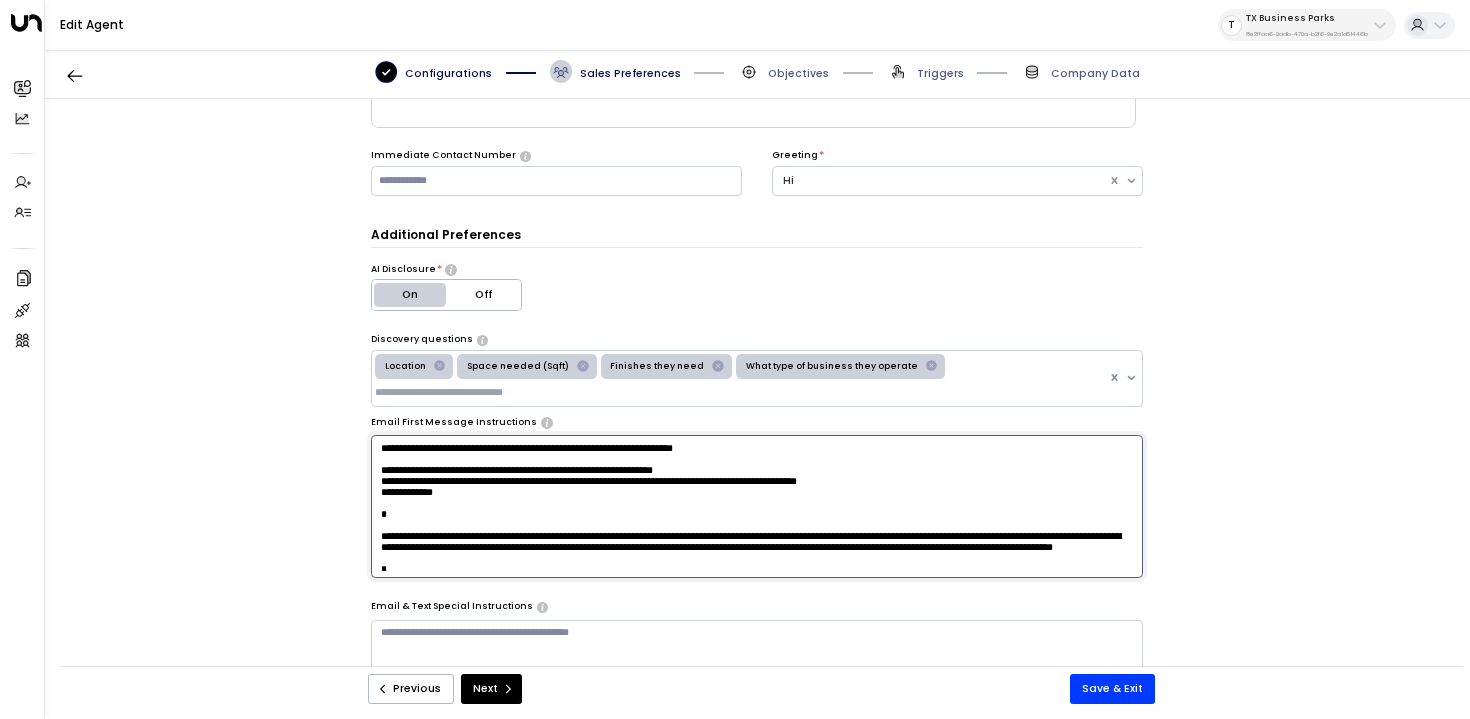 click at bounding box center (757, 507) 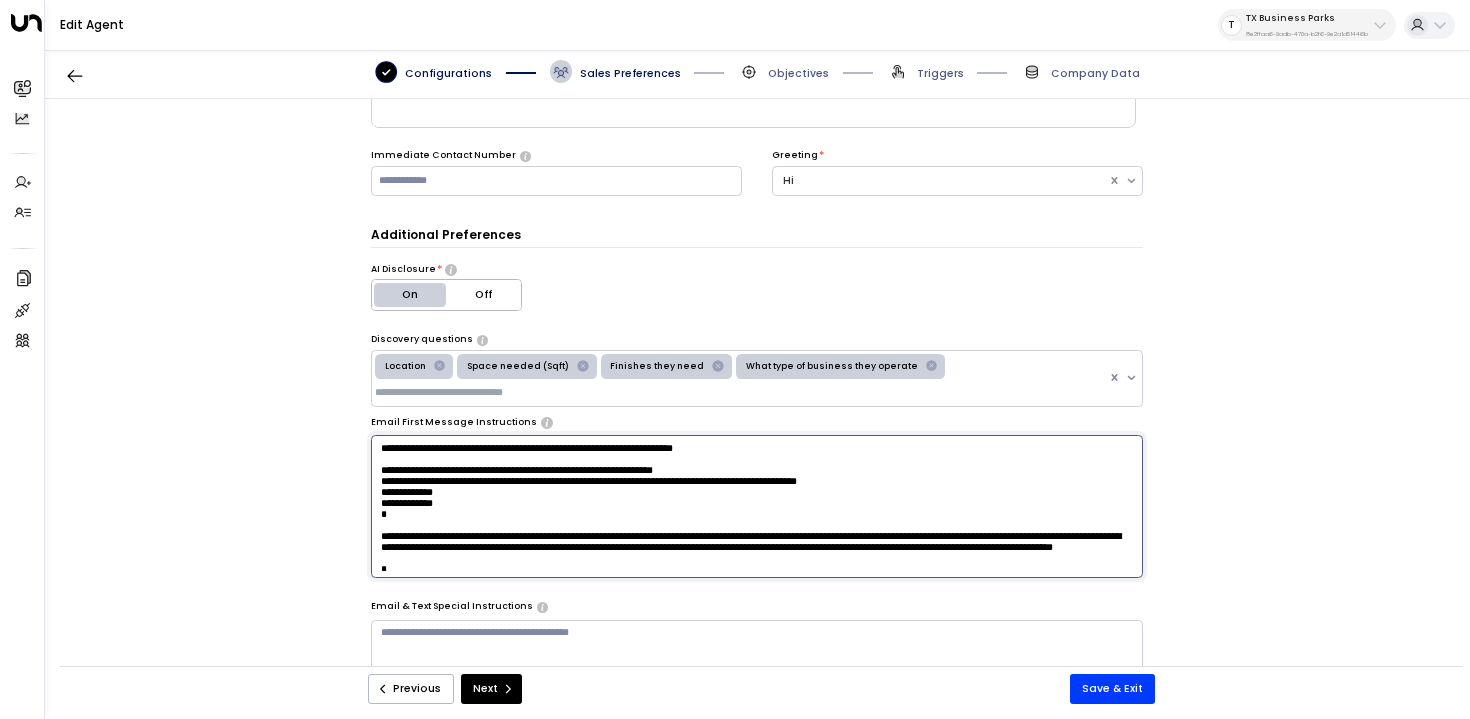 paste on "**********" 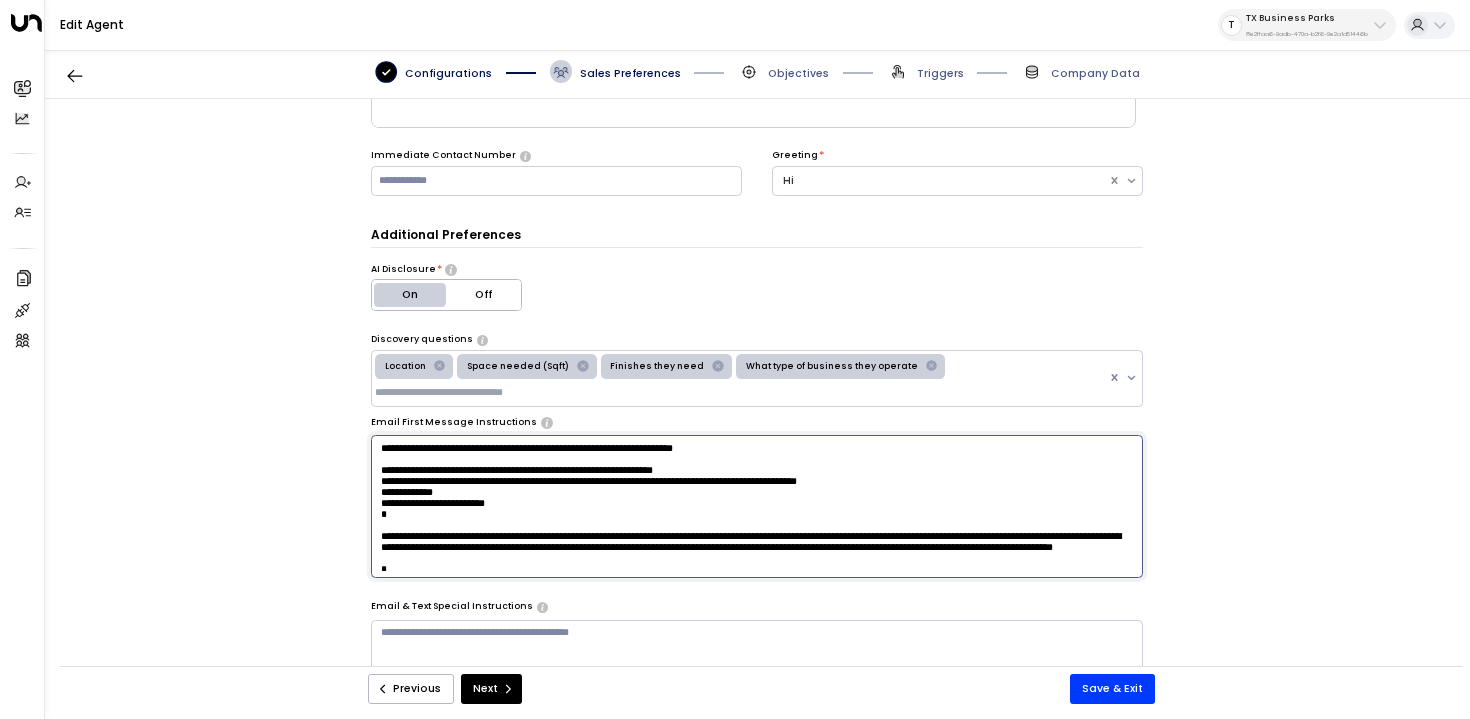 paste on "**********" 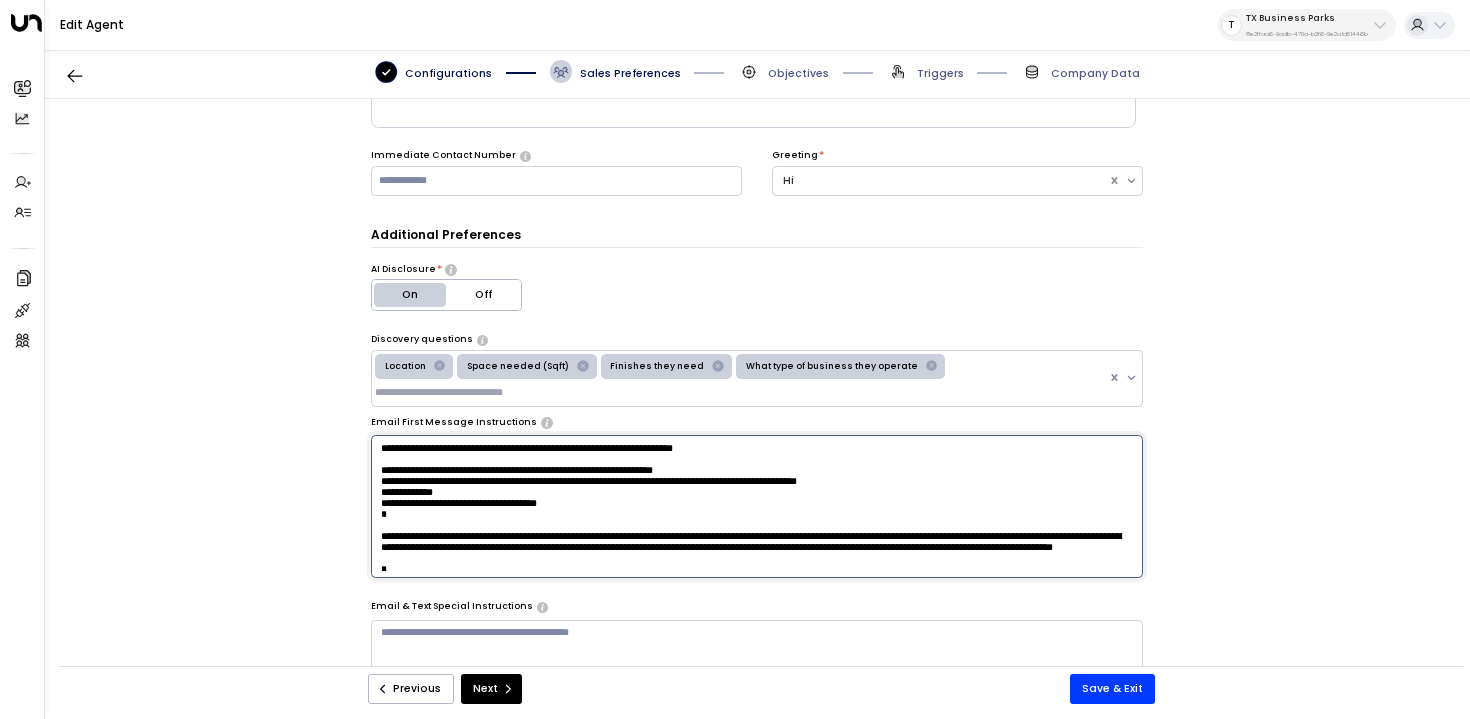 paste on "**********" 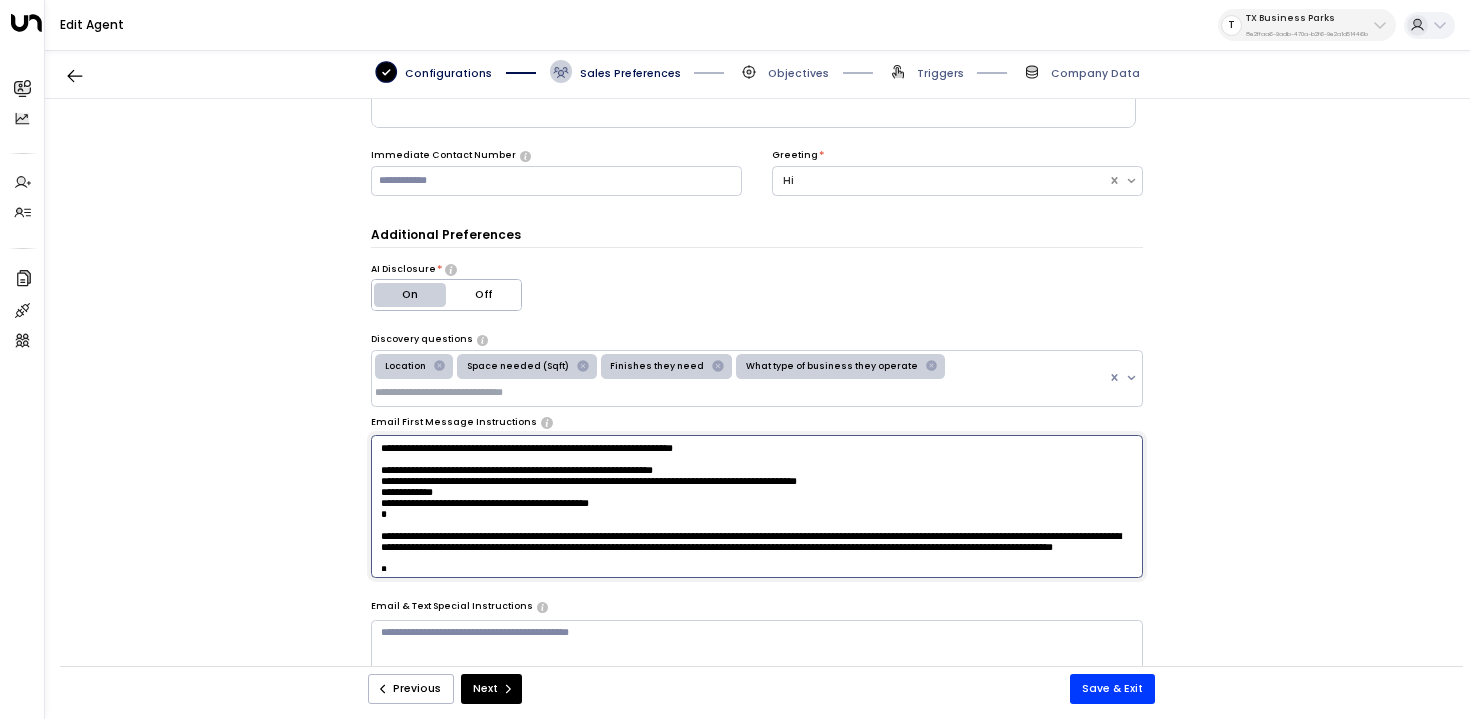 paste on "**********" 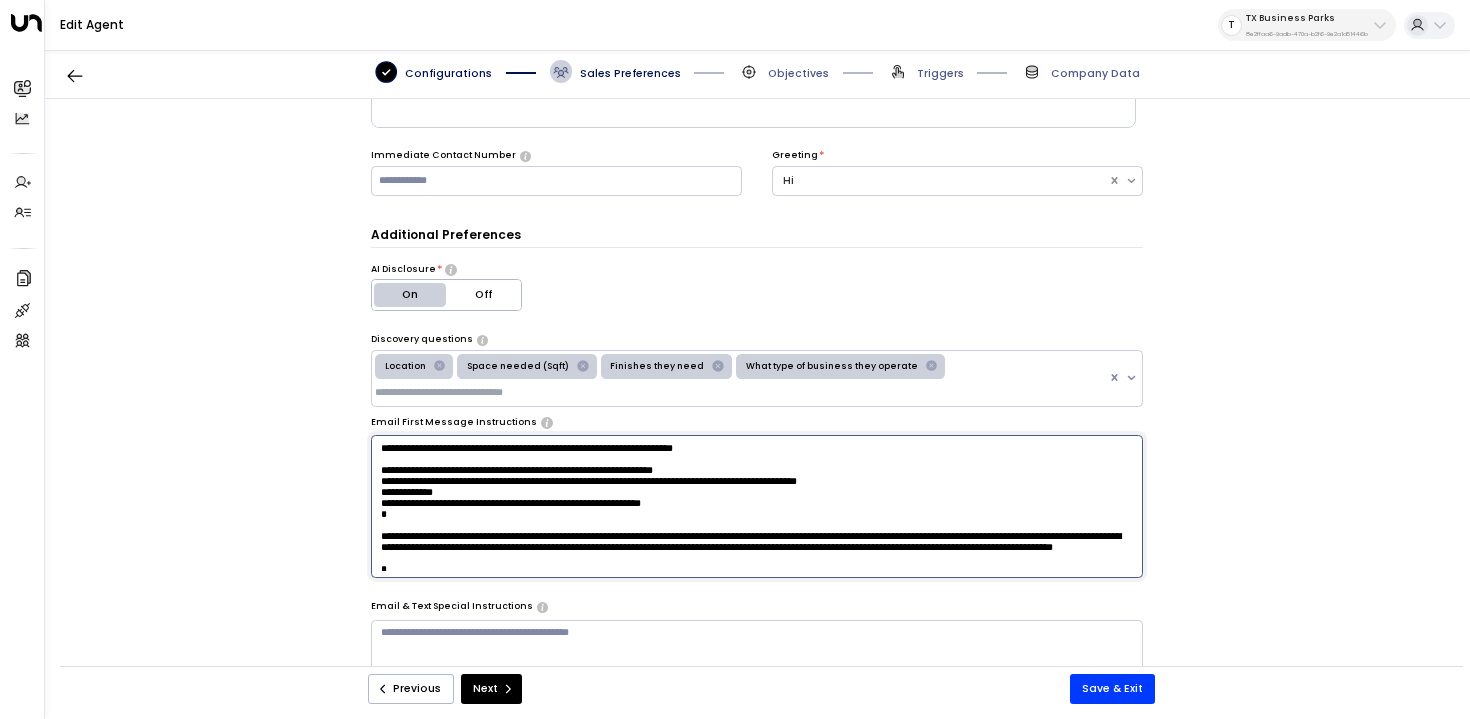 paste on "**********" 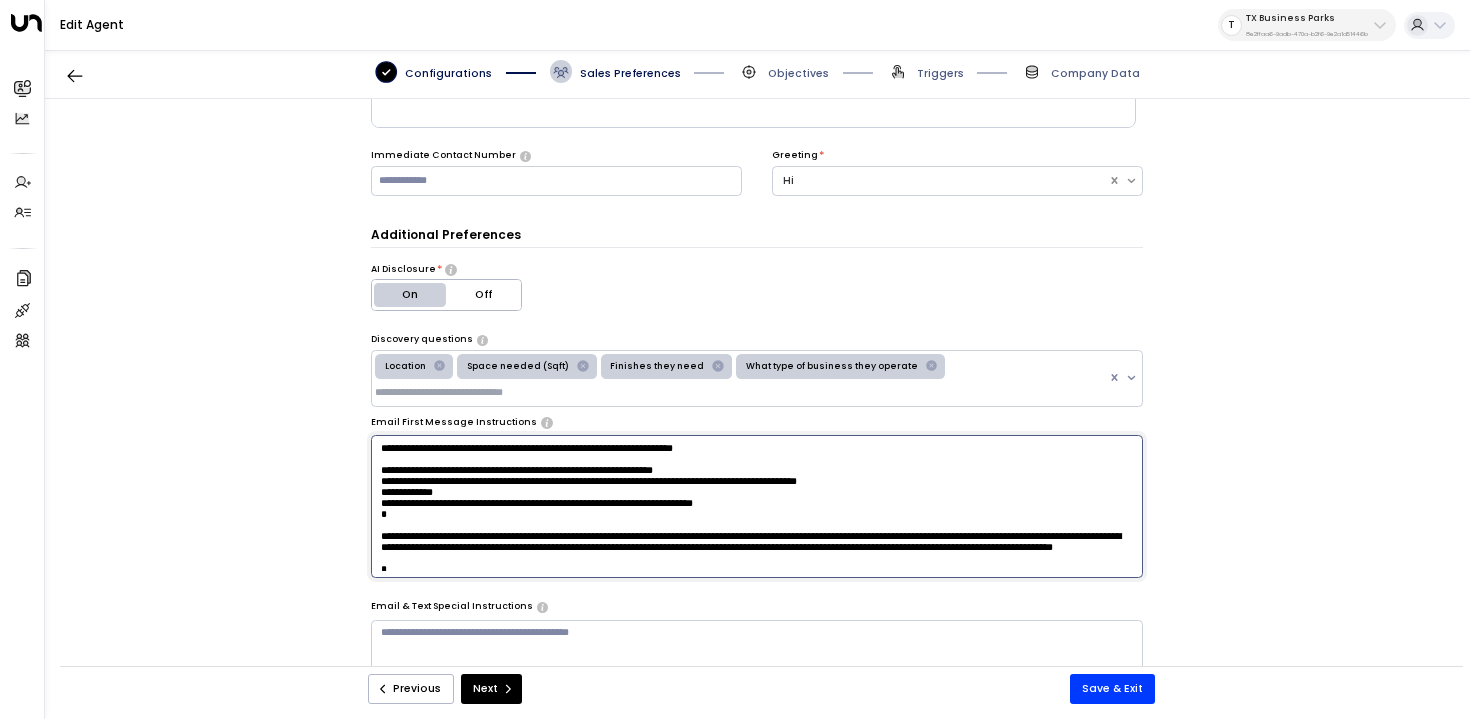 paste on "**********" 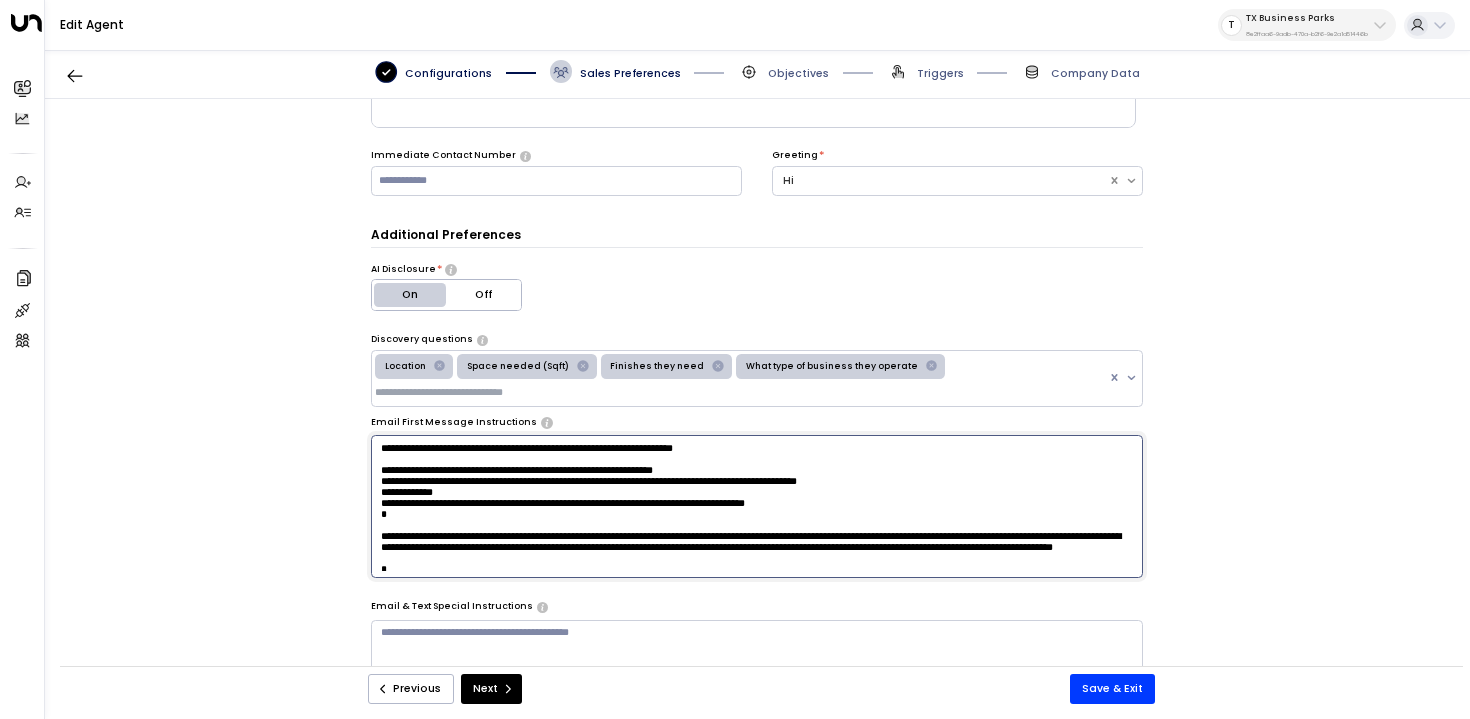 paste on "**********" 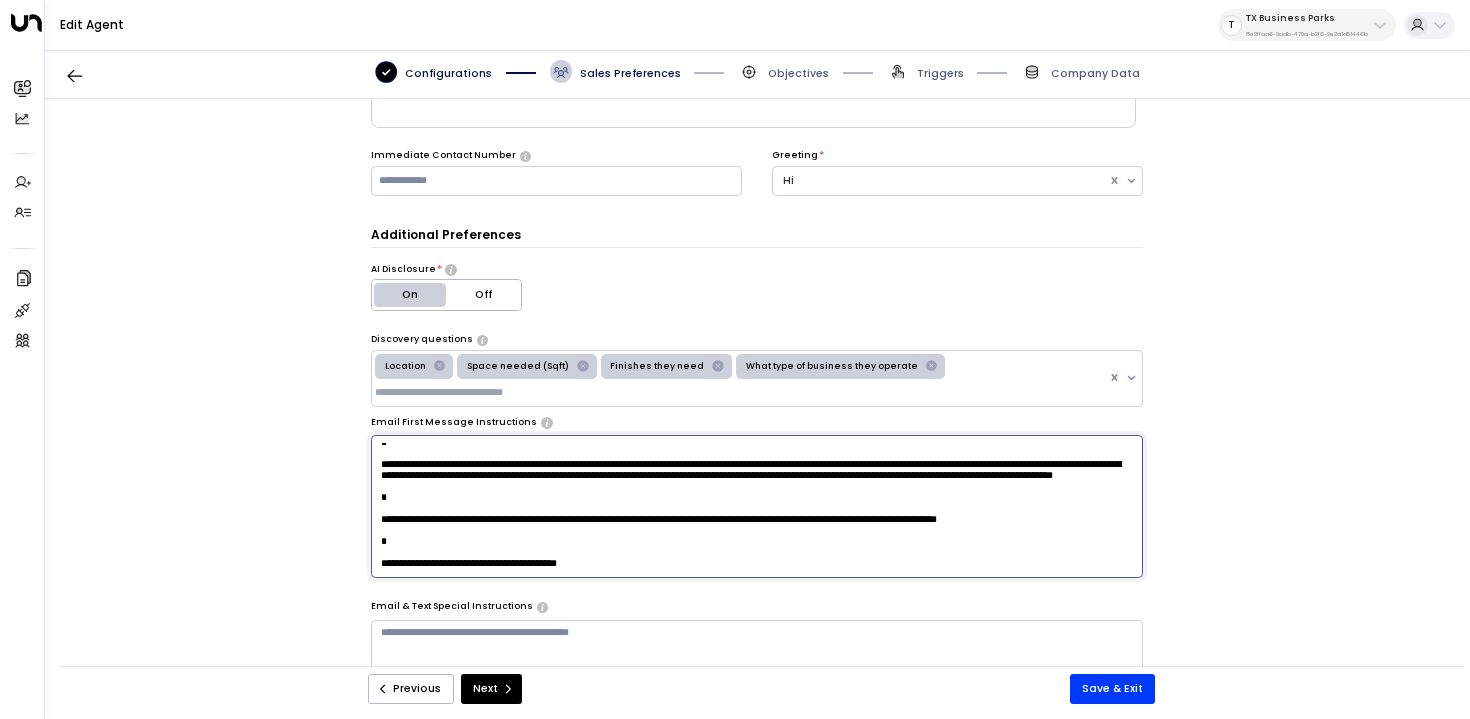 scroll, scrollTop: 73, scrollLeft: 0, axis: vertical 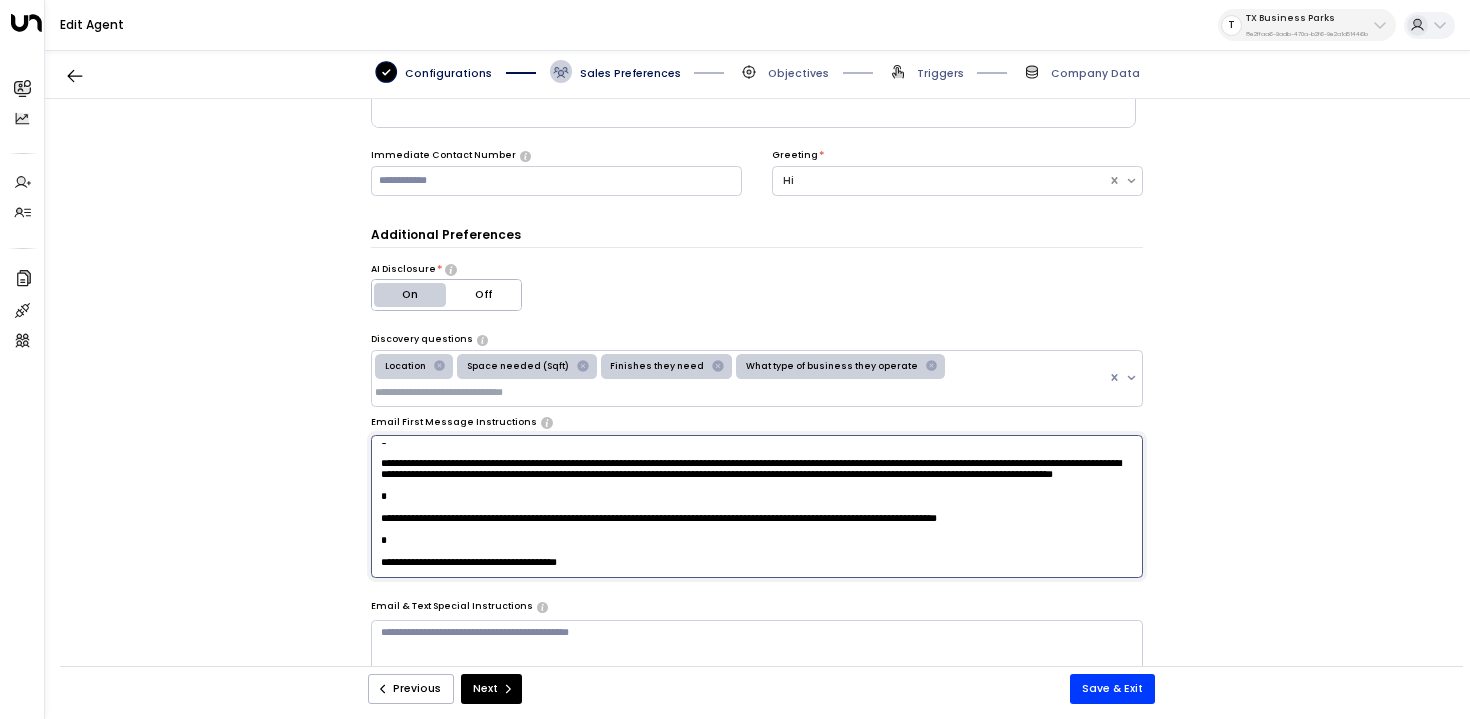 click at bounding box center (757, 507) 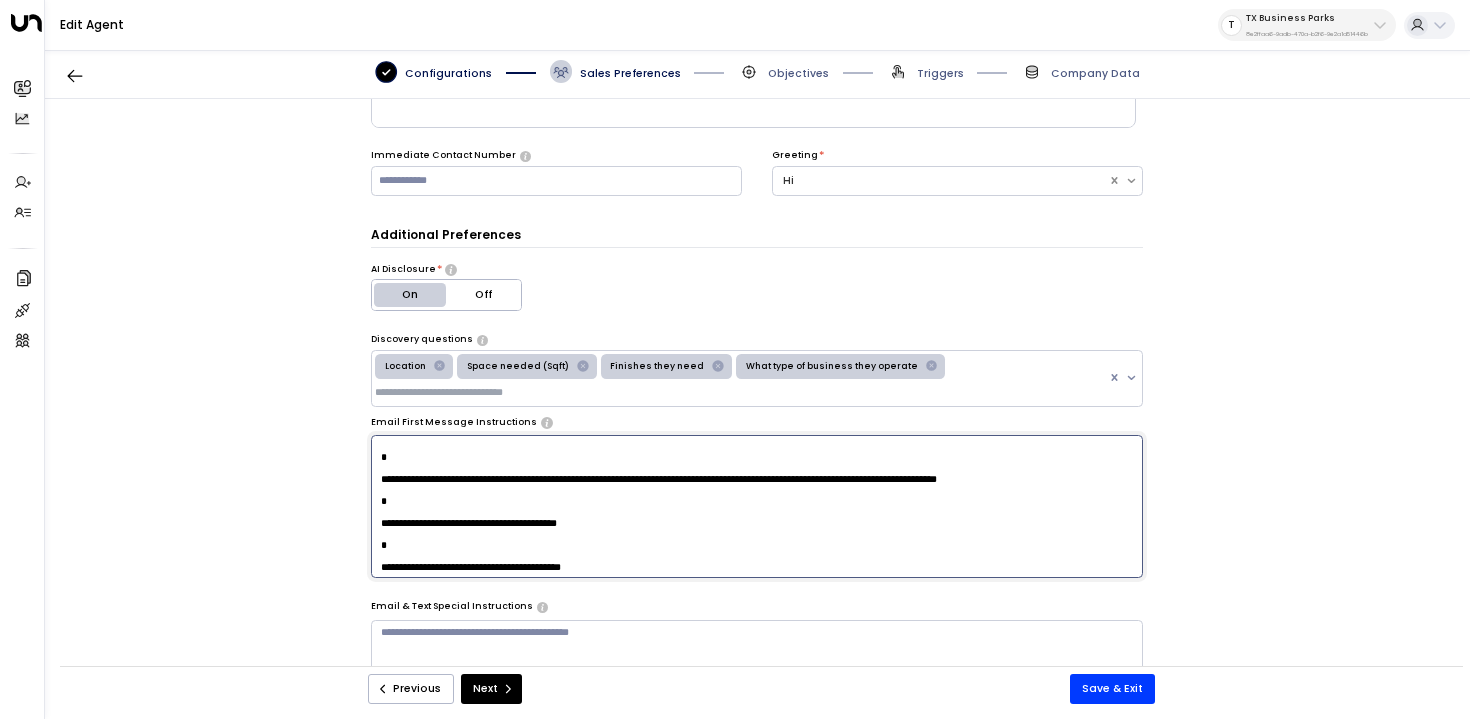 scroll, scrollTop: 113, scrollLeft: 0, axis: vertical 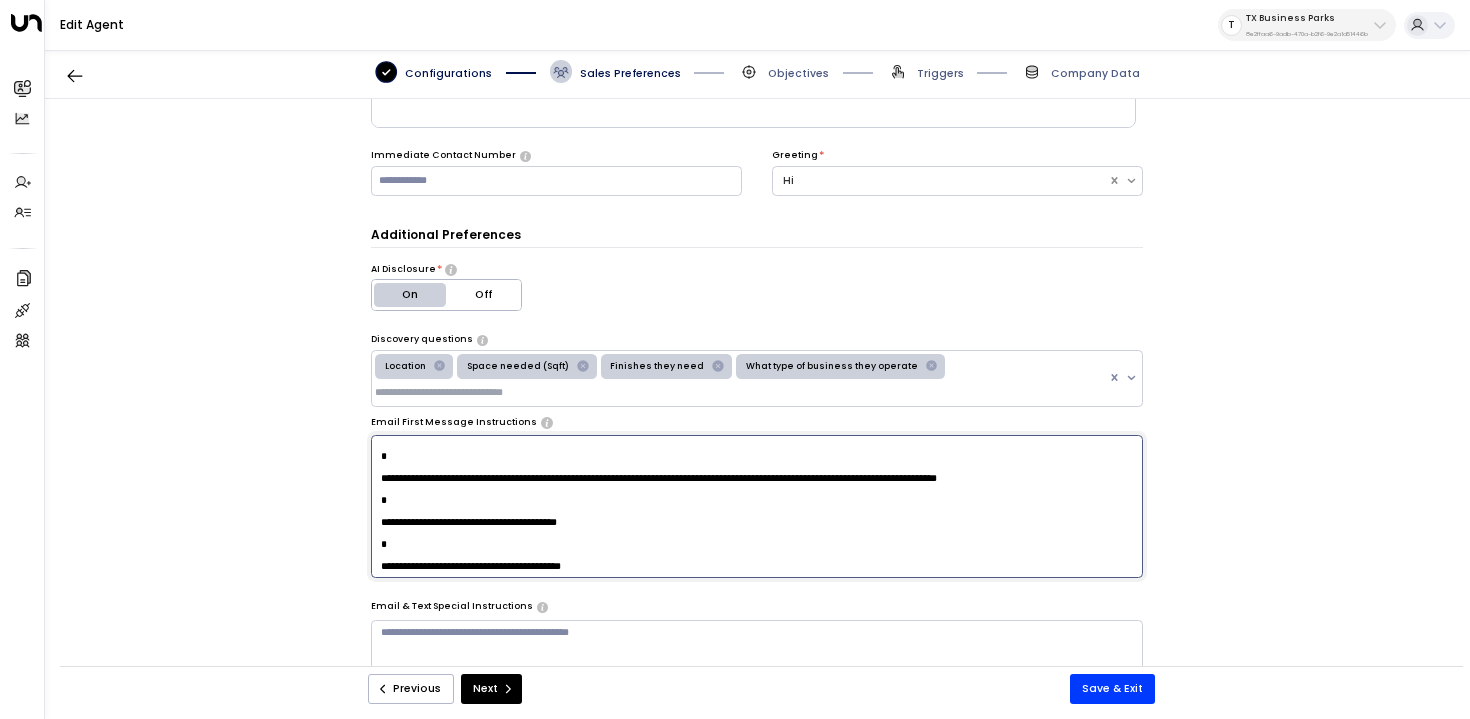 click at bounding box center [757, 507] 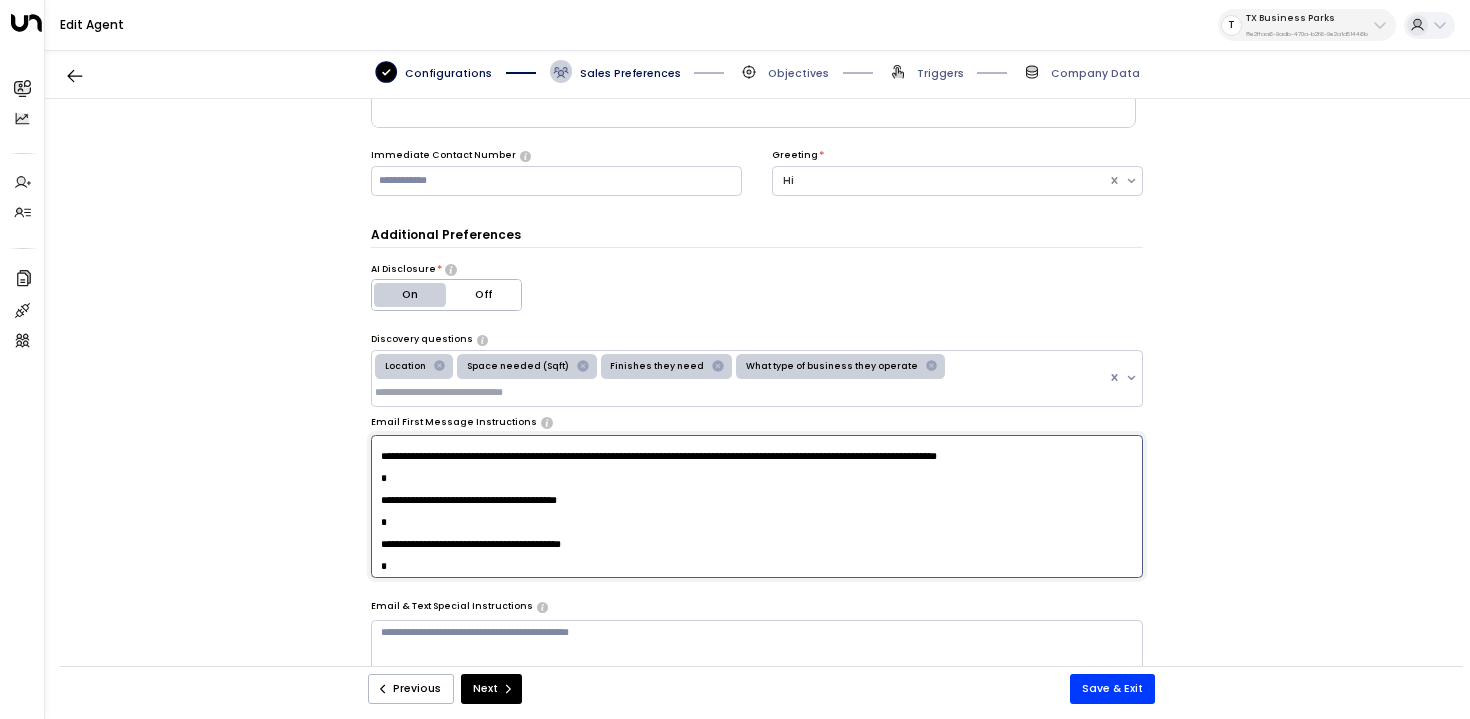 click at bounding box center [757, 507] 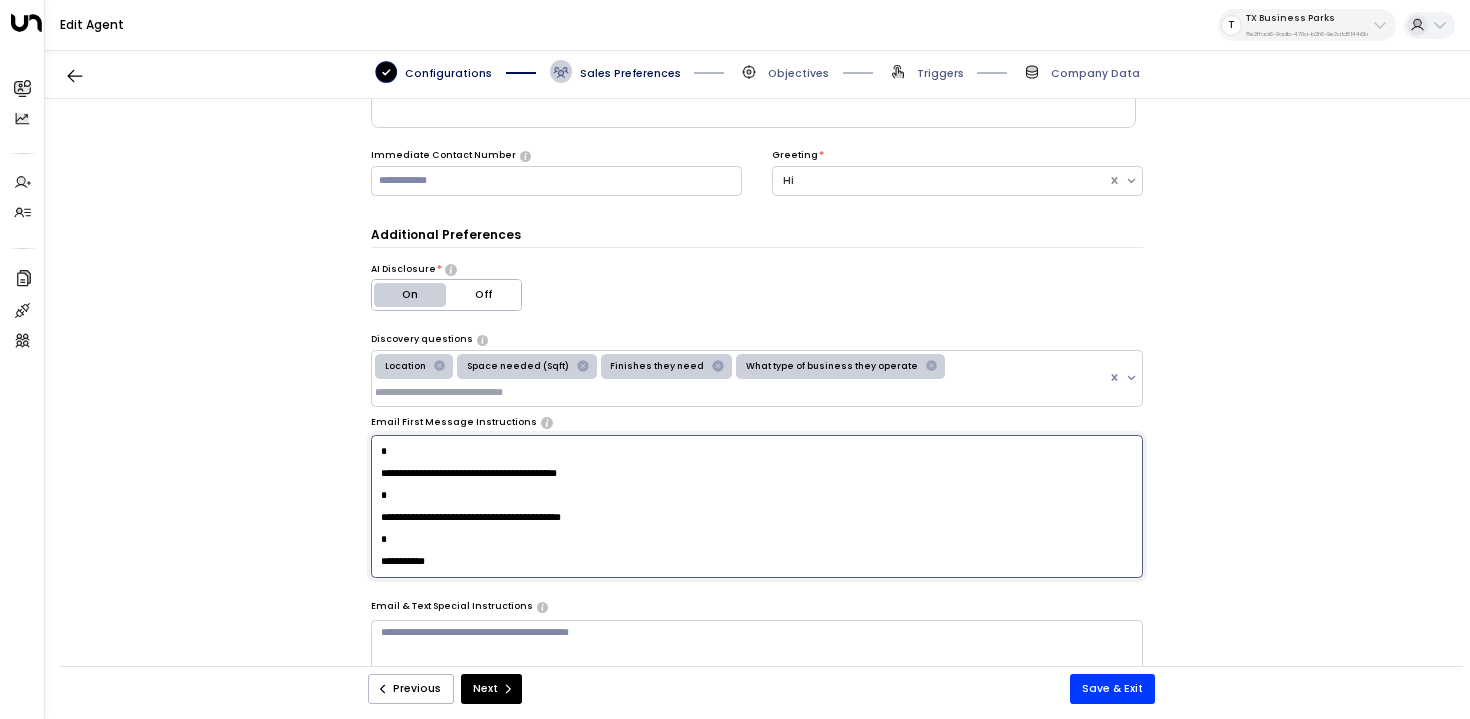 click at bounding box center (757, 507) 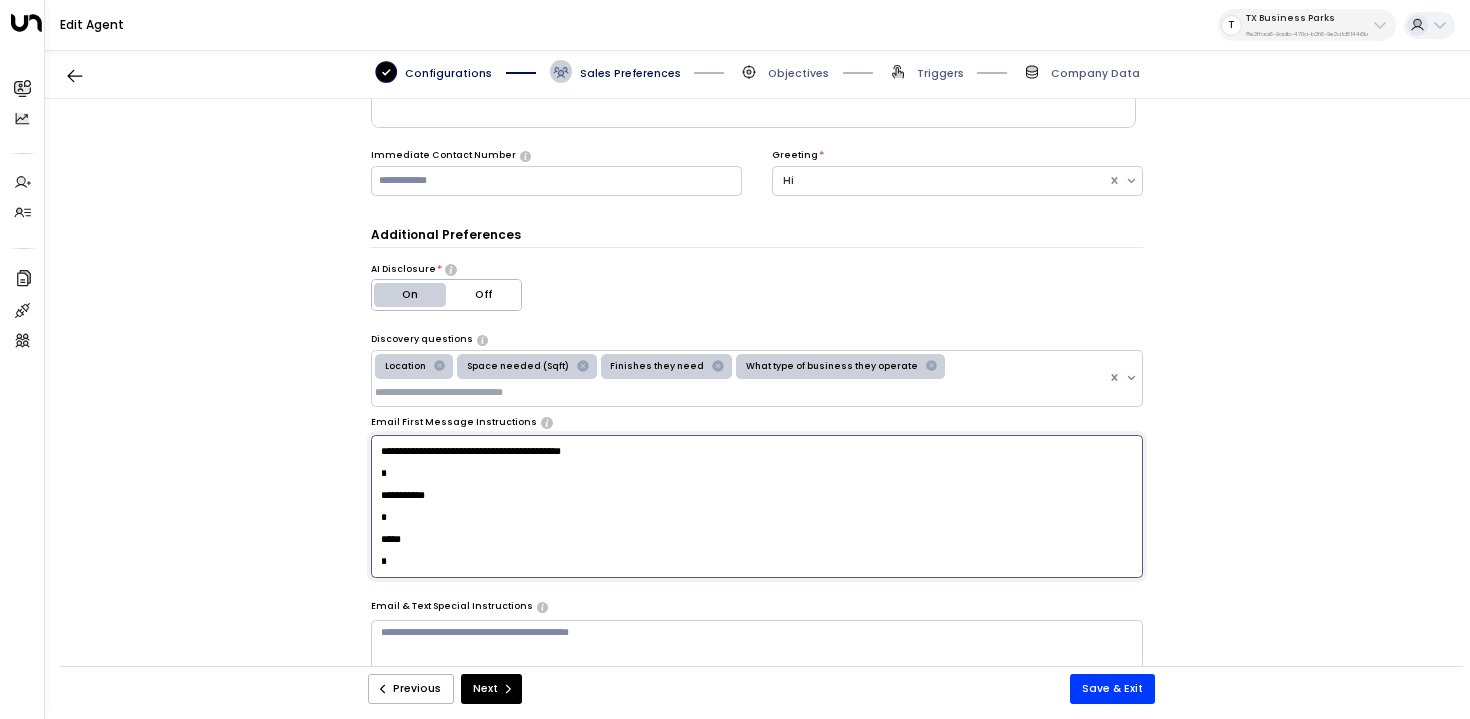 scroll, scrollTop: 189, scrollLeft: 0, axis: vertical 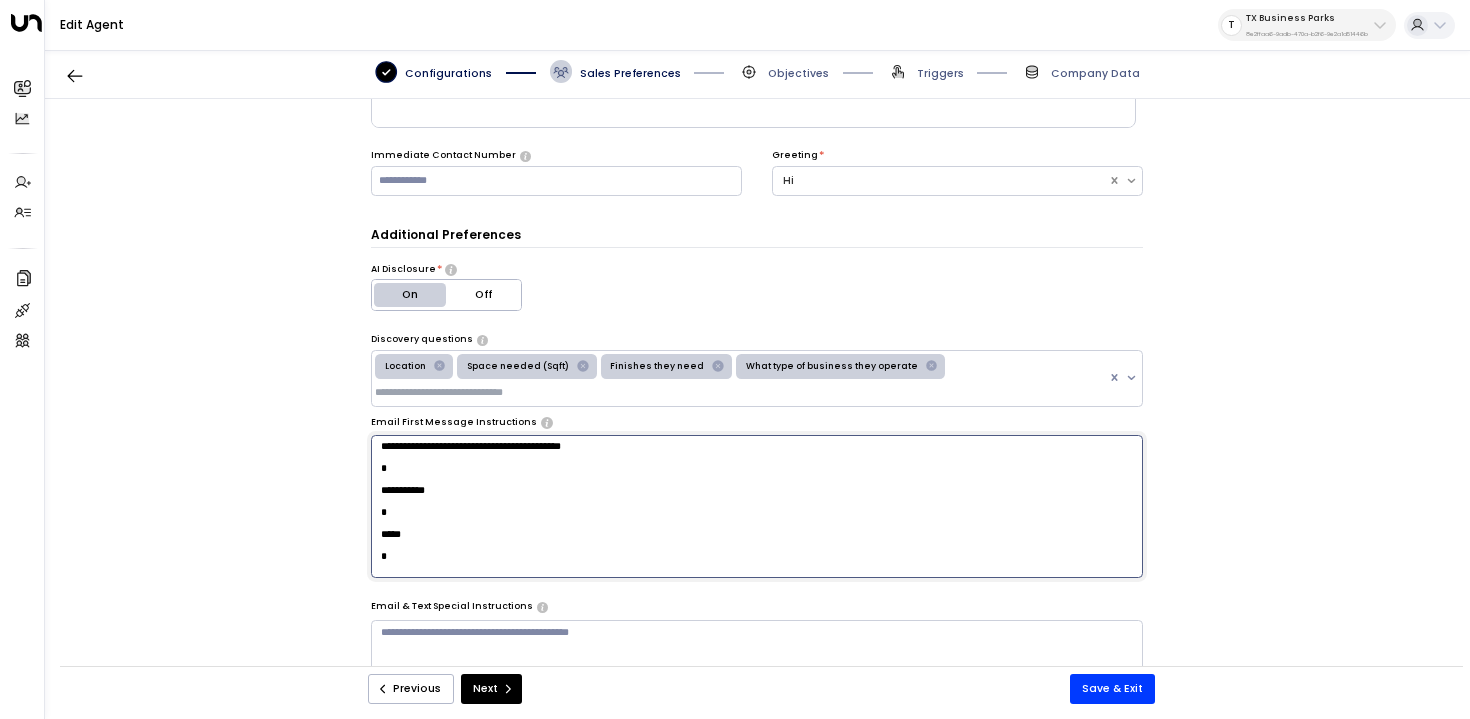 click at bounding box center (757, 507) 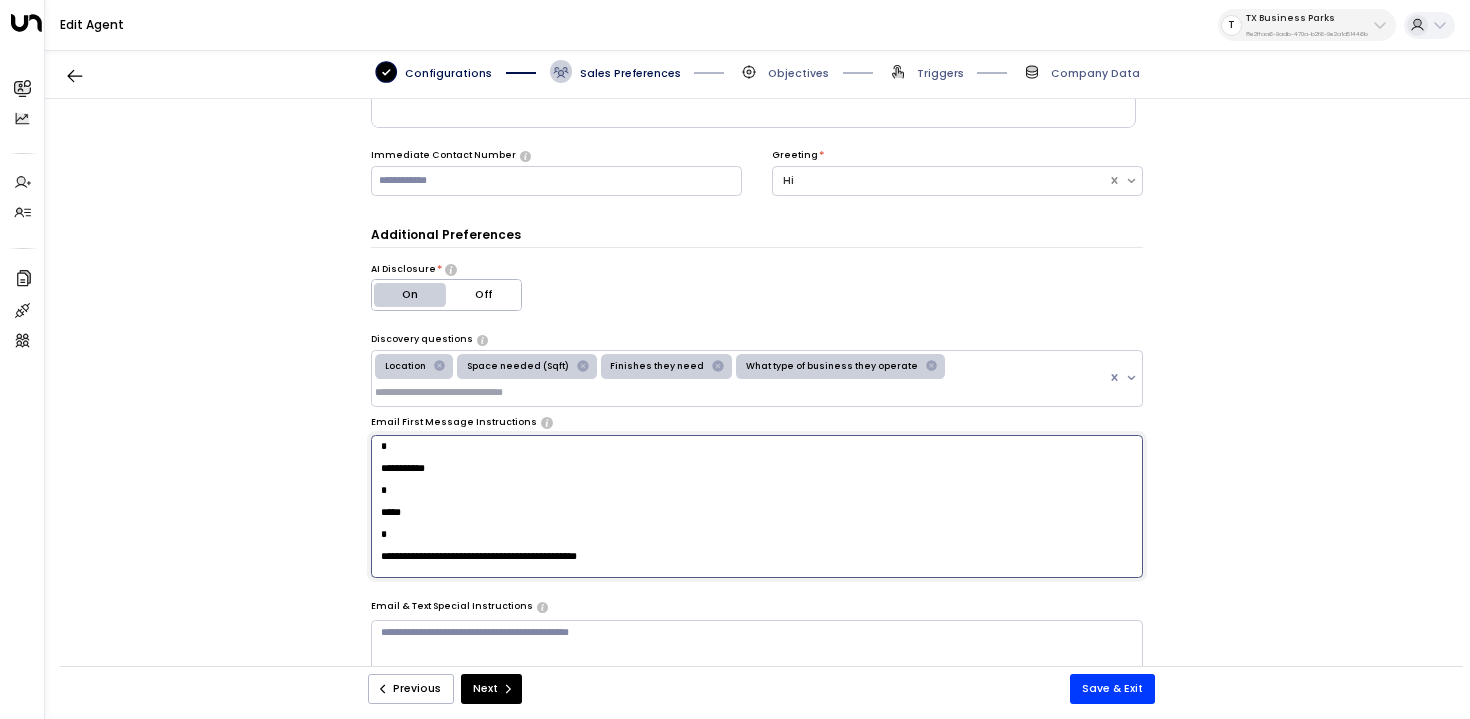 click at bounding box center (757, 507) 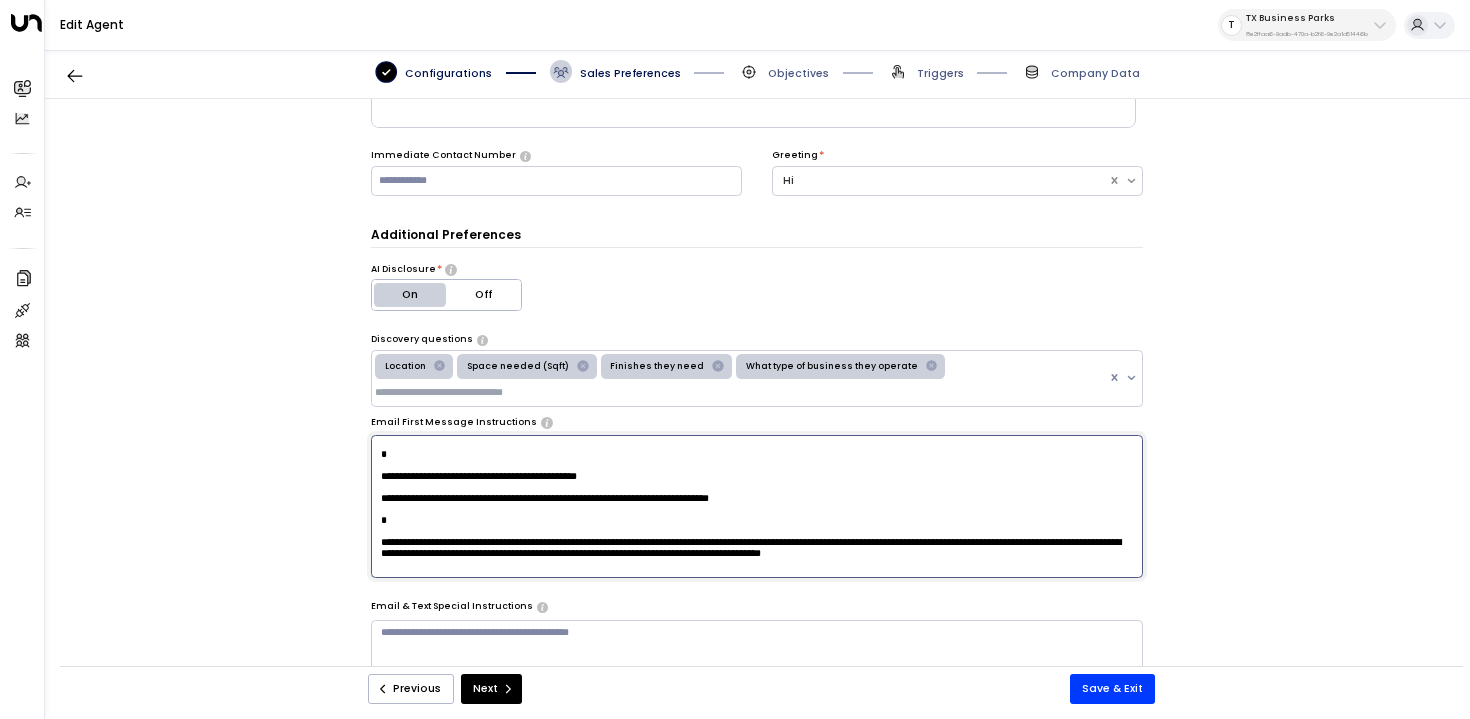 paste on "**********" 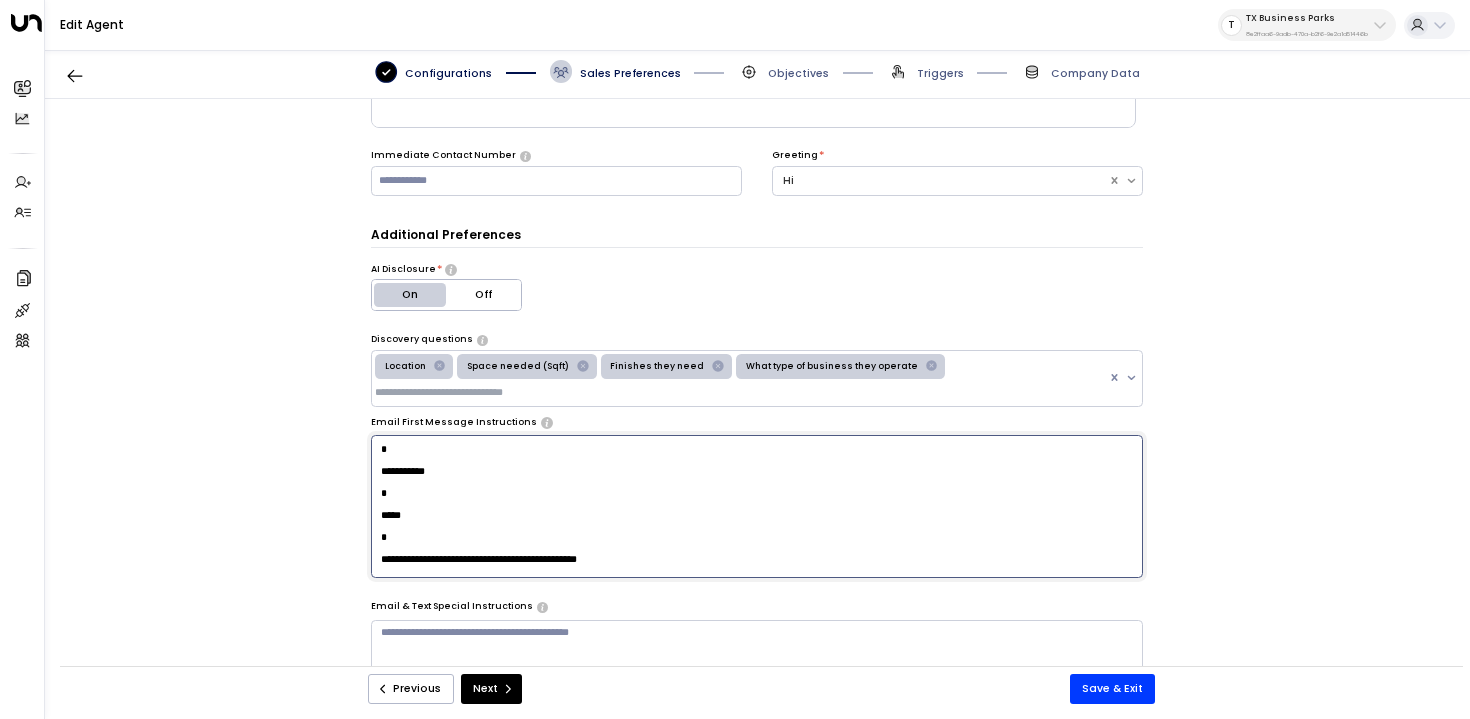 scroll, scrollTop: 184, scrollLeft: 0, axis: vertical 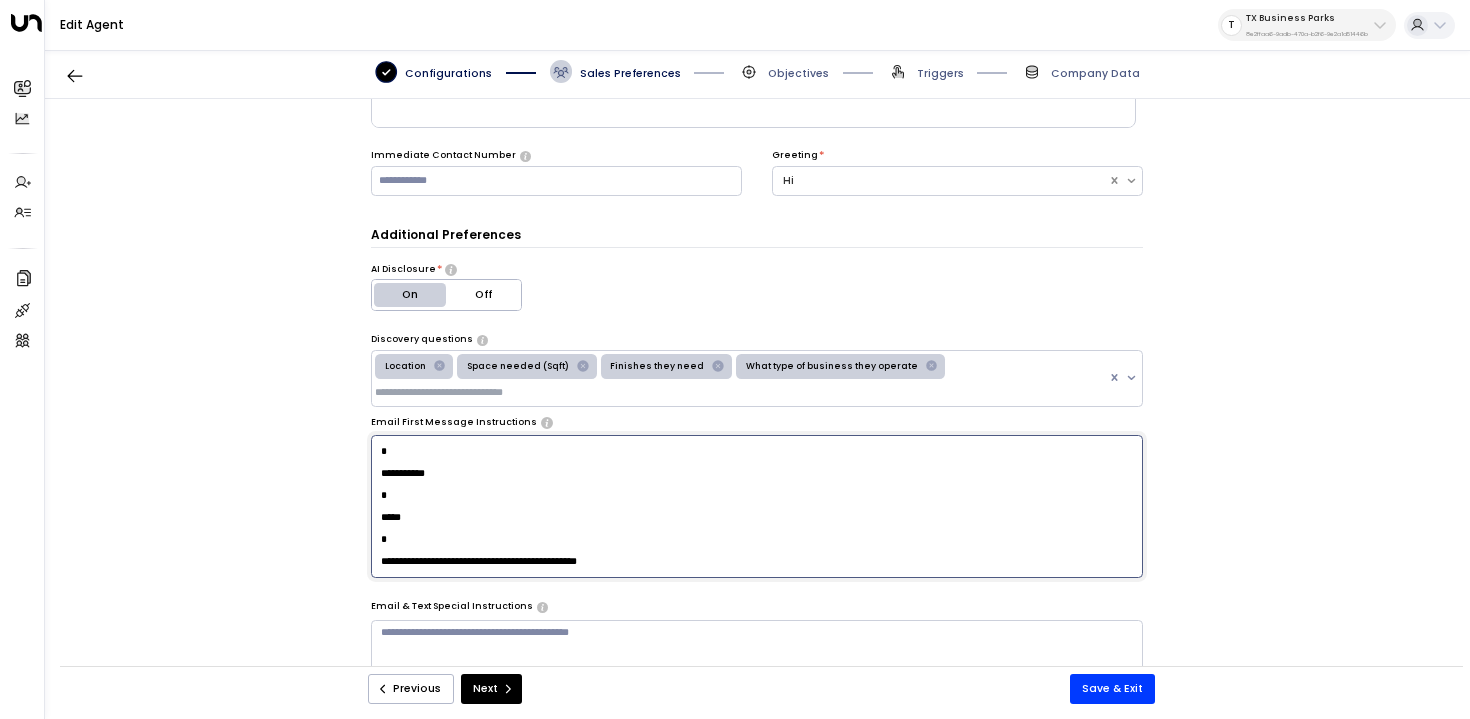 paste on "**********" 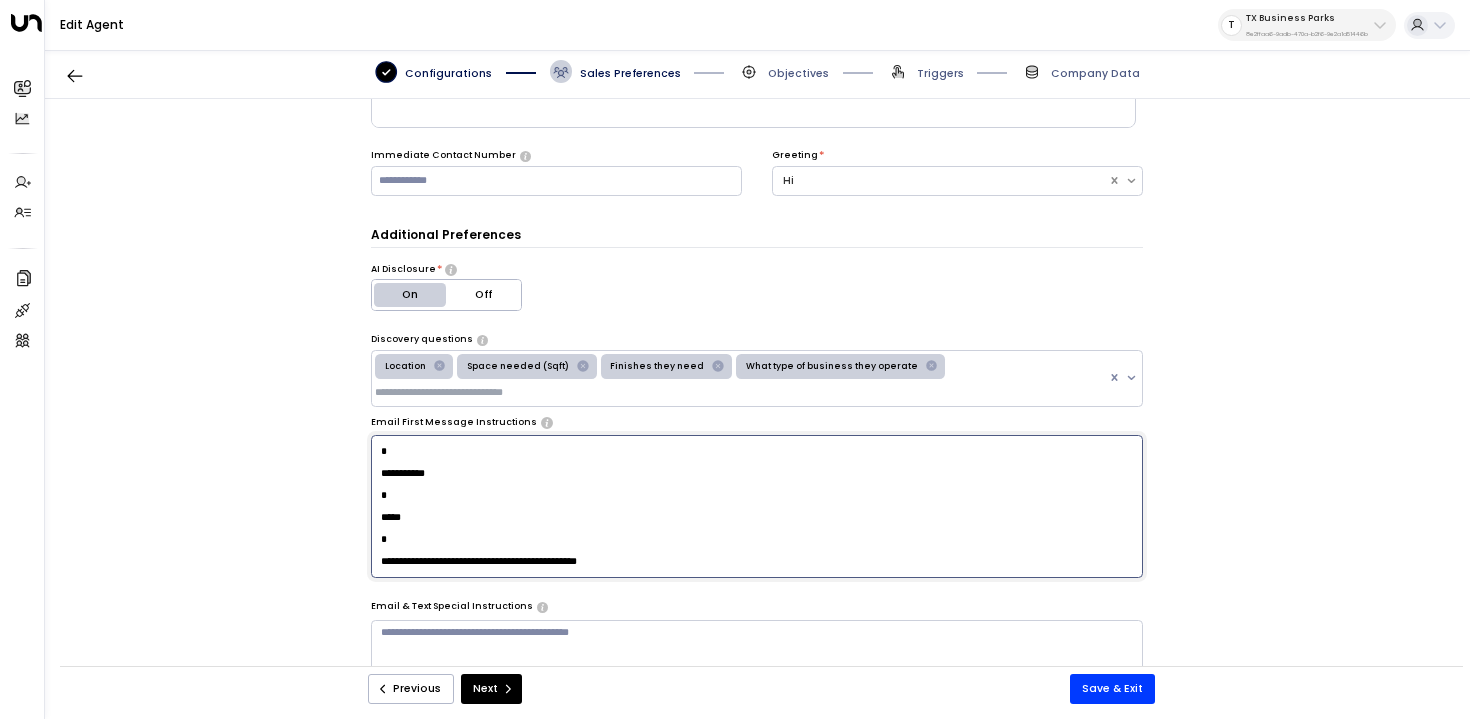 paste on "**********" 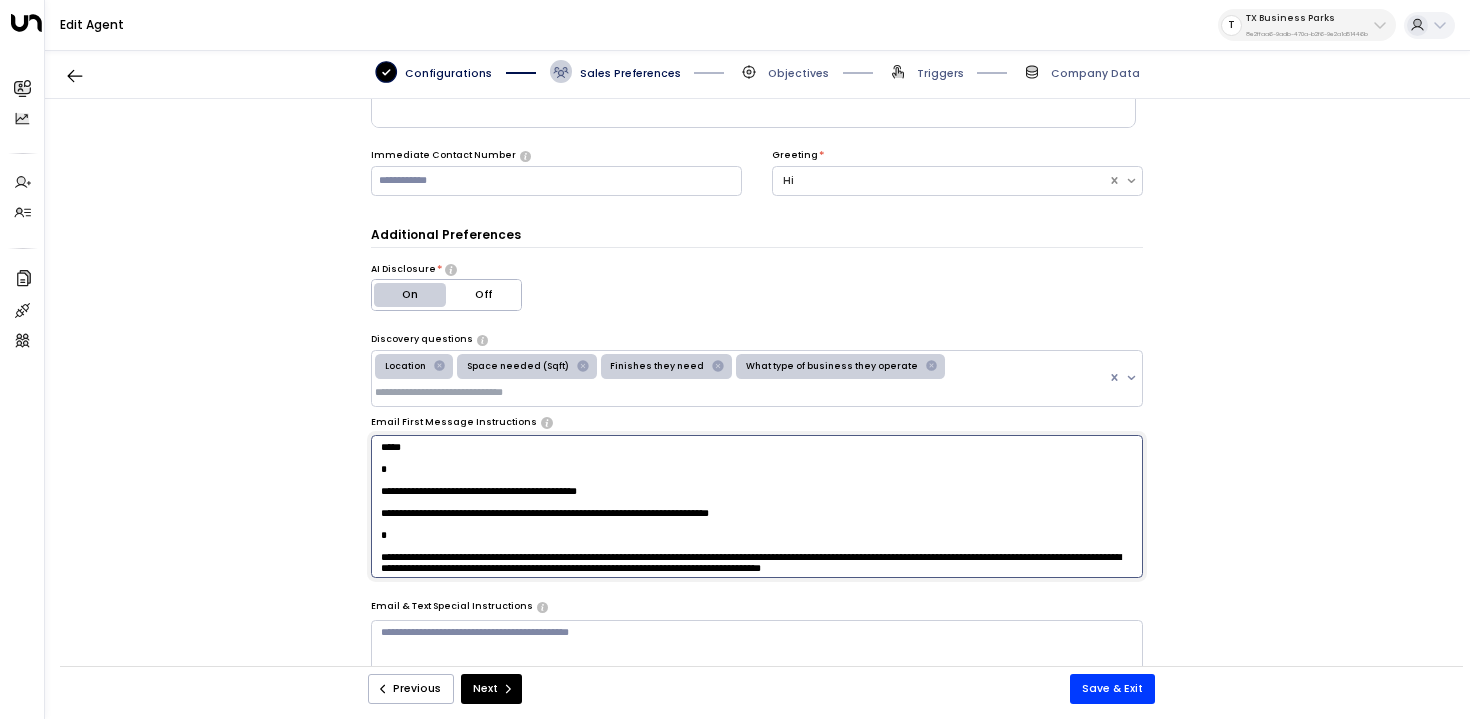 scroll, scrollTop: 263, scrollLeft: 0, axis: vertical 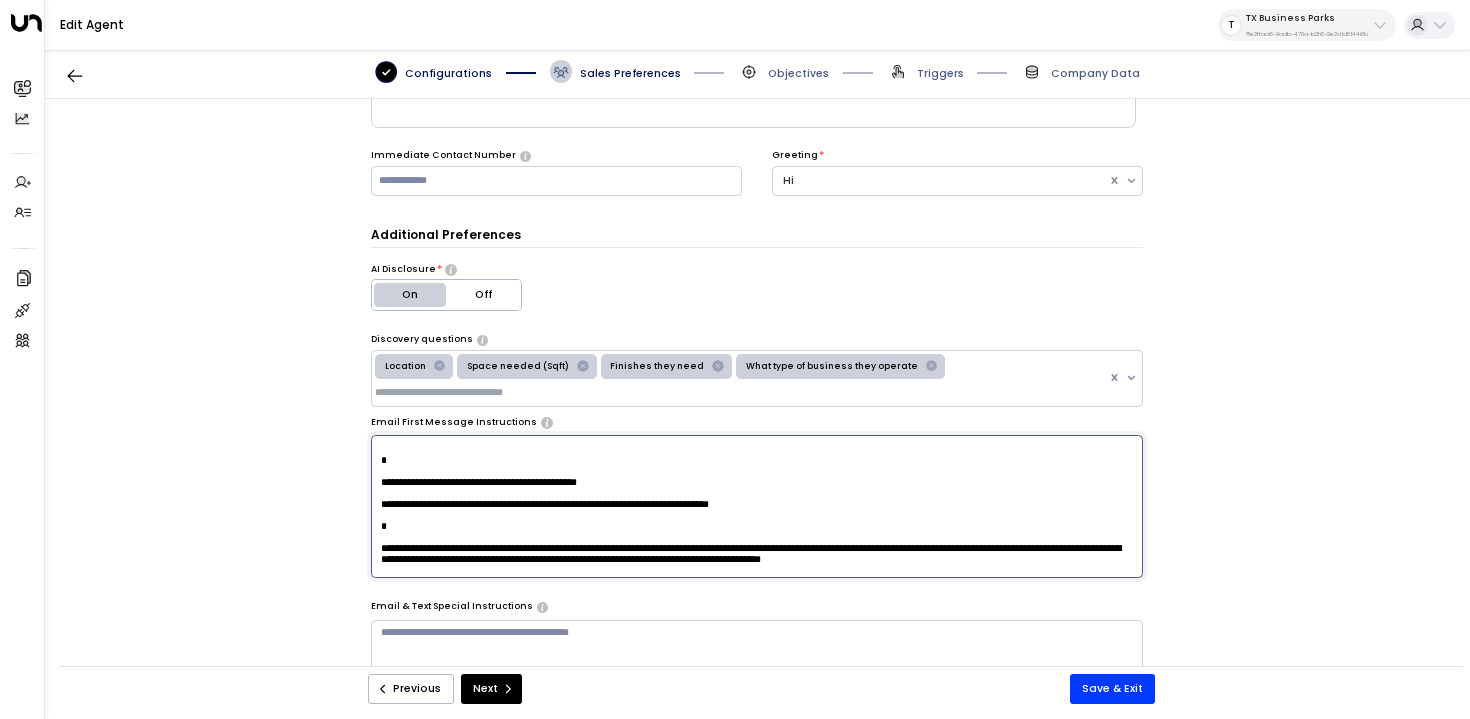 click at bounding box center [757, 507] 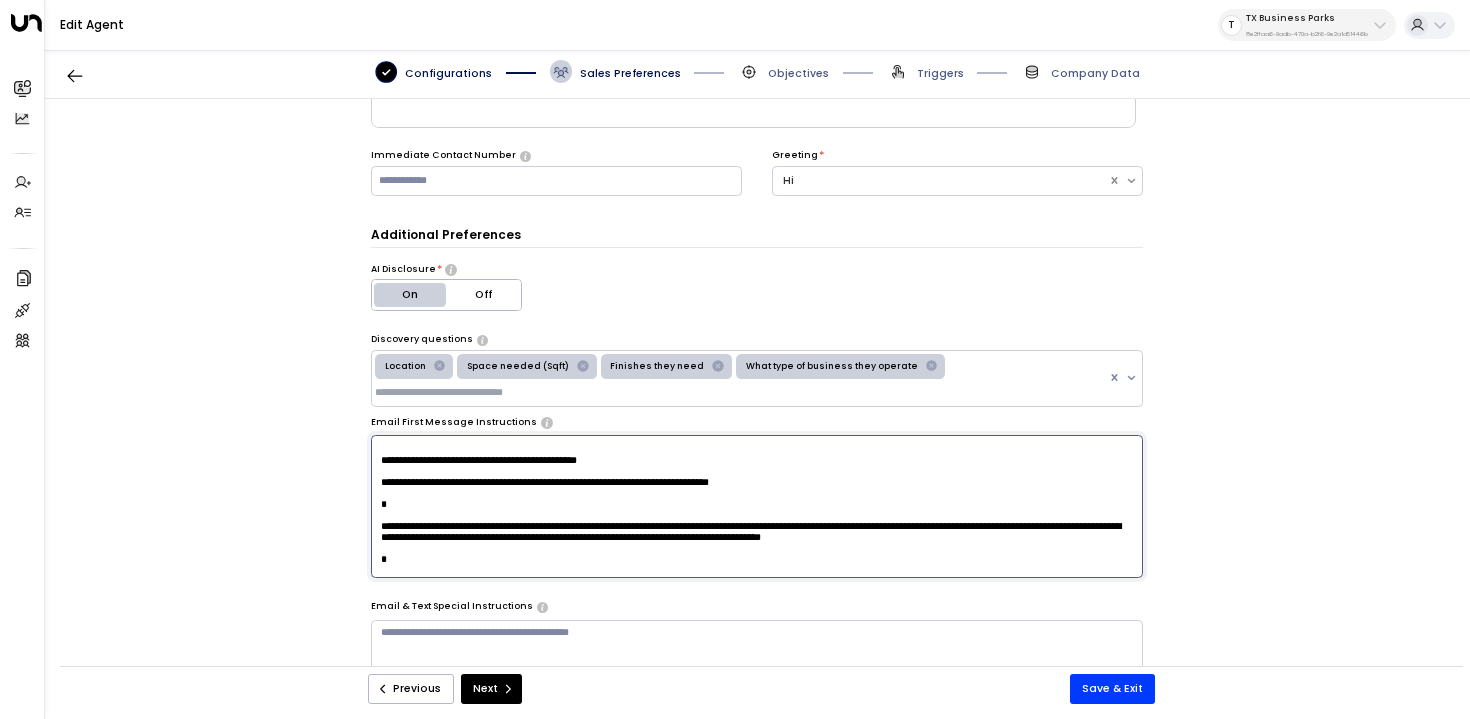 click at bounding box center (757, 507) 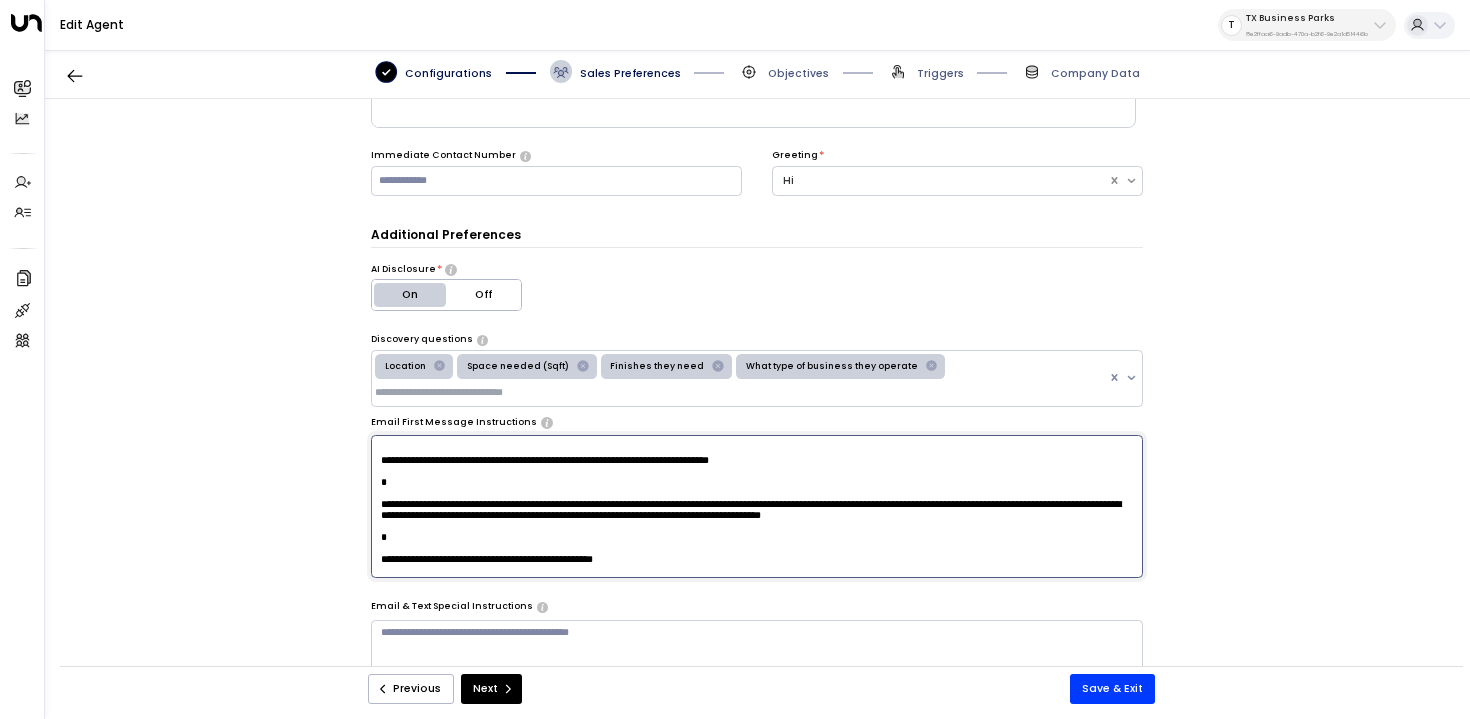 paste on "**********" 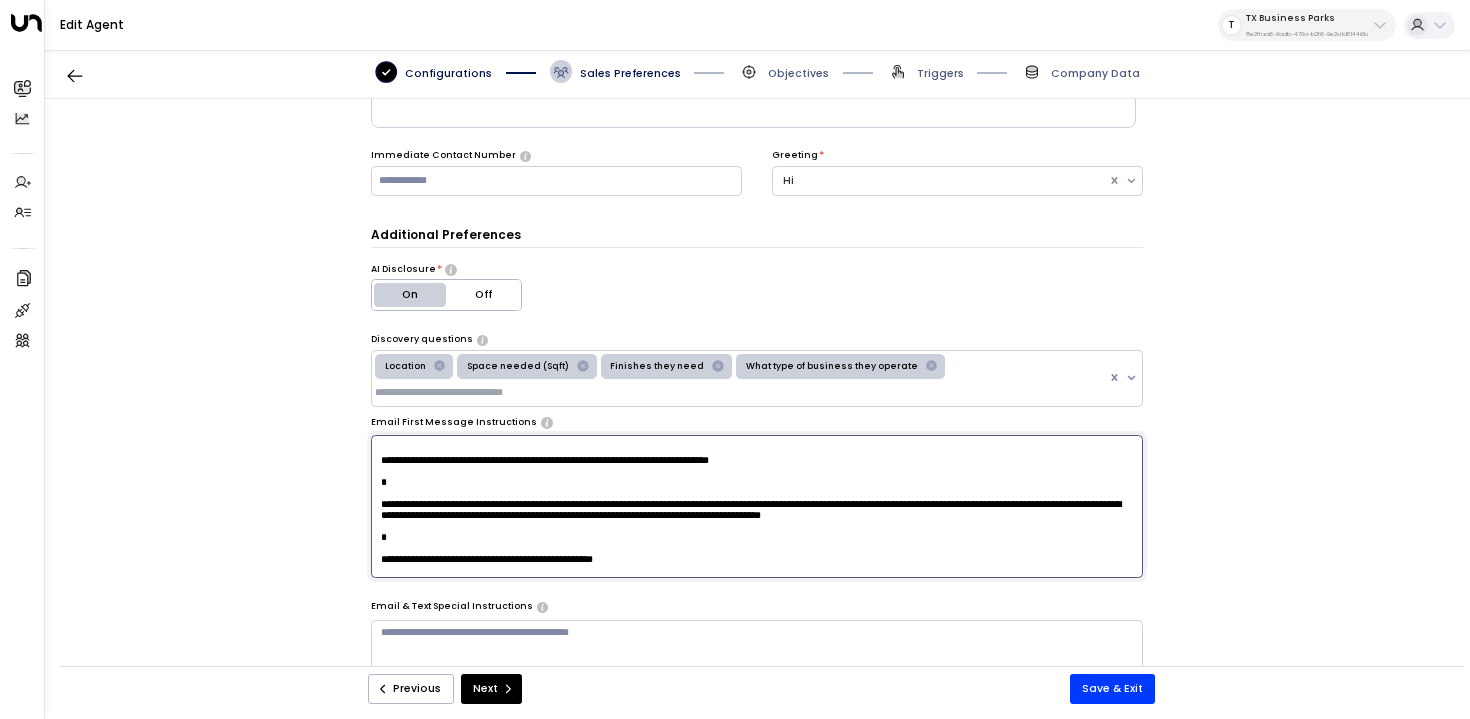 paste on "**********" 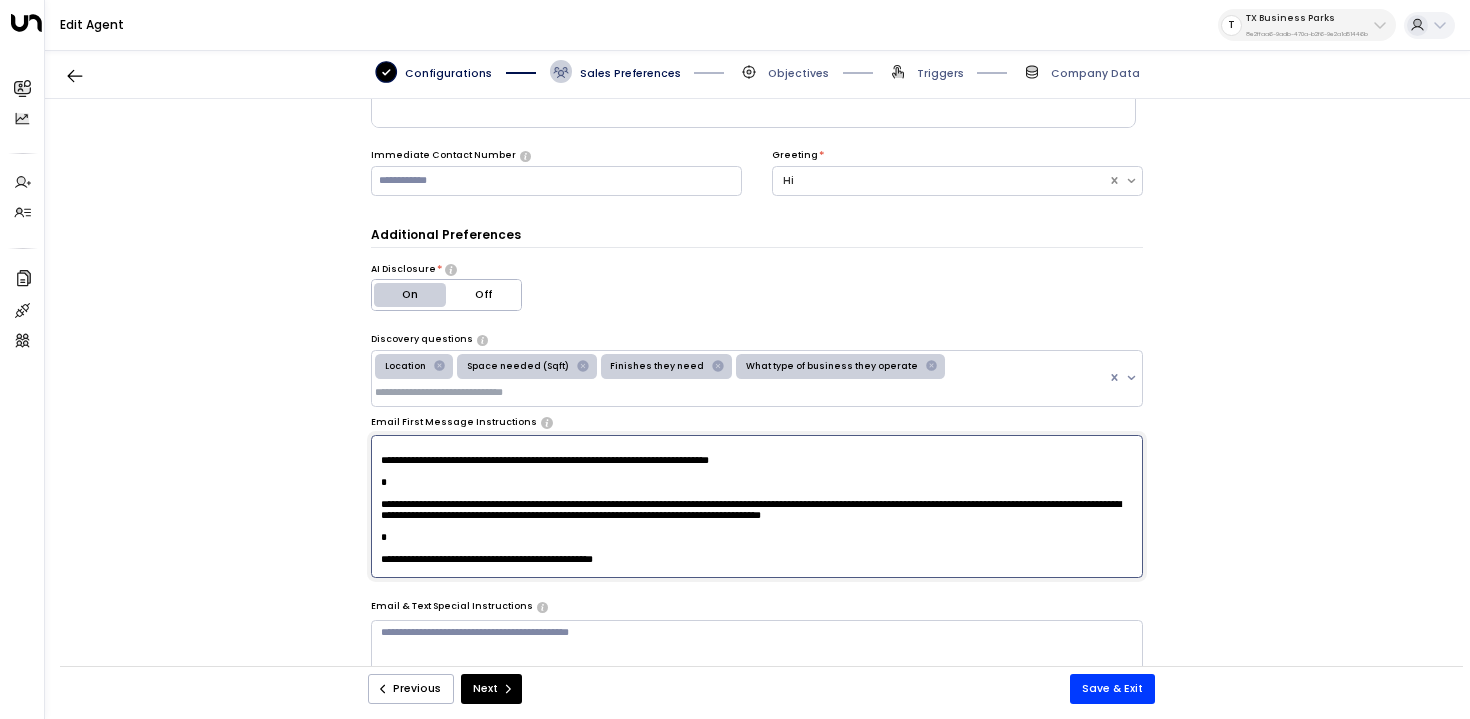 paste 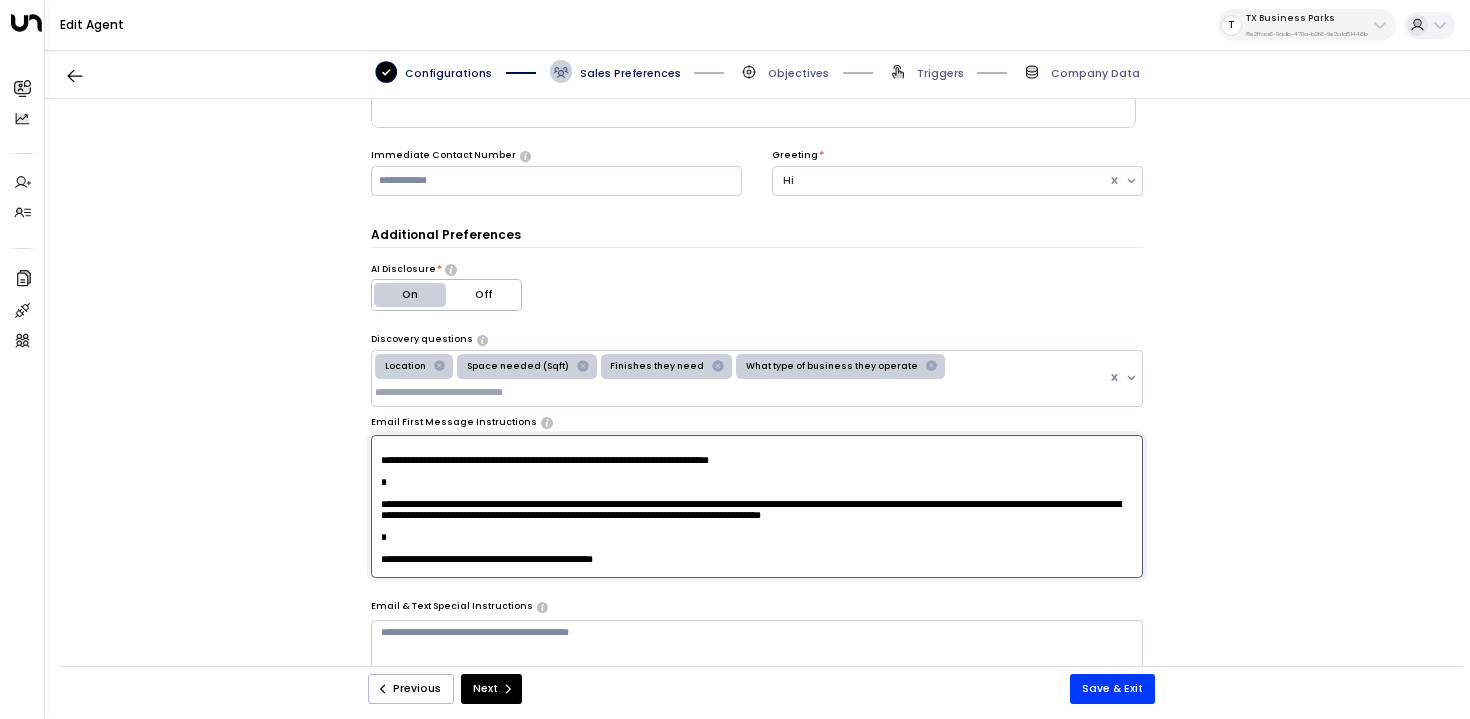 click at bounding box center [757, 507] 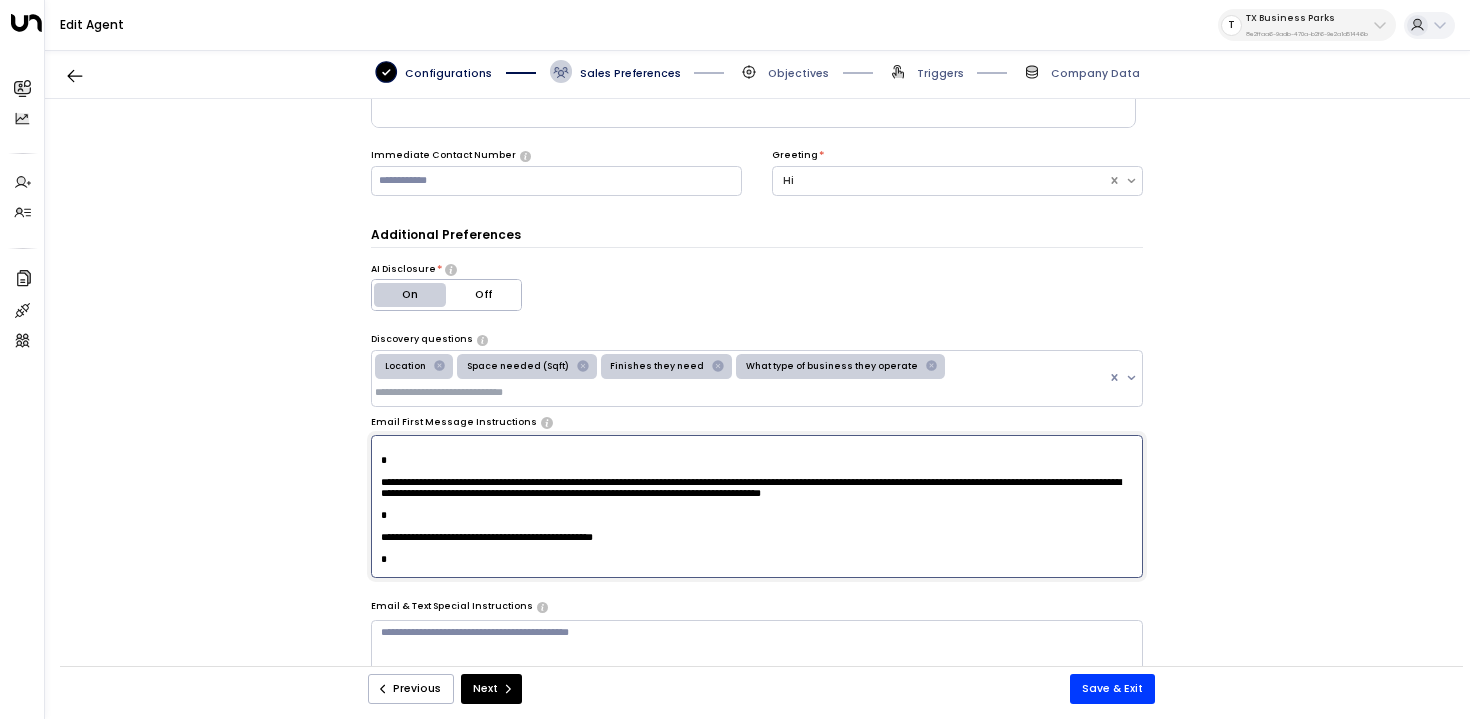 click on "* ​" at bounding box center [757, 506] 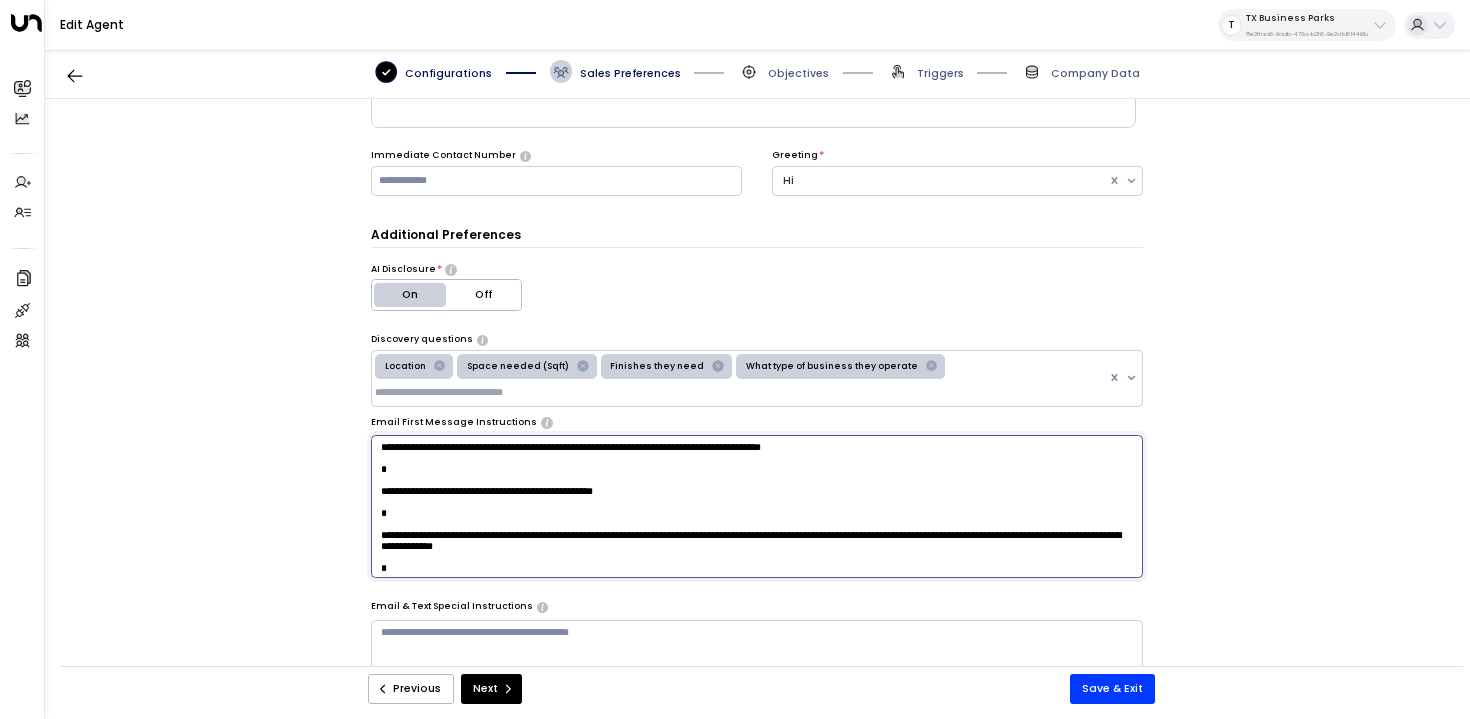 scroll, scrollTop: 339, scrollLeft: 0, axis: vertical 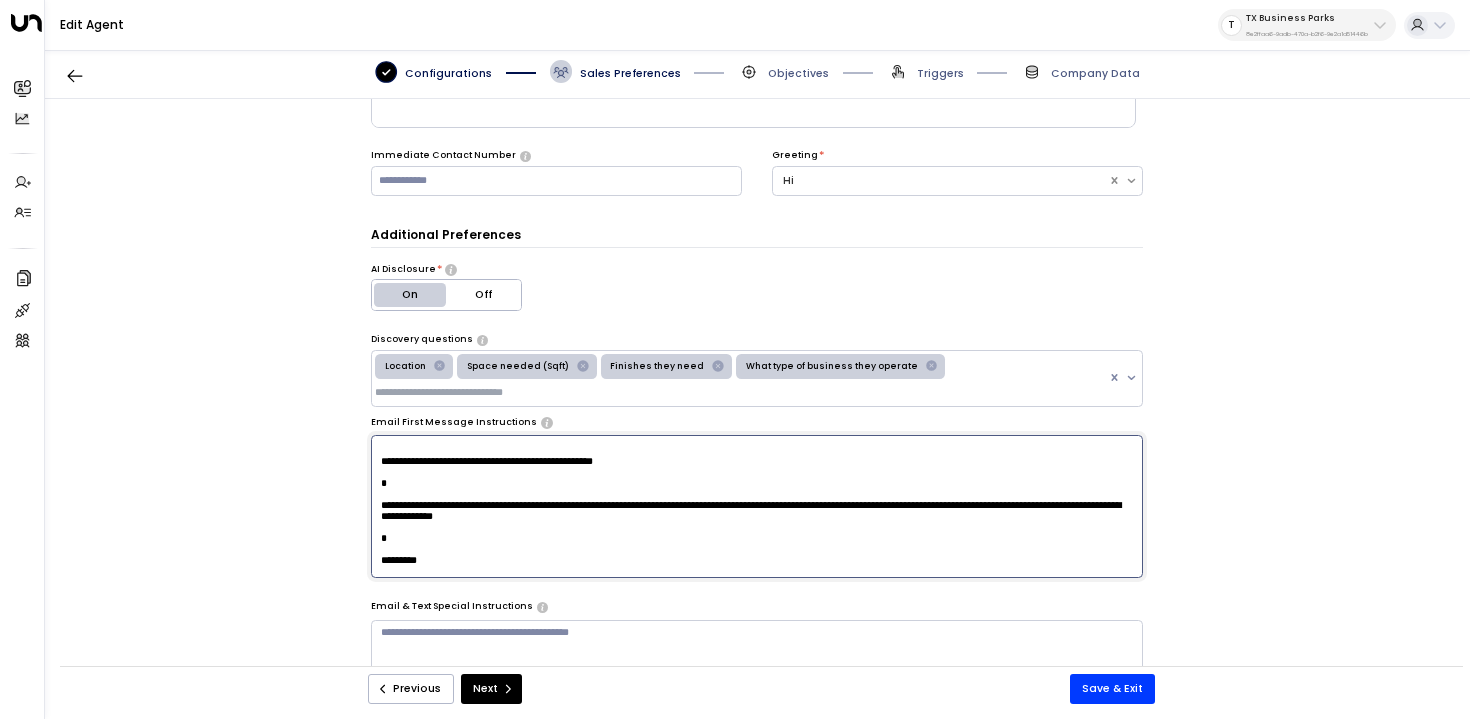 click at bounding box center (757, 507) 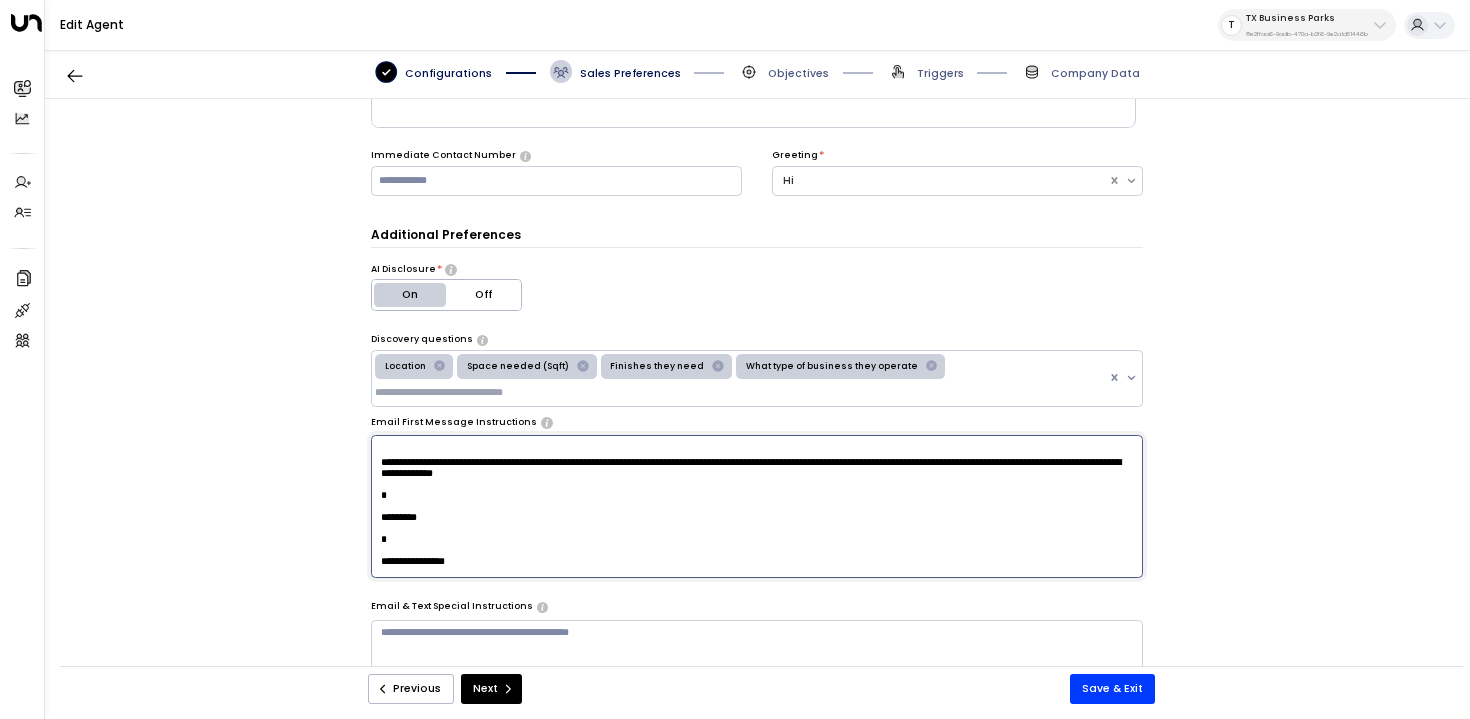 scroll, scrollTop: 379, scrollLeft: 0, axis: vertical 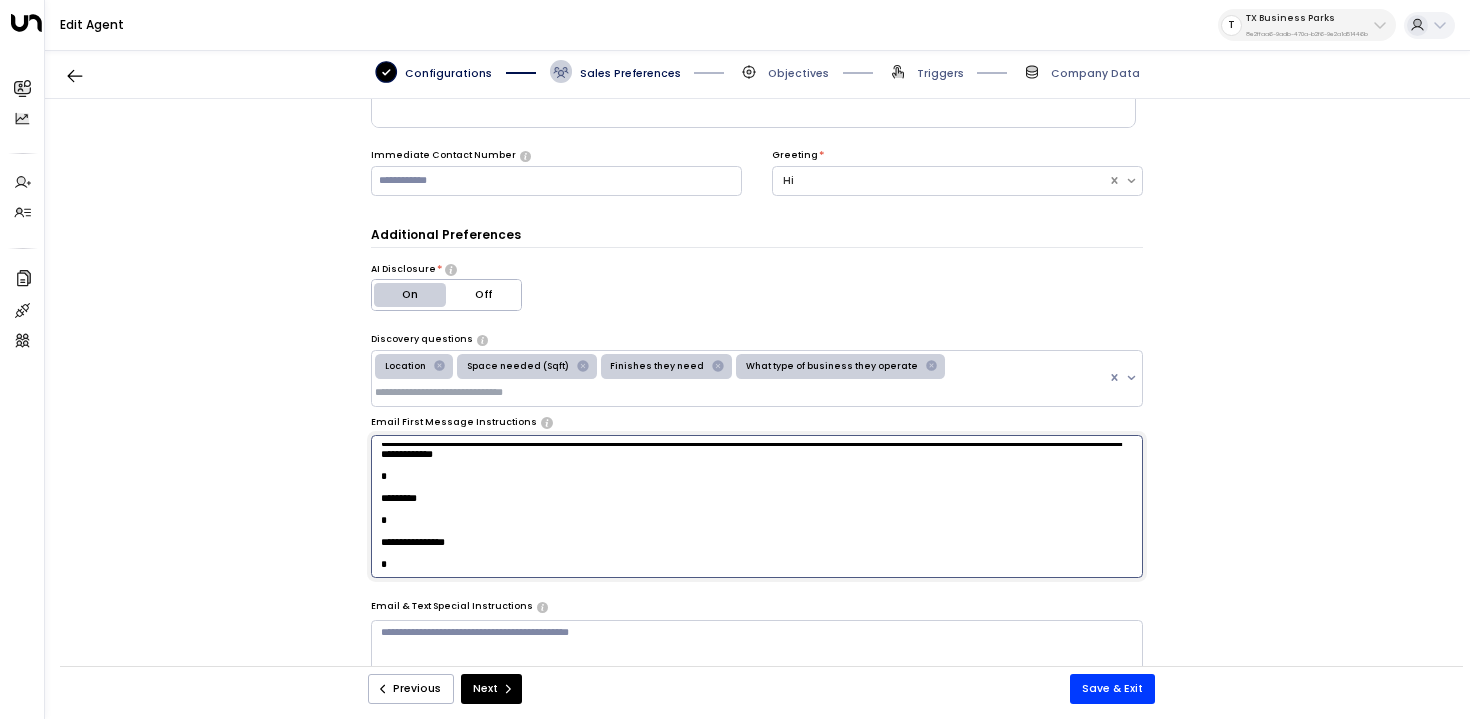 click at bounding box center [757, 507] 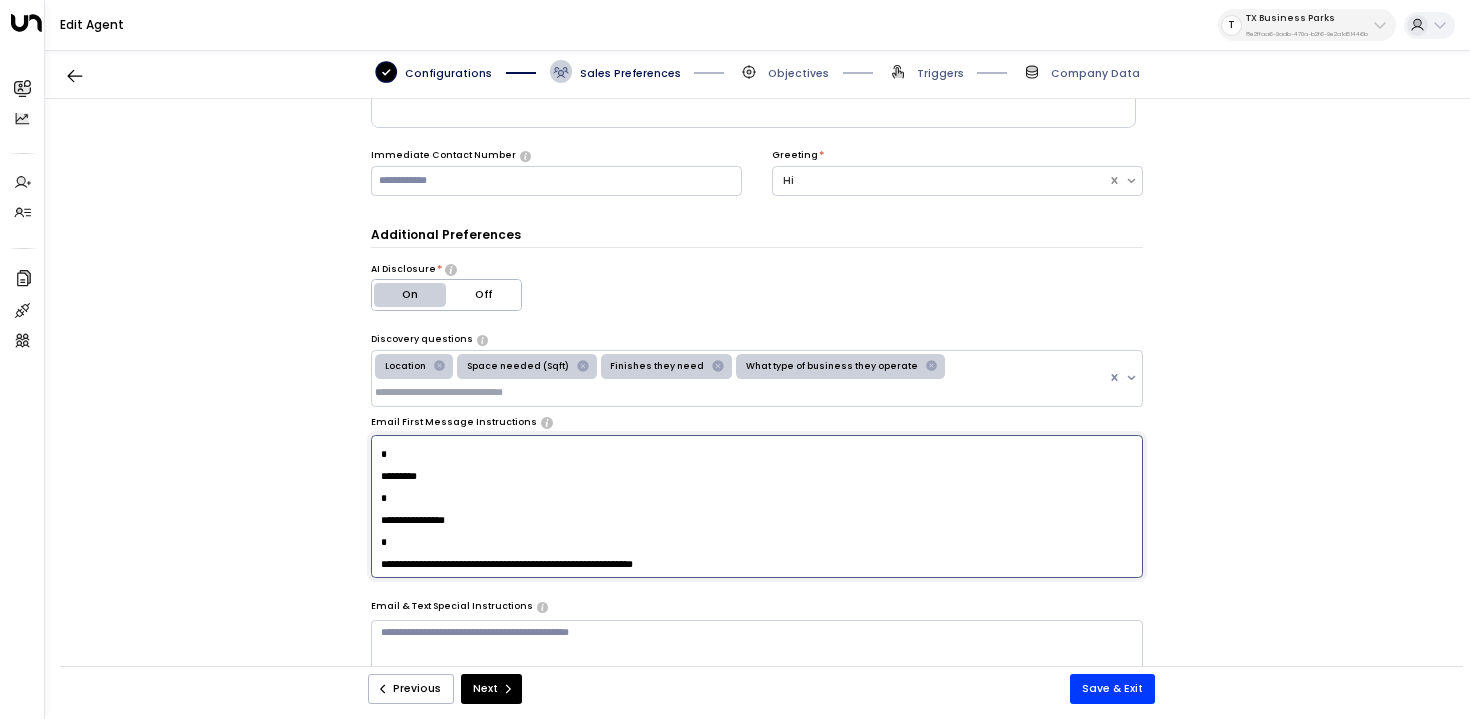 scroll, scrollTop: 446, scrollLeft: 0, axis: vertical 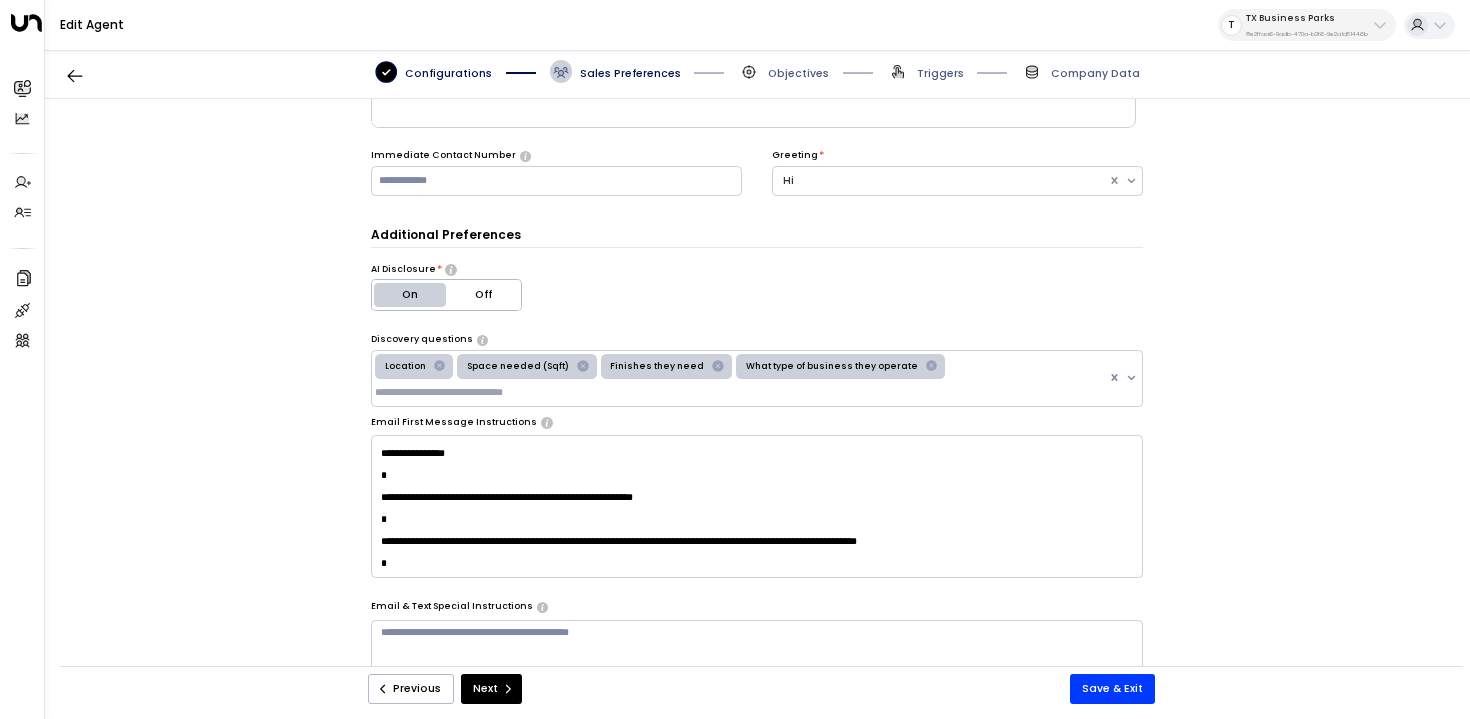 click on "* ​" at bounding box center [757, 506] 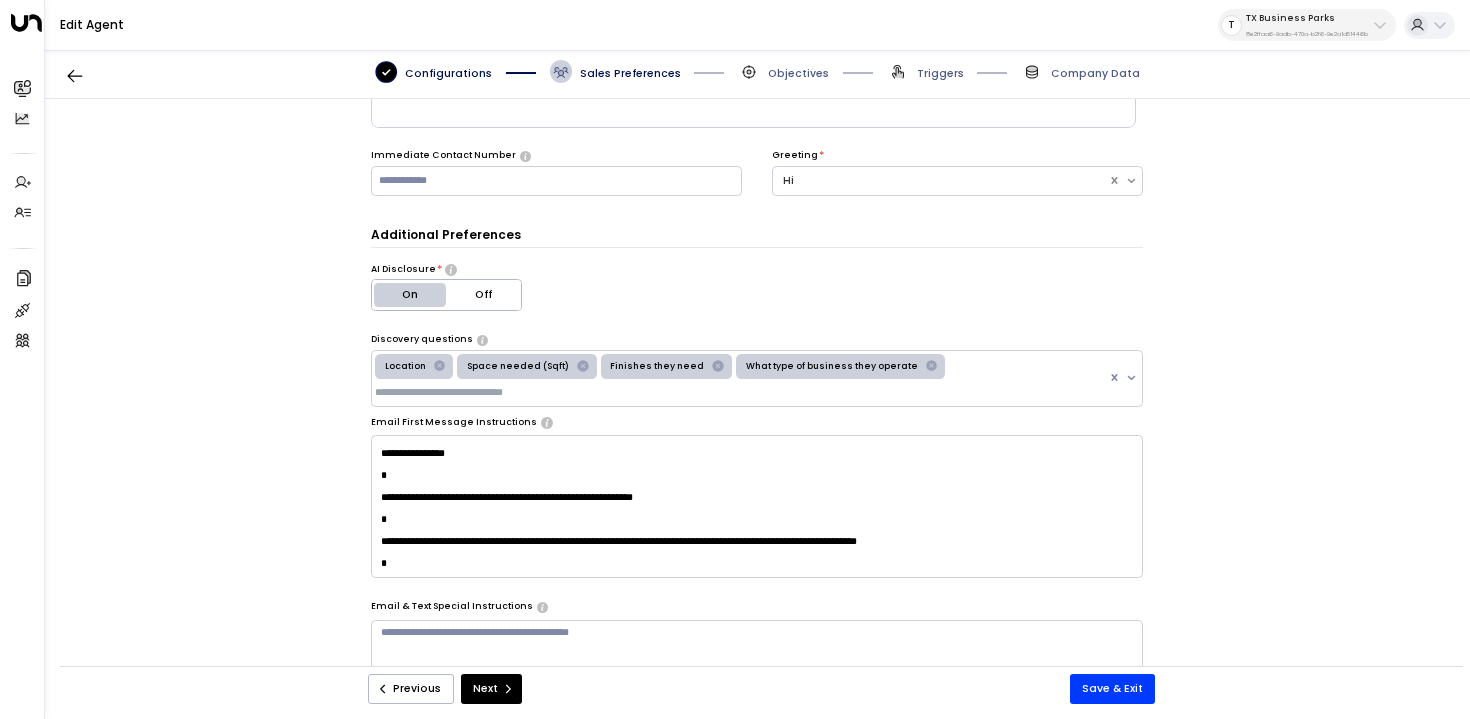 scroll, scrollTop: 434, scrollLeft: 0, axis: vertical 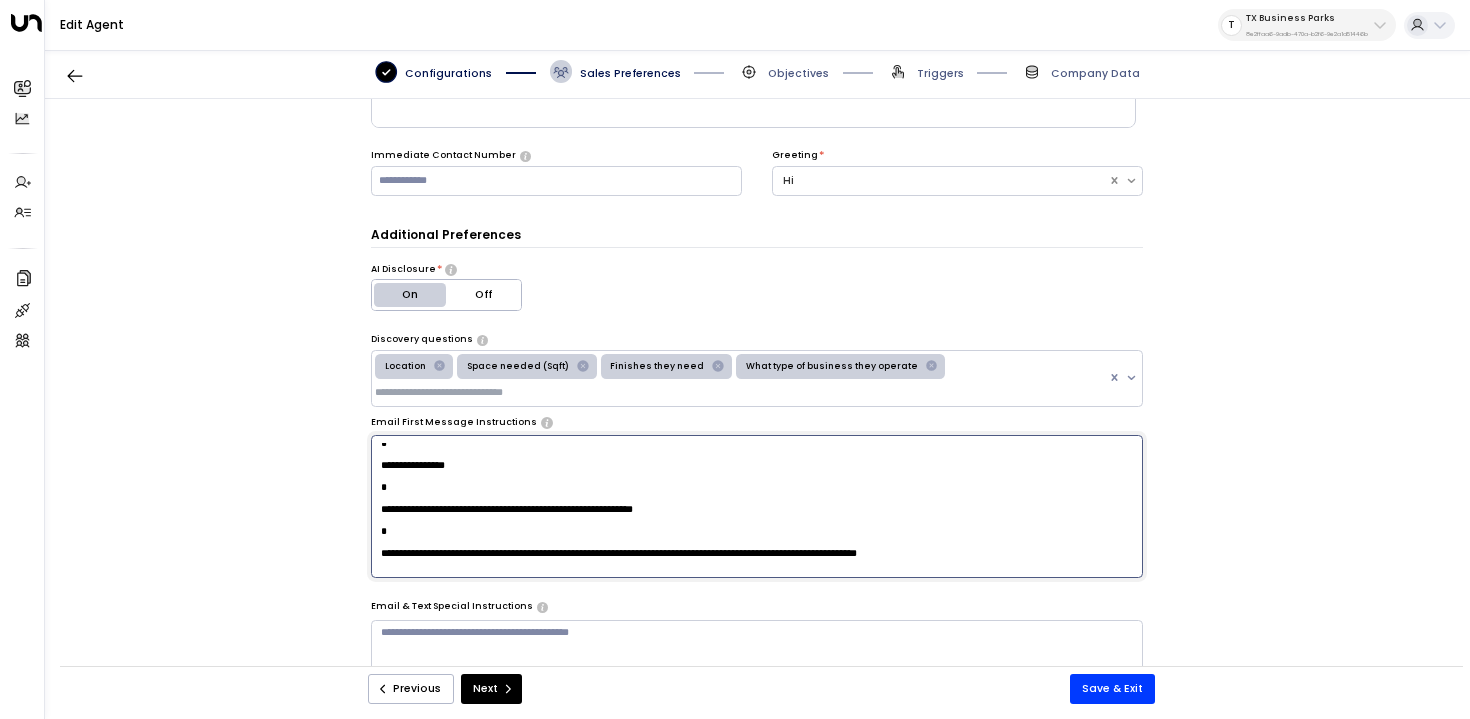 click on "* ​" at bounding box center (757, 506) 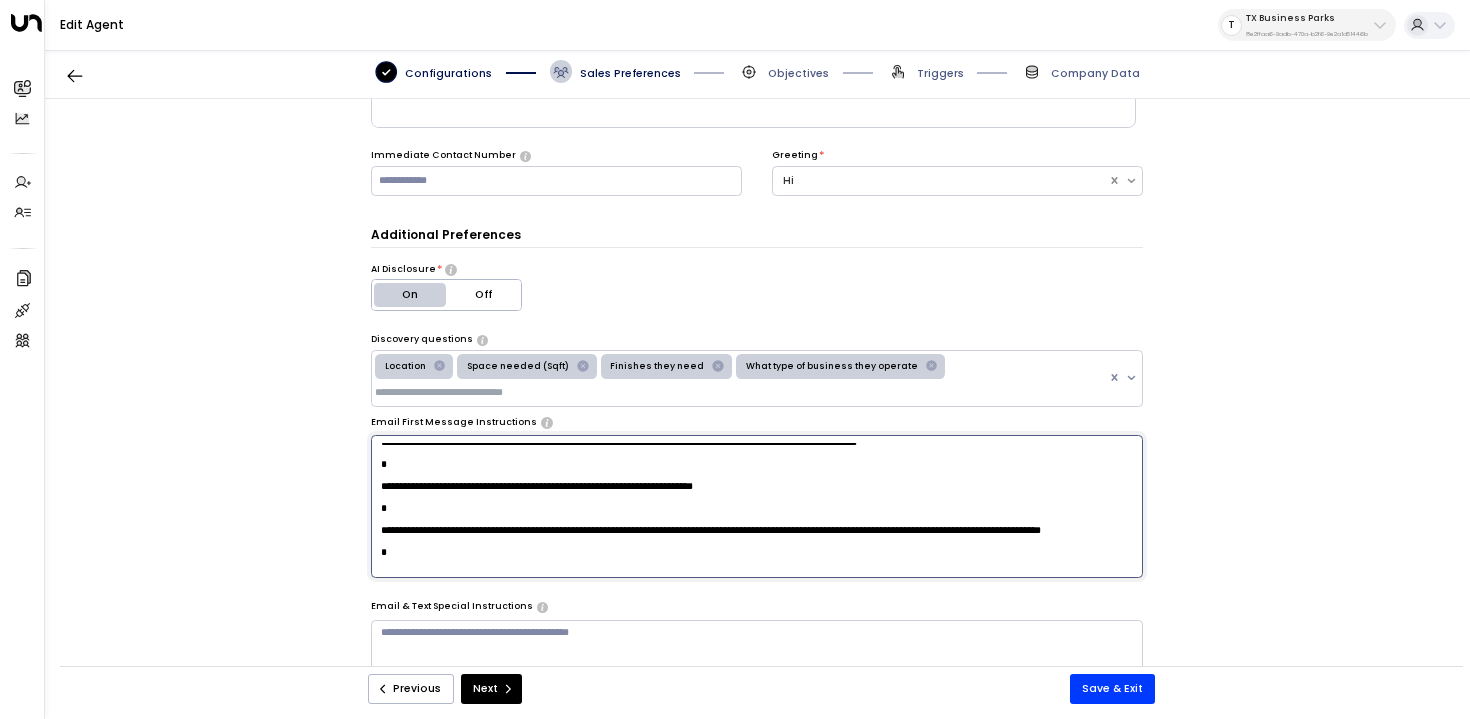 scroll, scrollTop: 524, scrollLeft: 0, axis: vertical 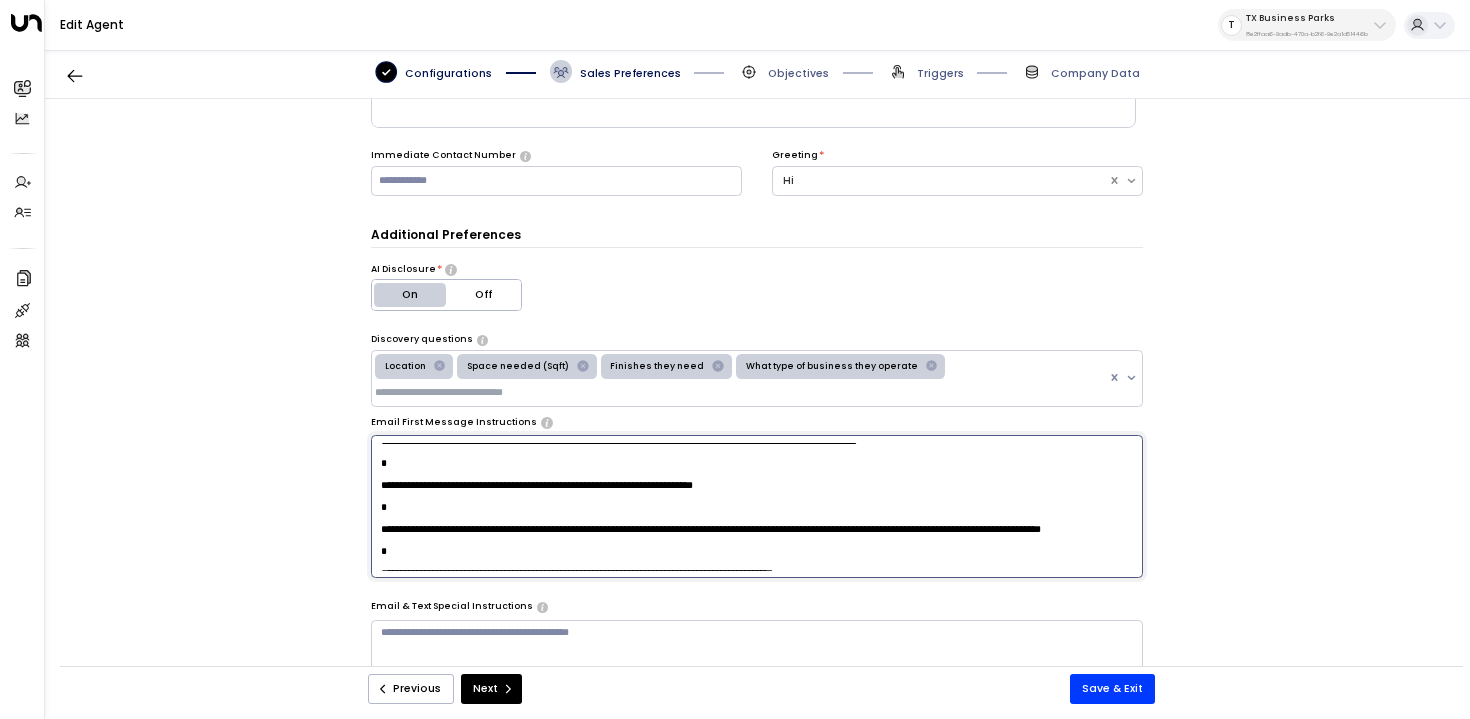 click at bounding box center [757, 507] 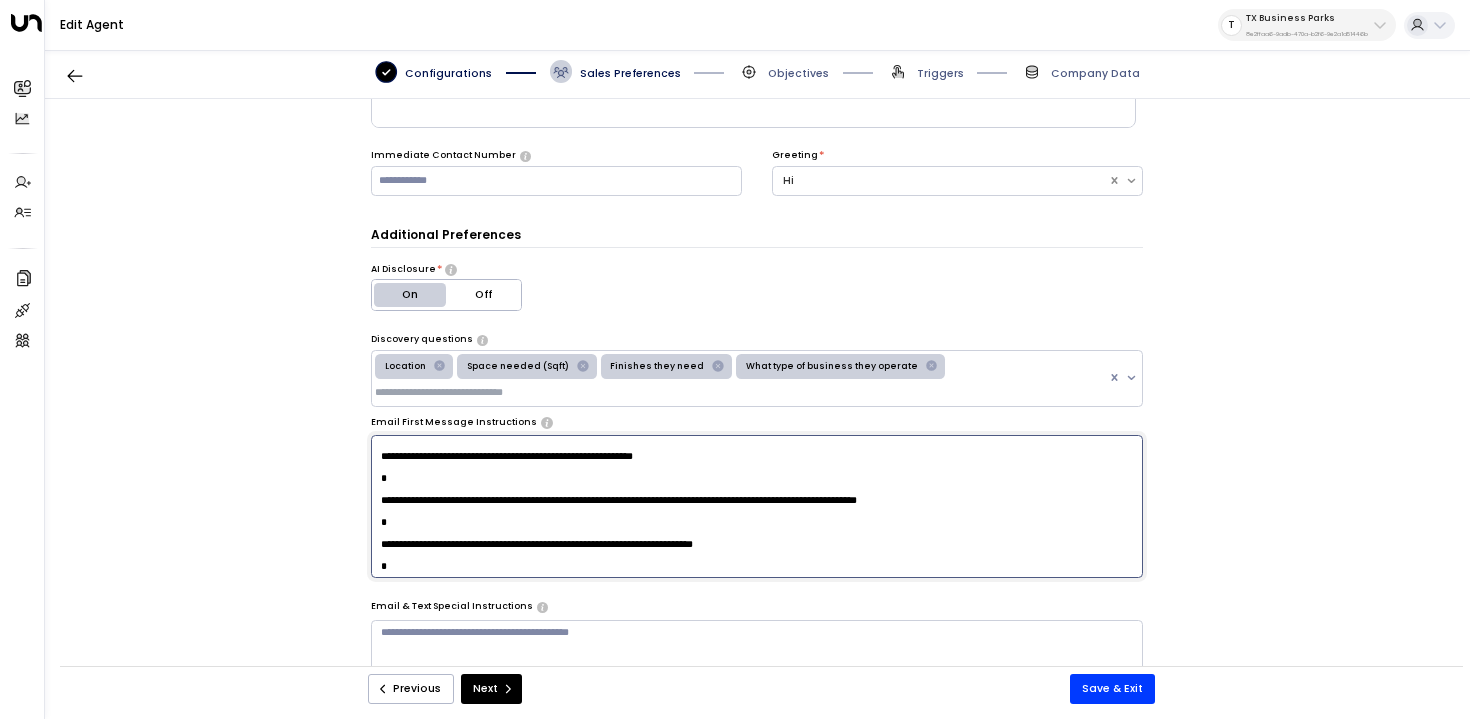 scroll, scrollTop: 466, scrollLeft: 0, axis: vertical 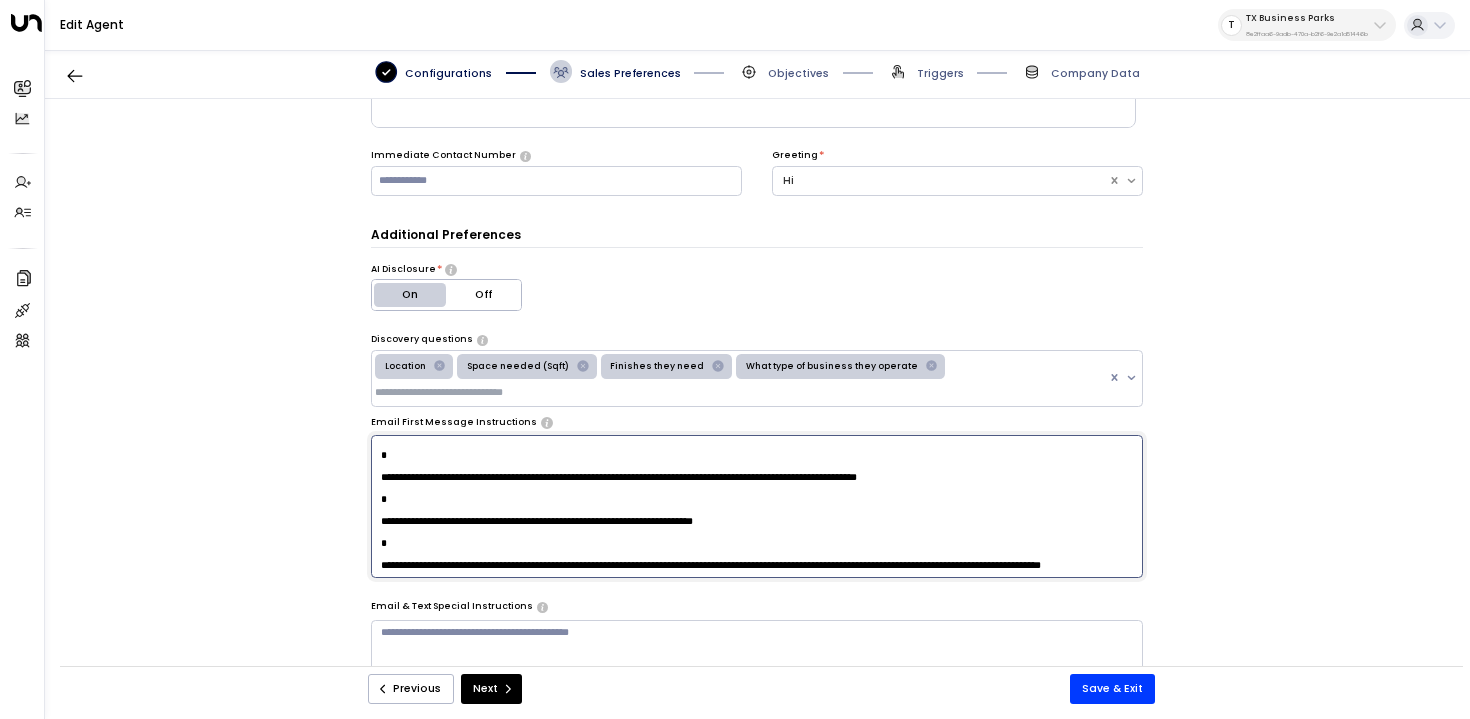 click at bounding box center (757, 507) 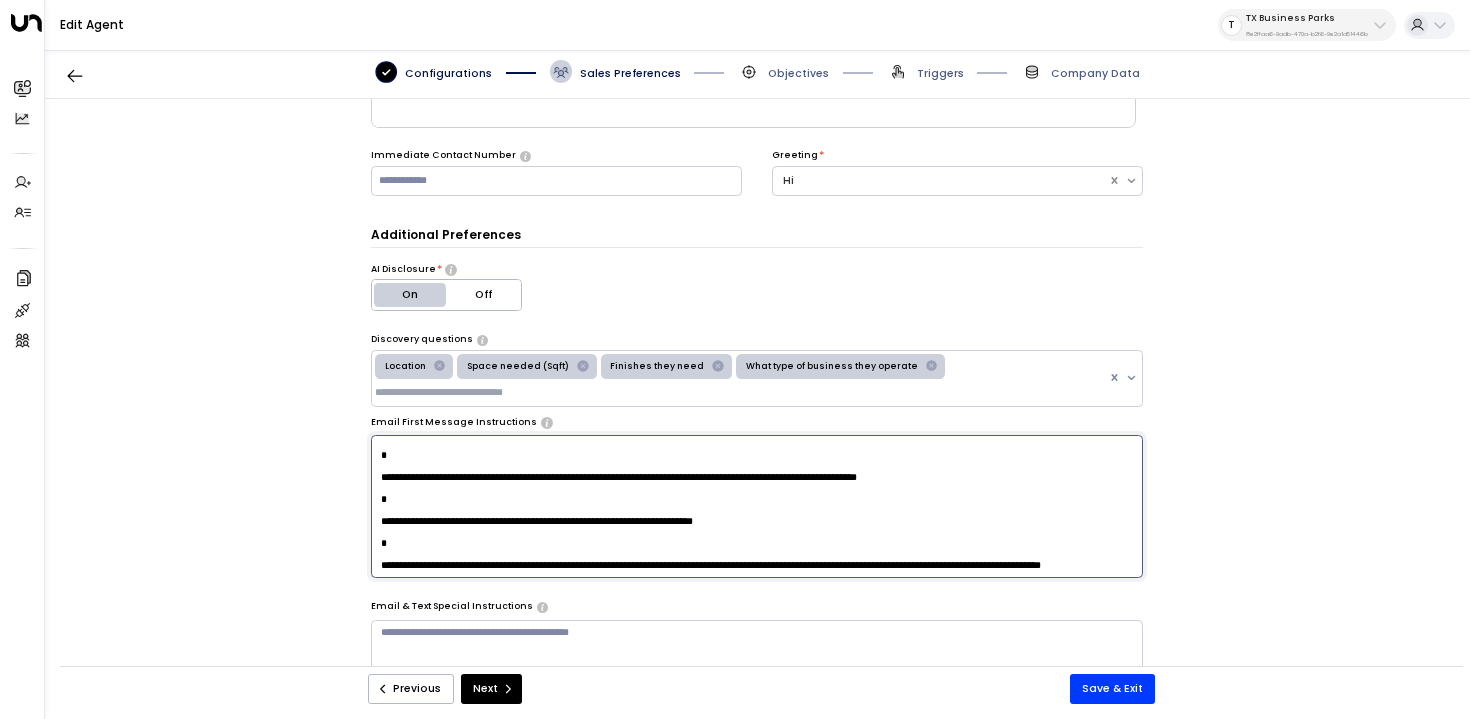 paste on "**********" 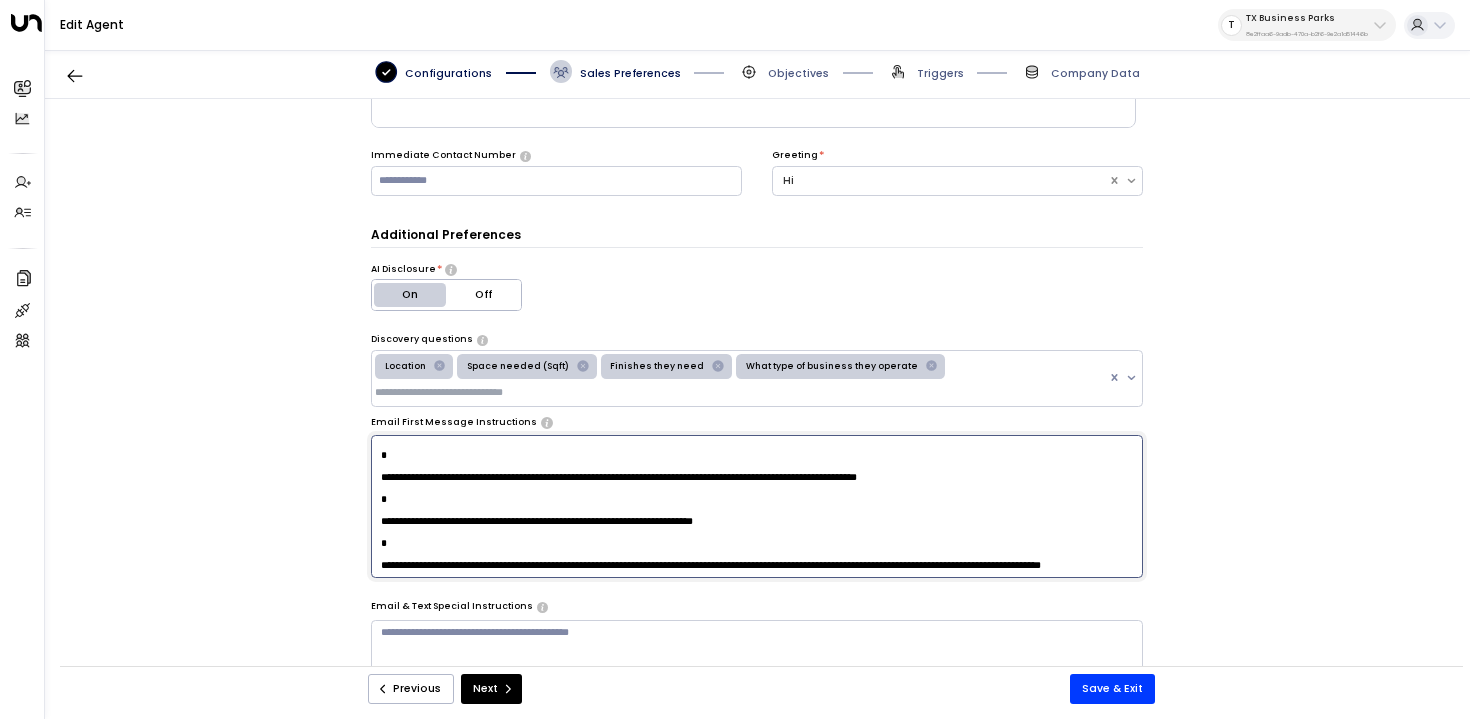 paste on "**********" 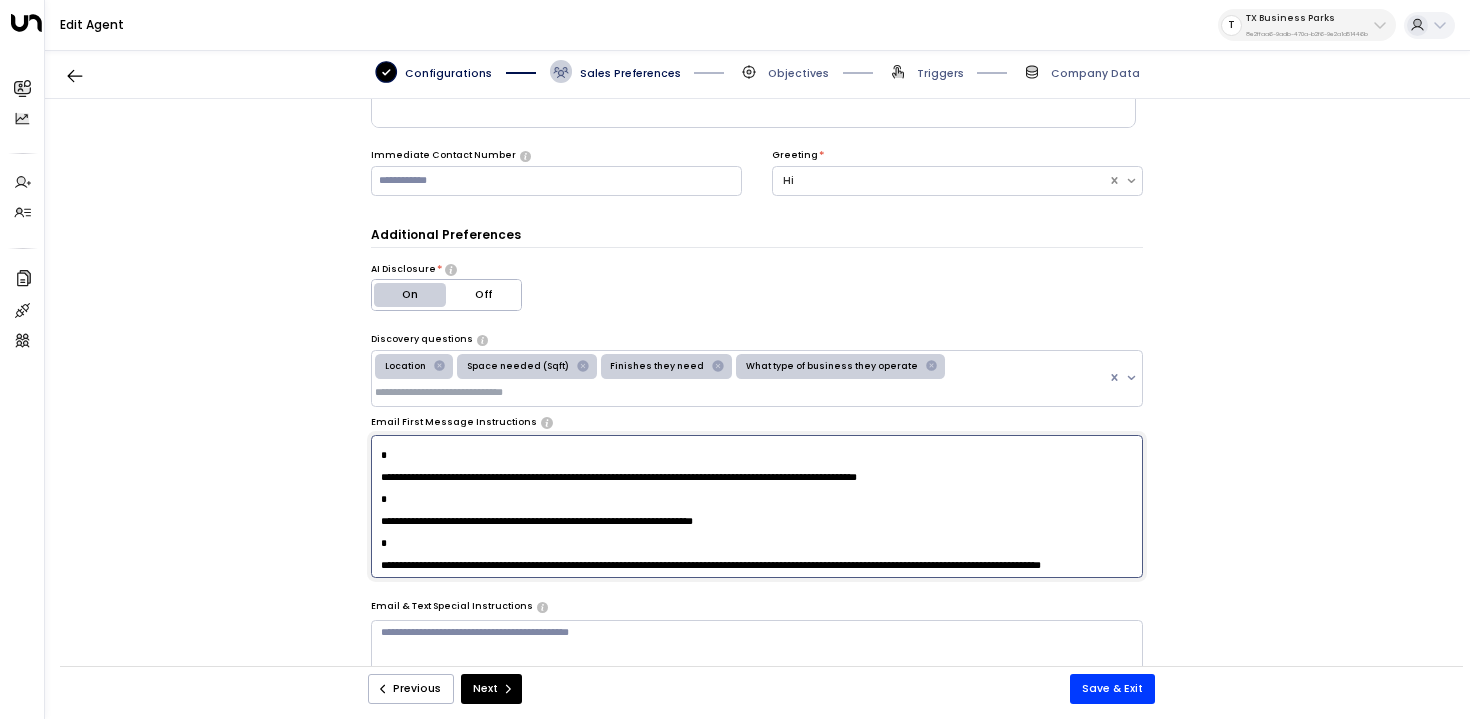 drag, startPoint x: 1115, startPoint y: 529, endPoint x: 379, endPoint y: 523, distance: 736.0245 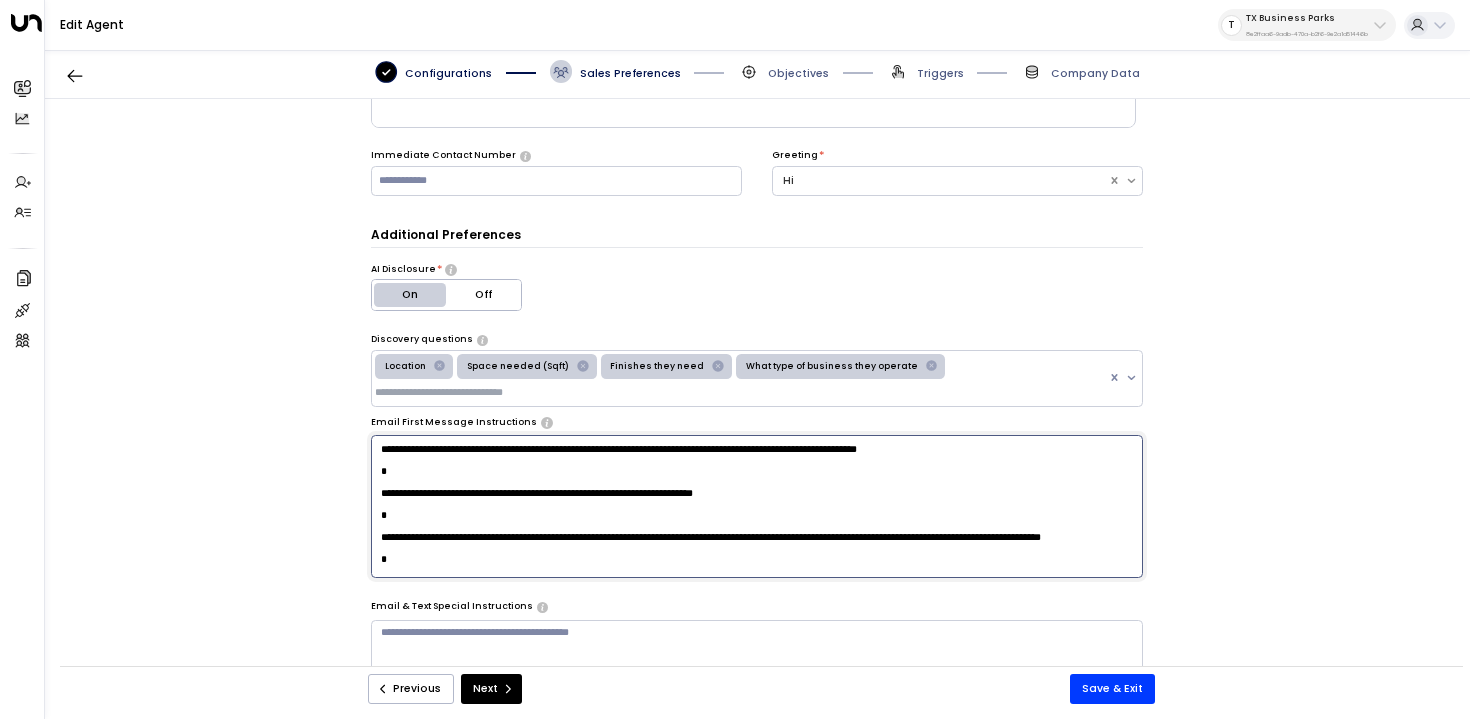 scroll, scrollTop: 496, scrollLeft: 0, axis: vertical 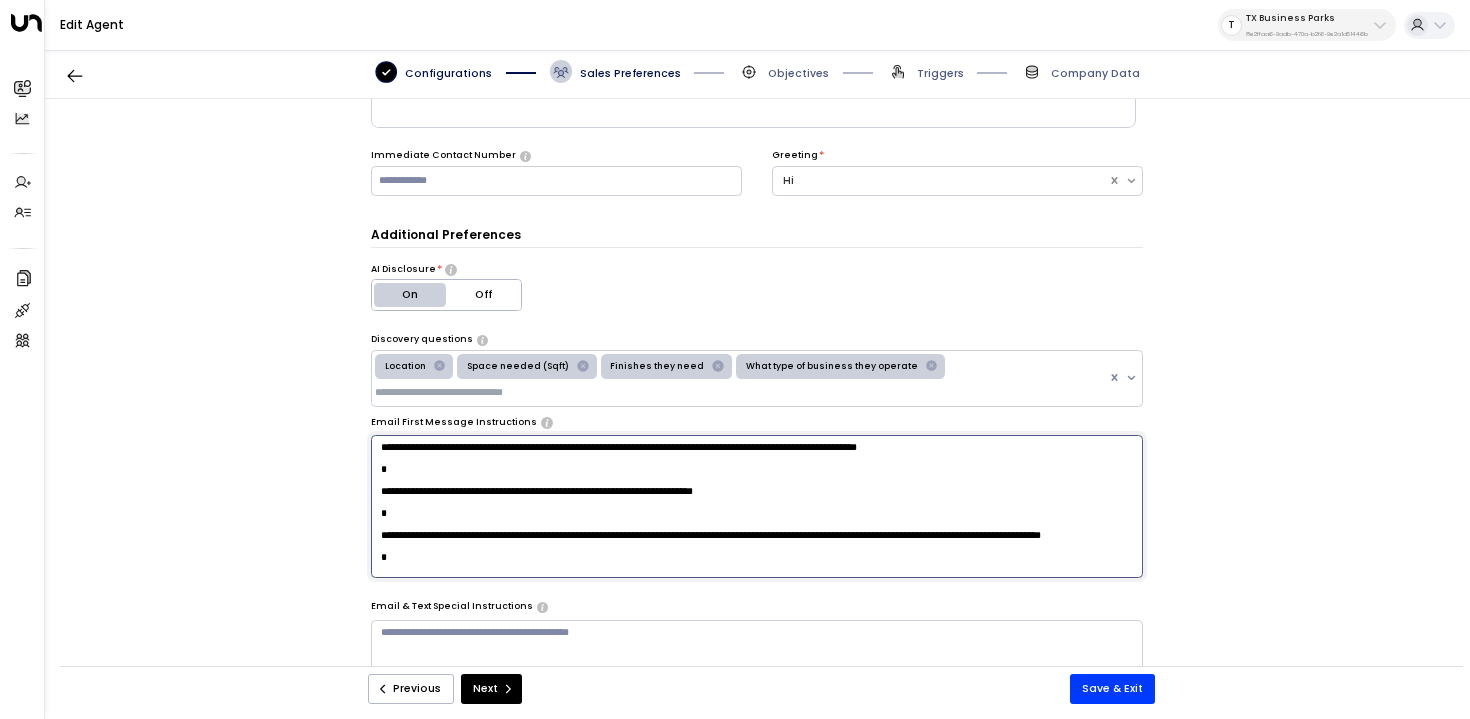 click at bounding box center (757, 507) 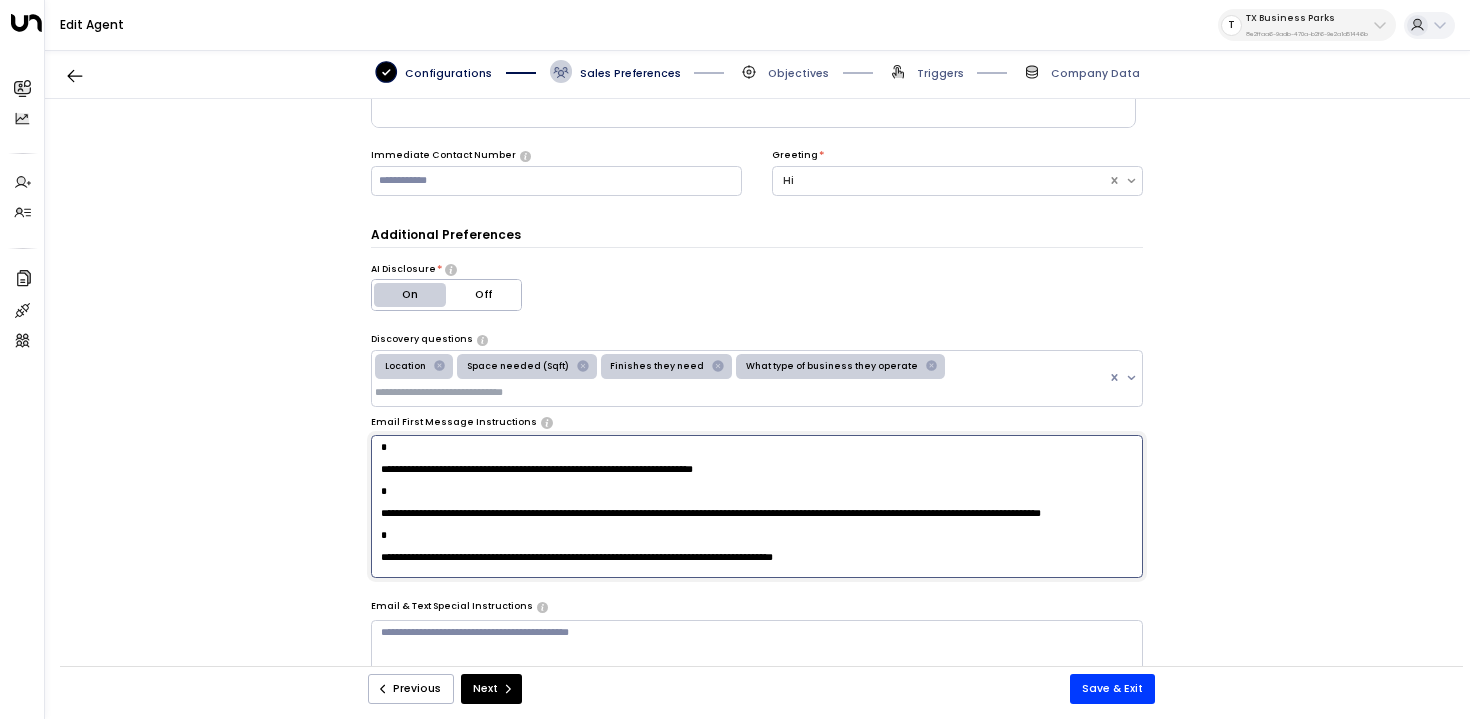 click at bounding box center (757, 507) 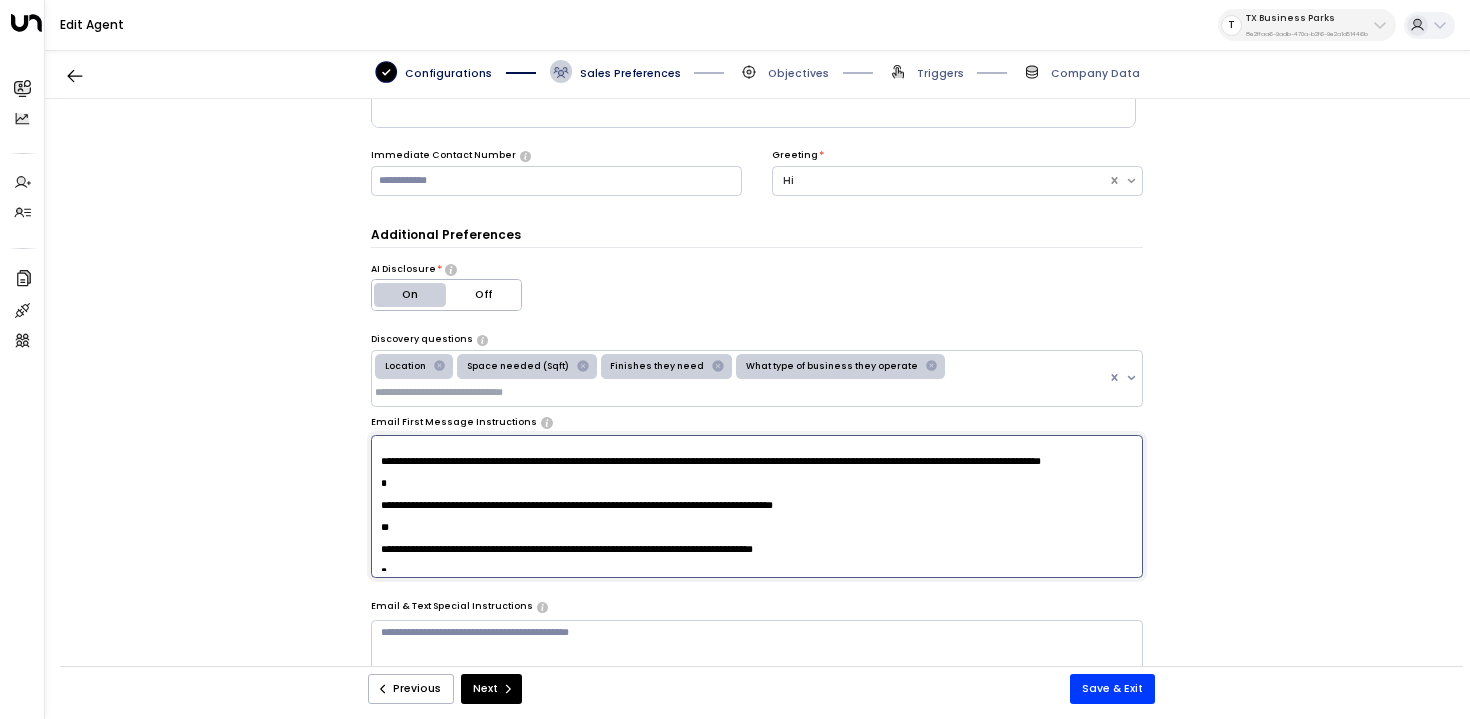scroll, scrollTop: 561, scrollLeft: 0, axis: vertical 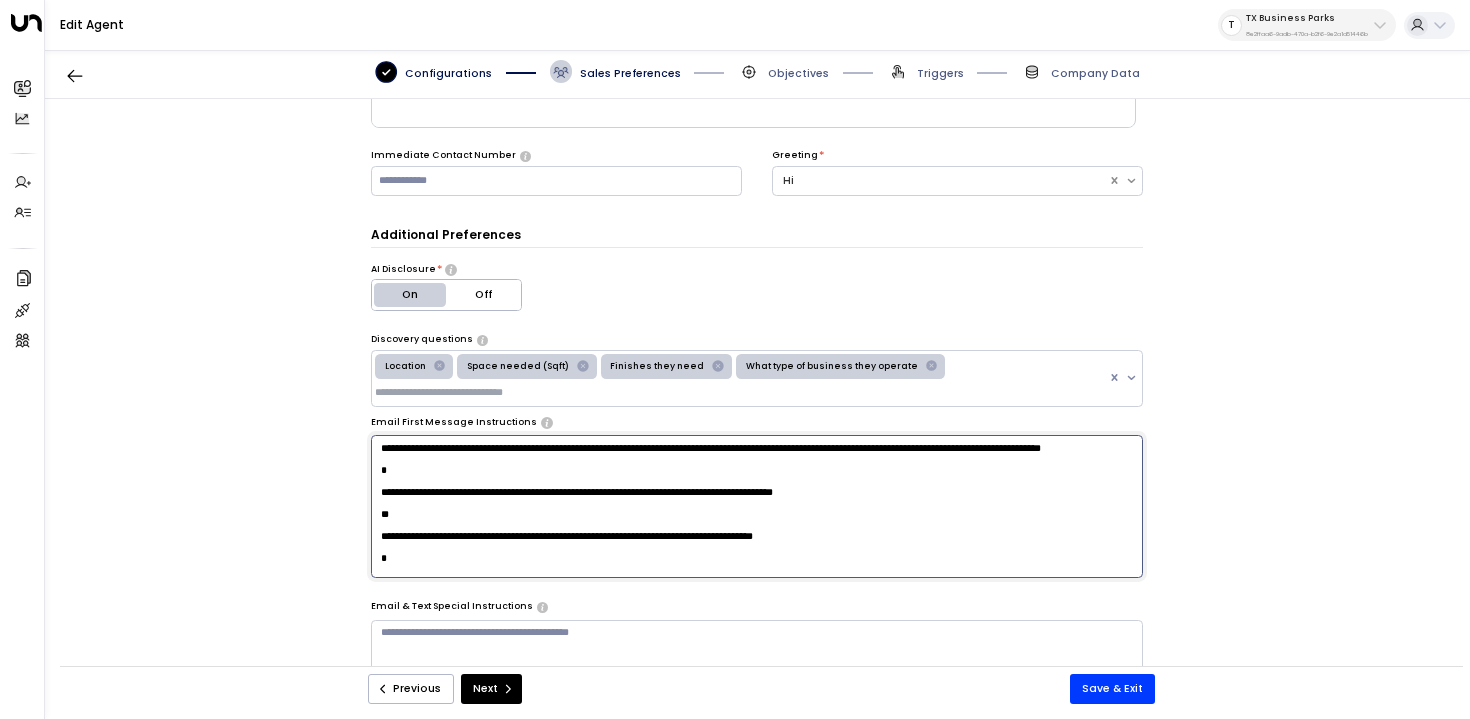 click at bounding box center [757, 507] 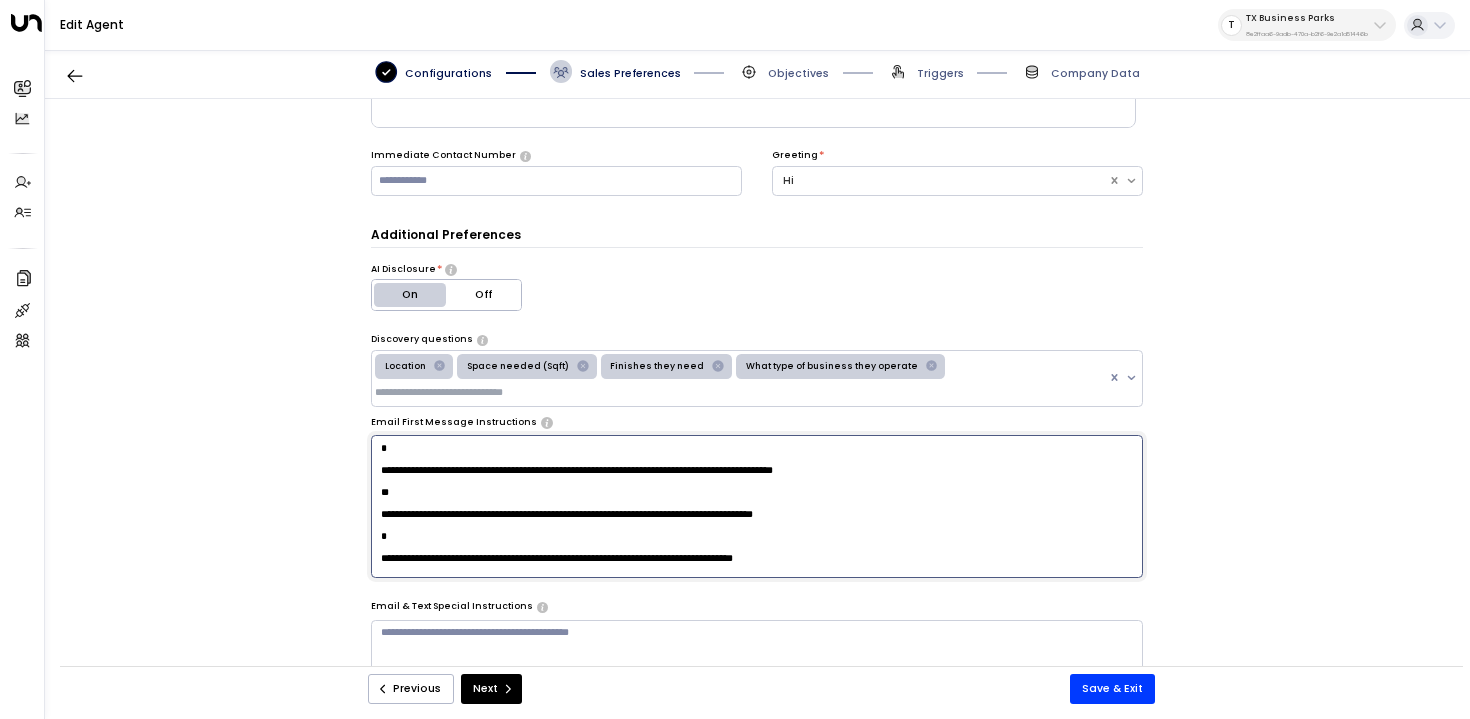 scroll, scrollTop: 188, scrollLeft: 0, axis: vertical 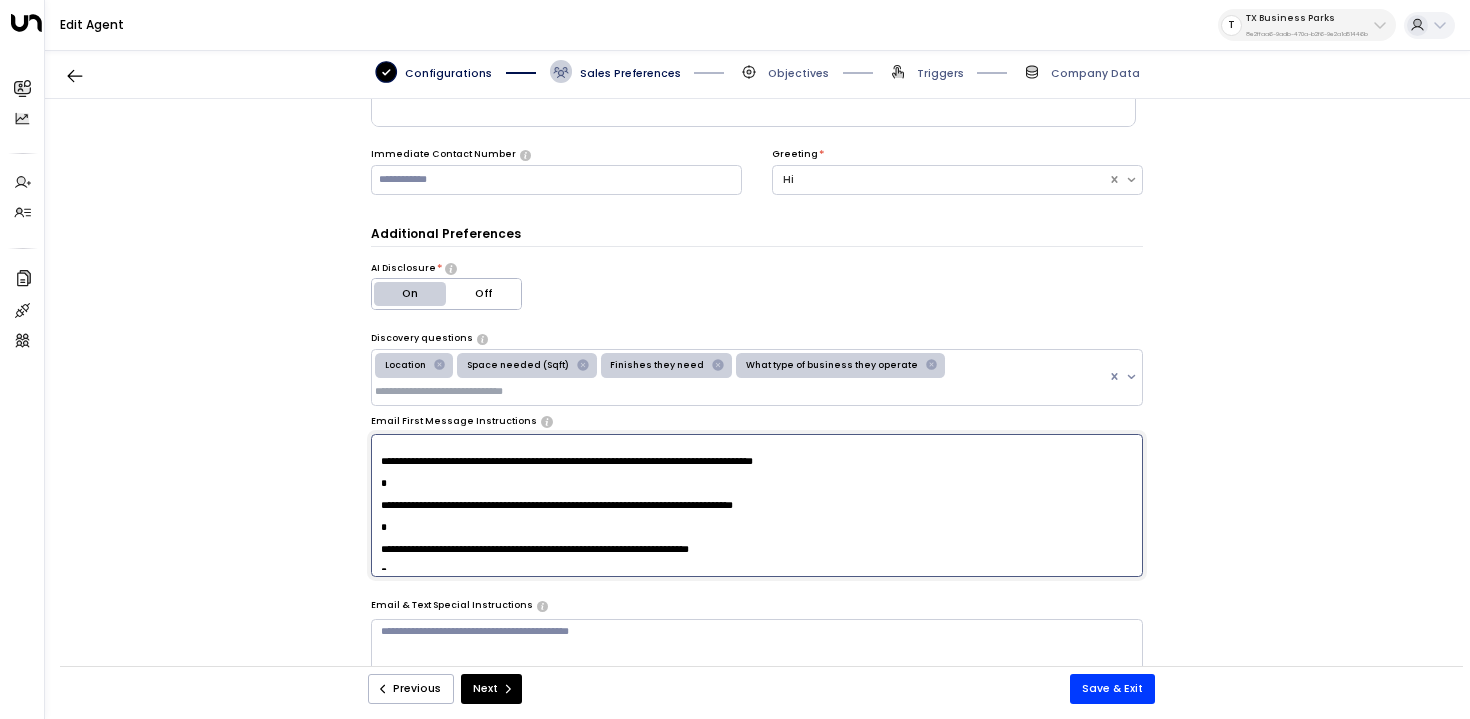 click at bounding box center [757, 506] 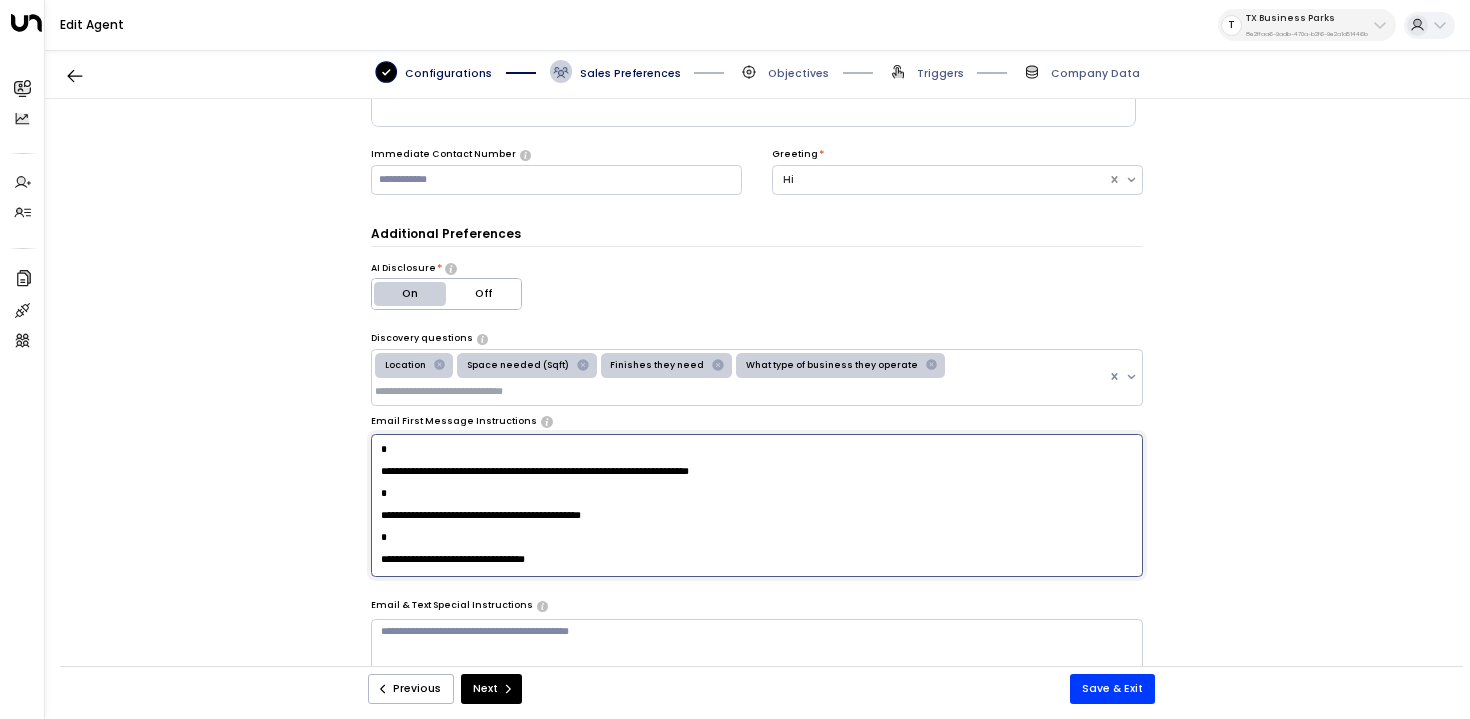 scroll, scrollTop: 683, scrollLeft: 0, axis: vertical 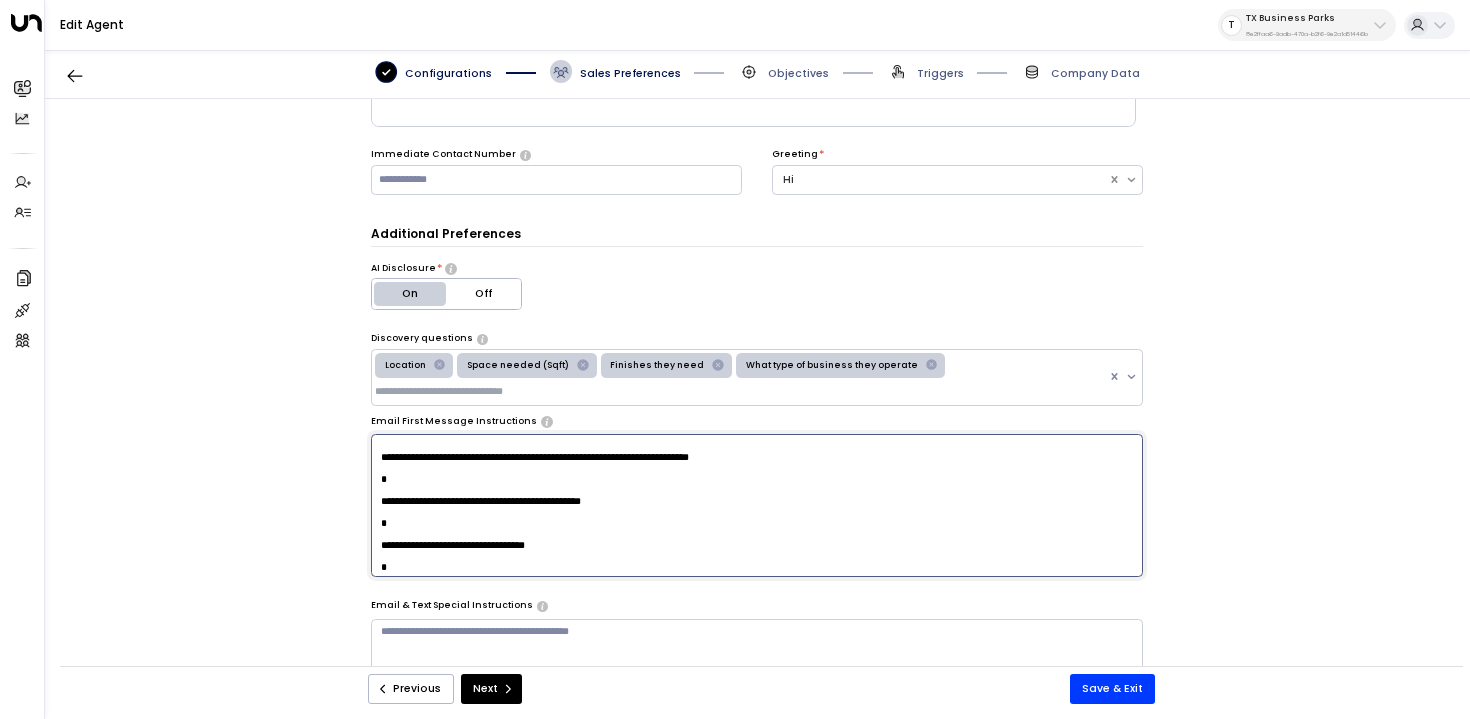 click at bounding box center (757, 506) 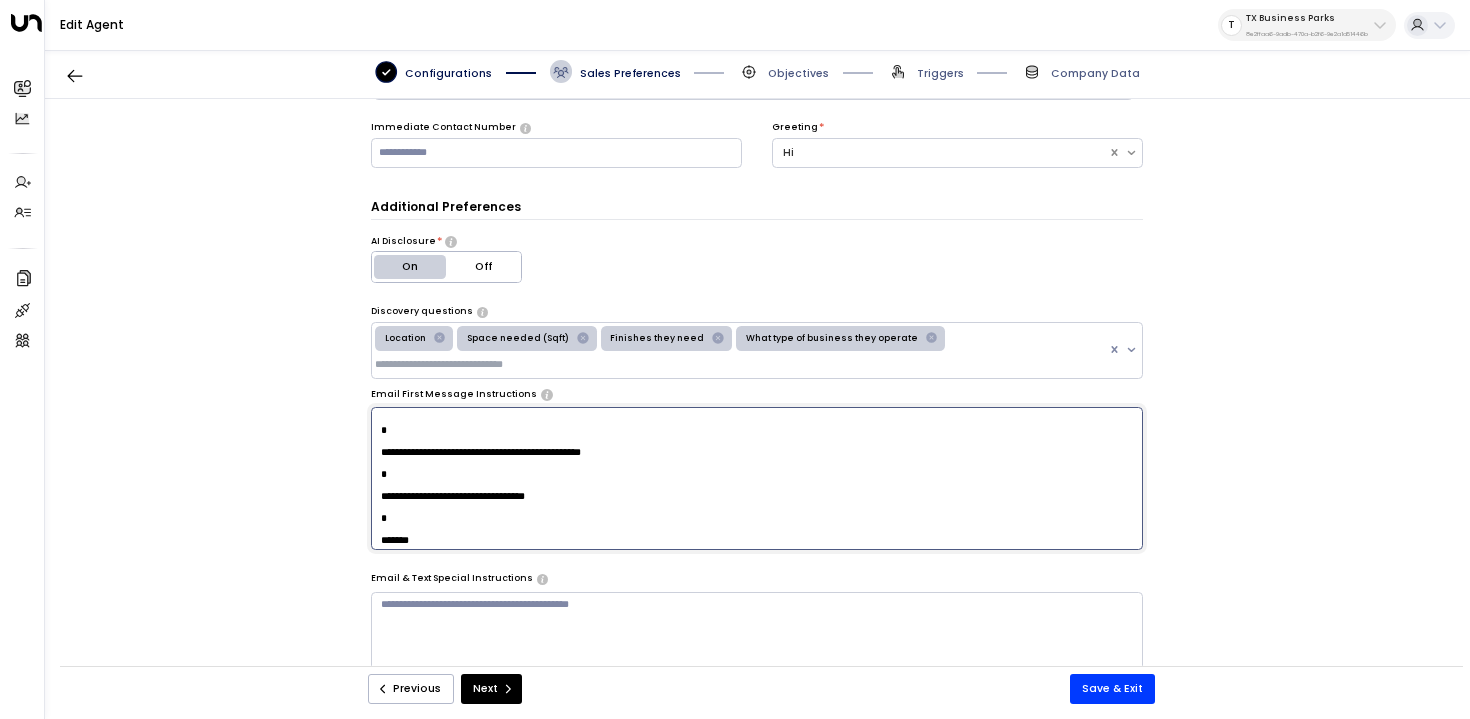 scroll, scrollTop: 219, scrollLeft: 0, axis: vertical 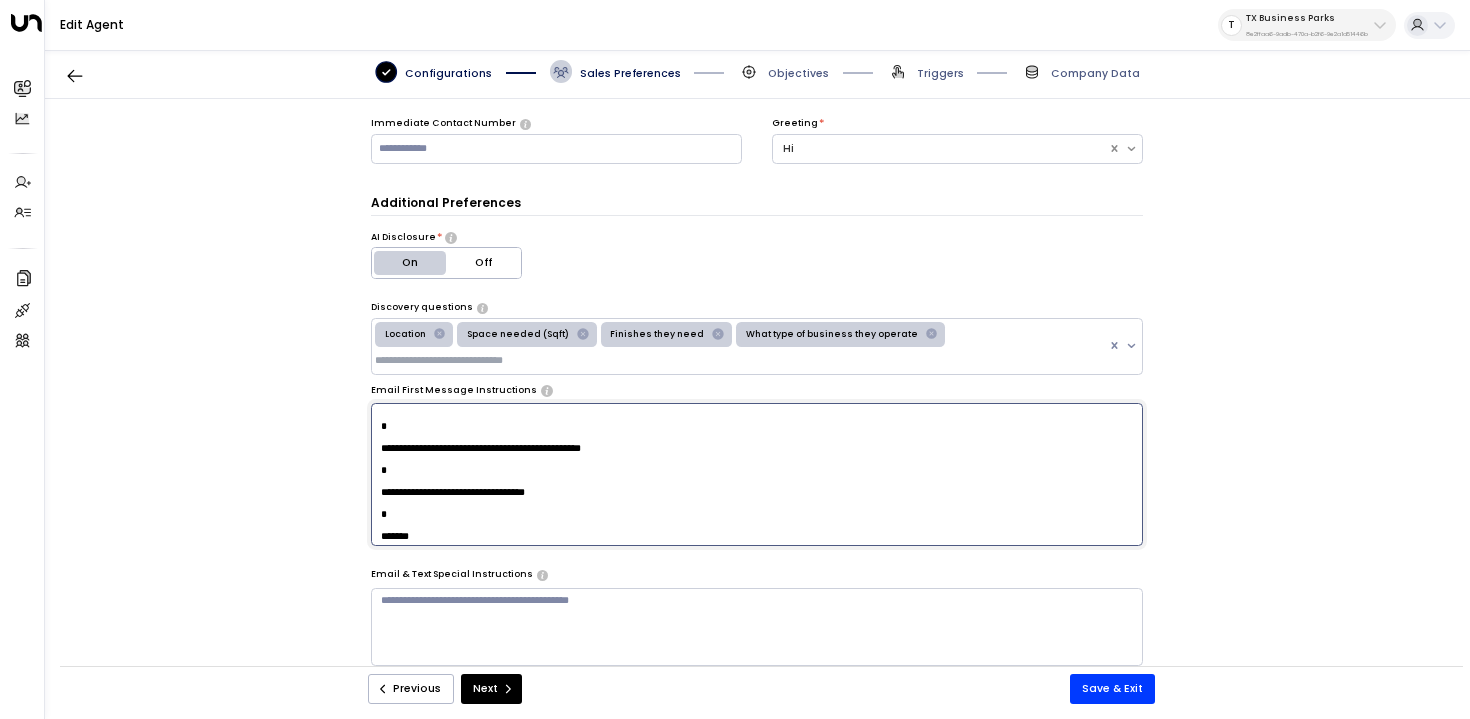 click at bounding box center (757, 475) 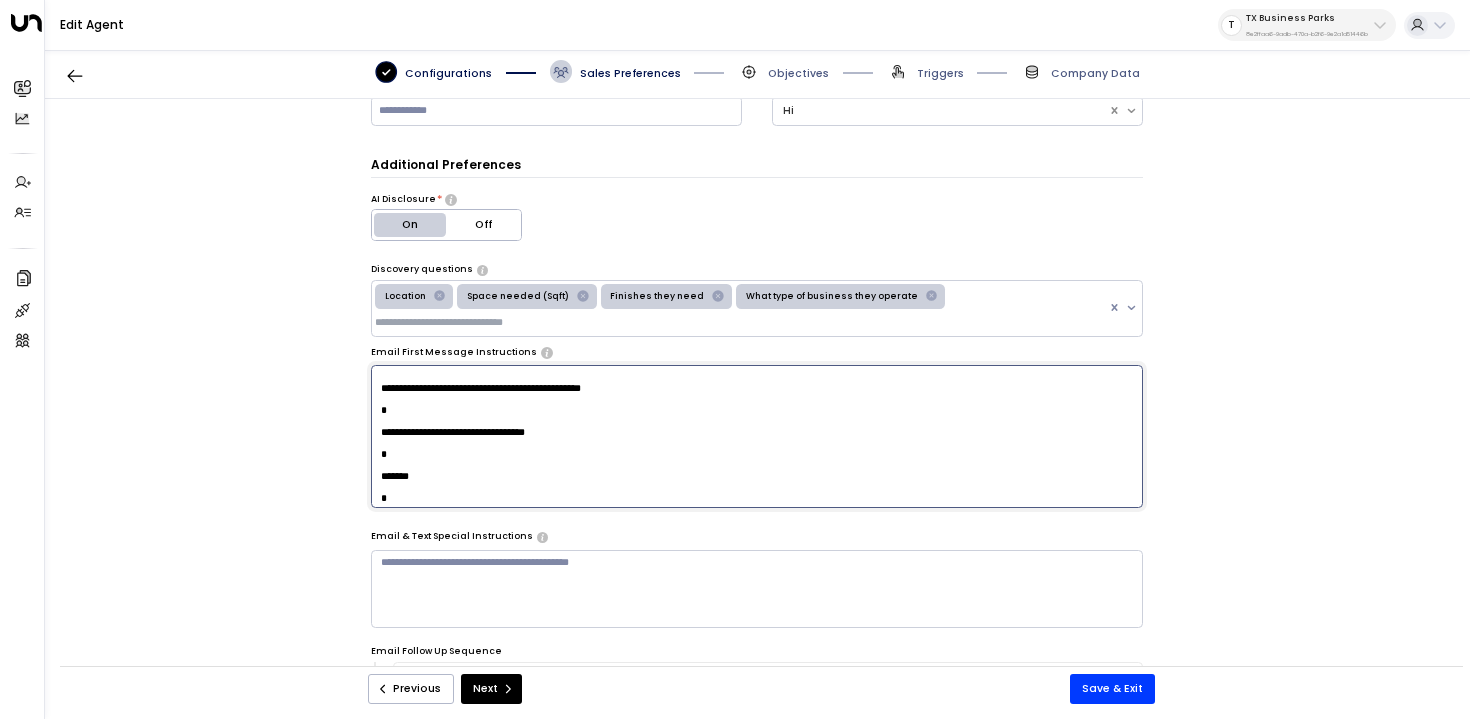 scroll, scrollTop: 263, scrollLeft: 0, axis: vertical 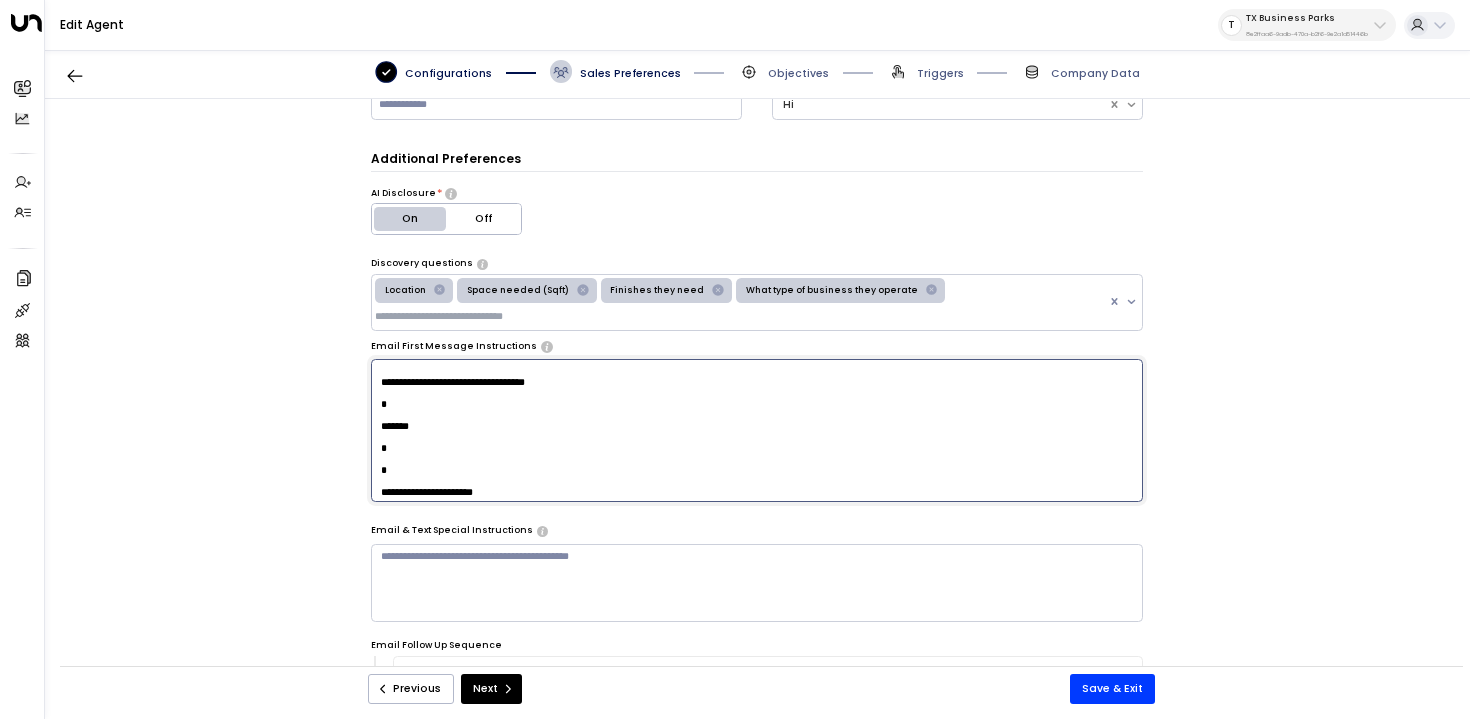 click at bounding box center (757, 431) 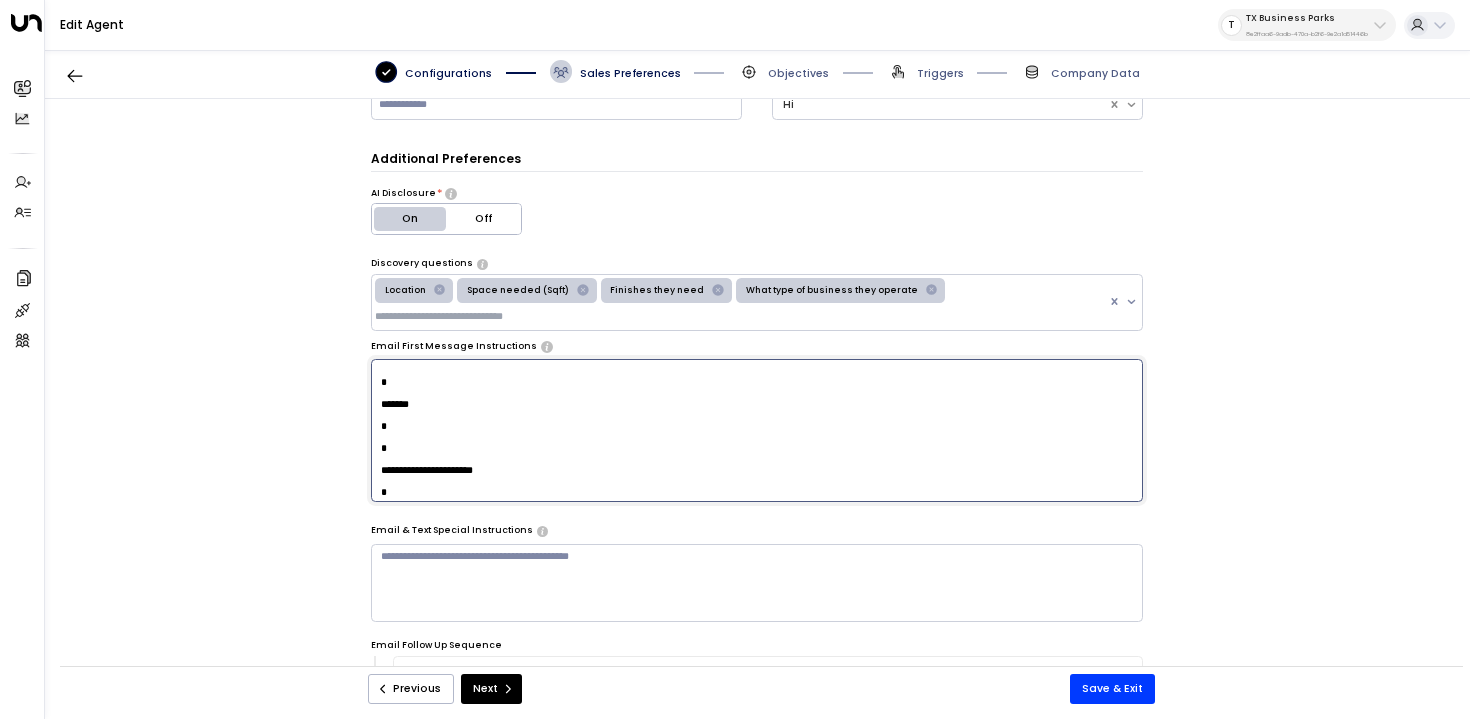 scroll, scrollTop: 765, scrollLeft: 0, axis: vertical 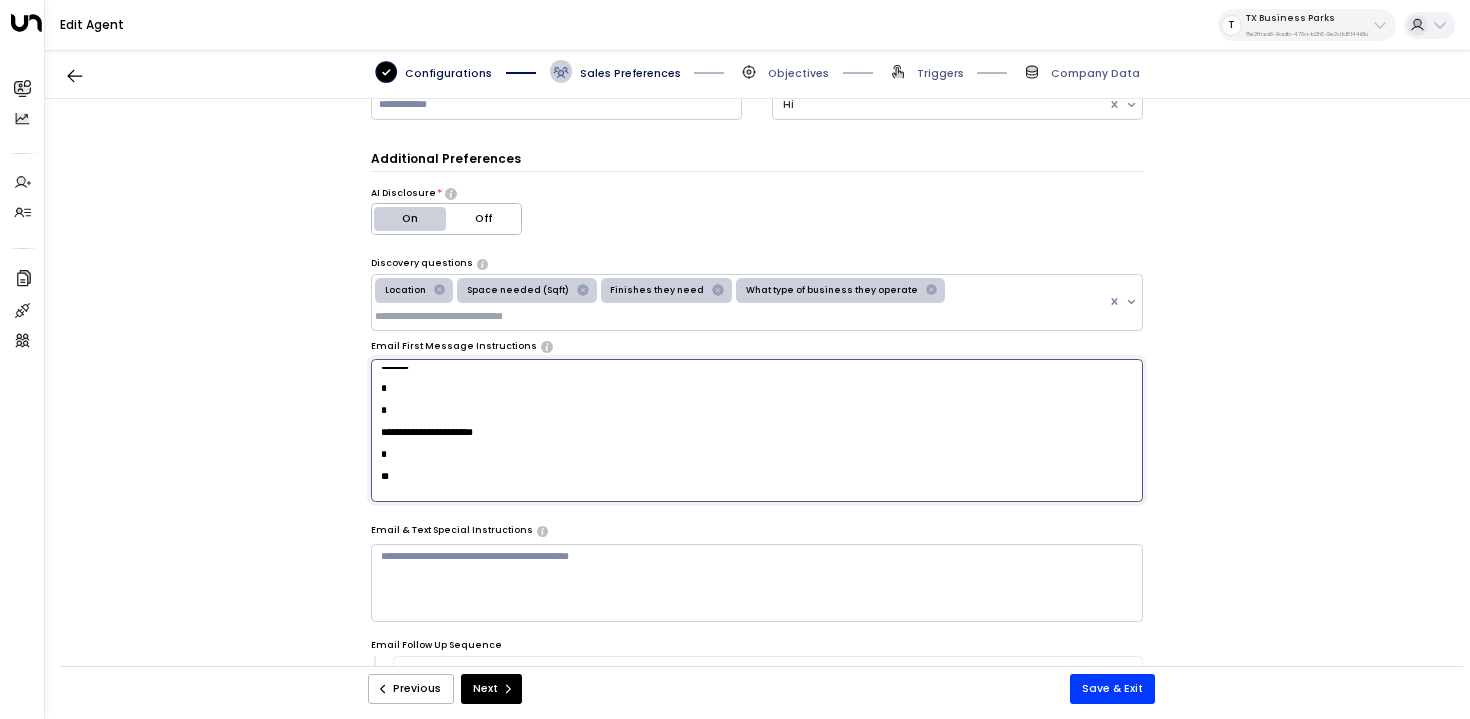 click on "* ​" at bounding box center (757, 430) 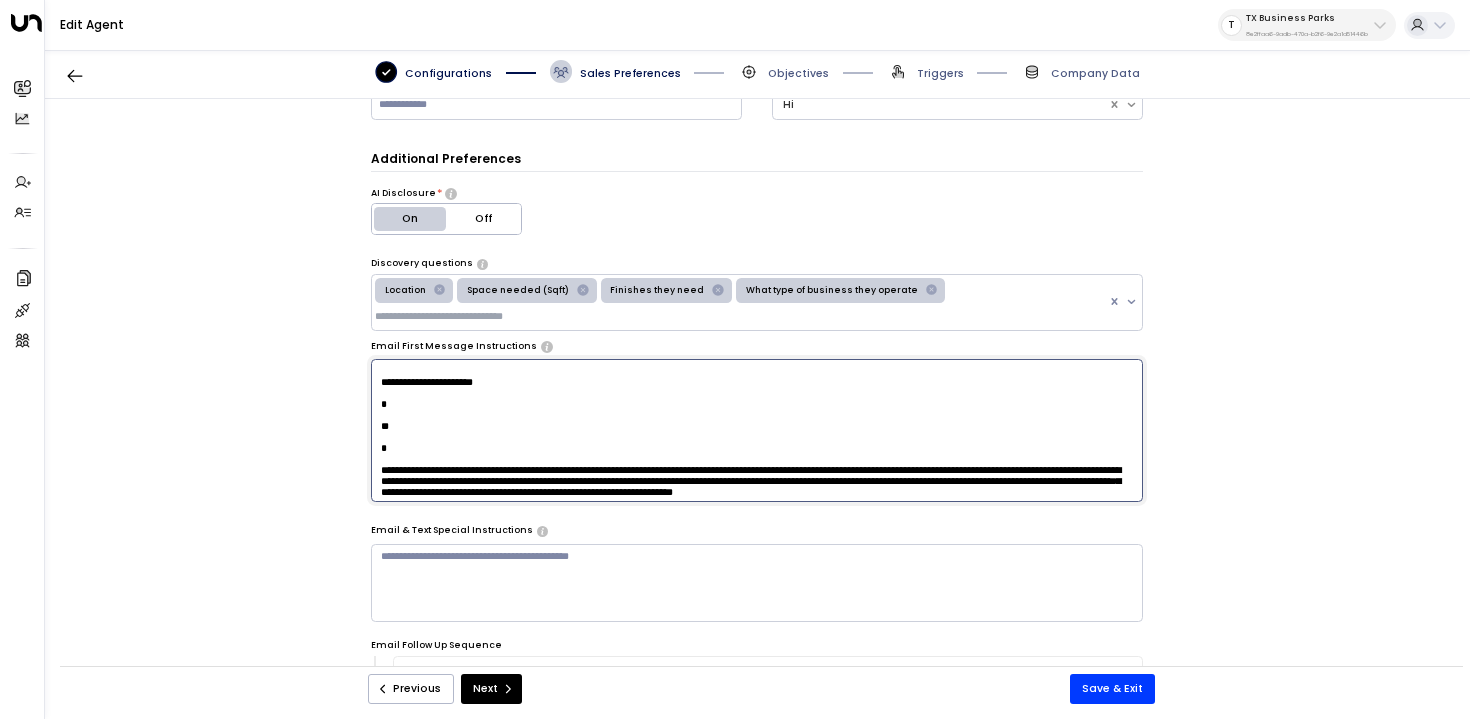 scroll, scrollTop: 794, scrollLeft: 0, axis: vertical 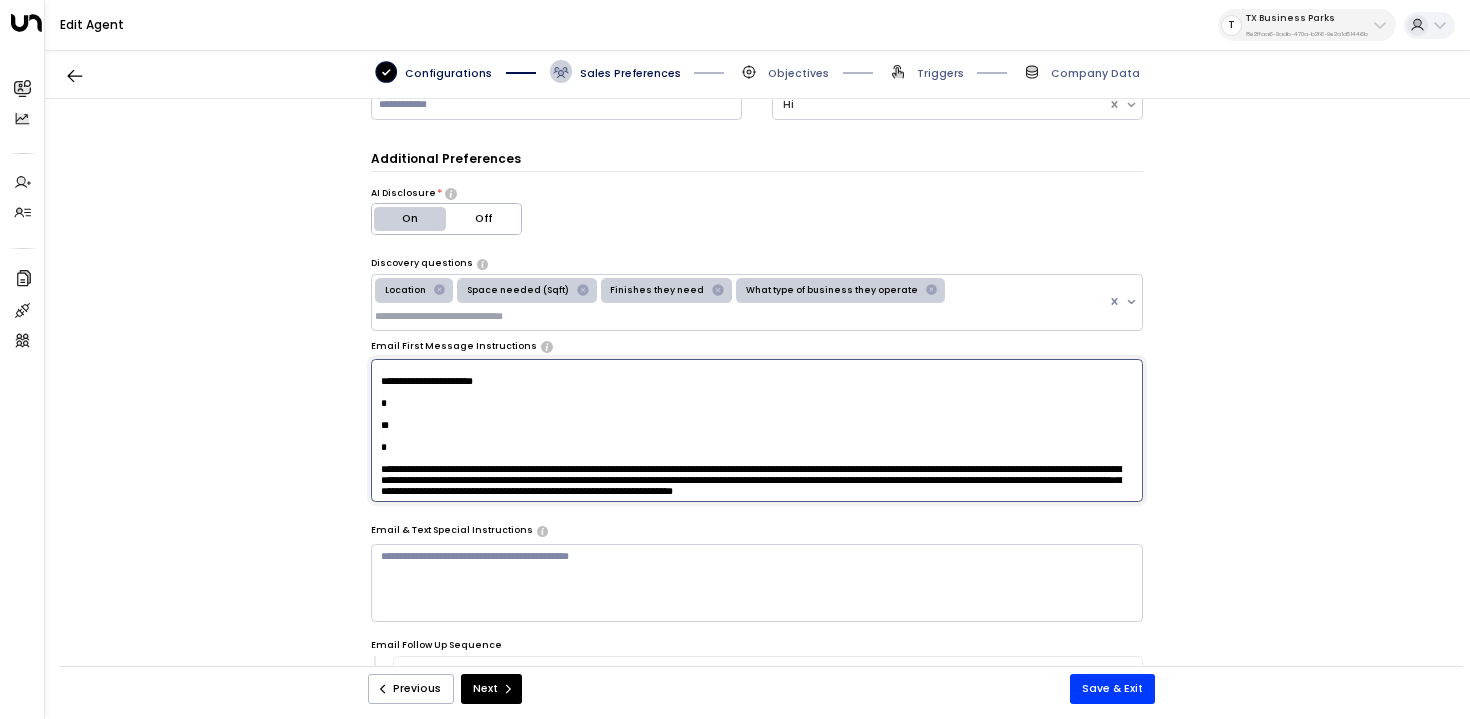 click at bounding box center (757, 431) 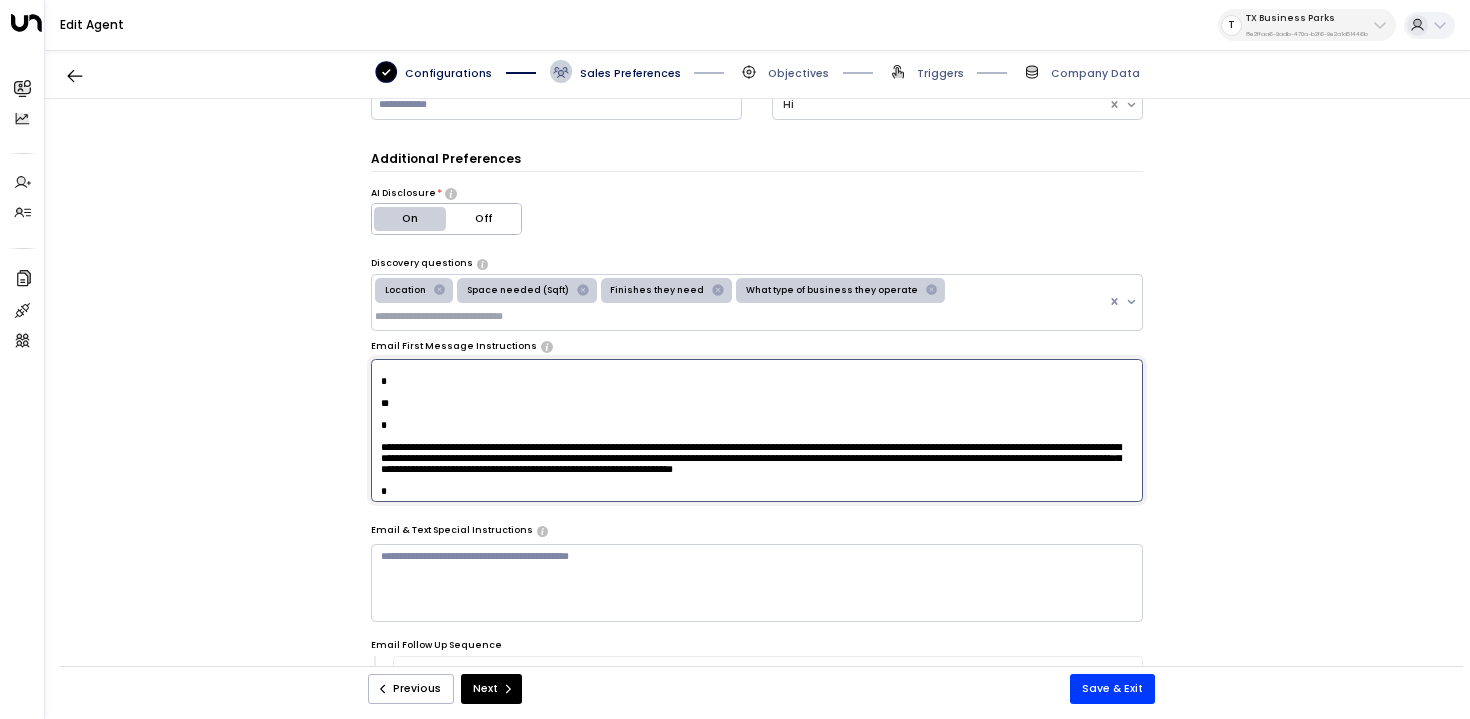 scroll, scrollTop: 835, scrollLeft: 0, axis: vertical 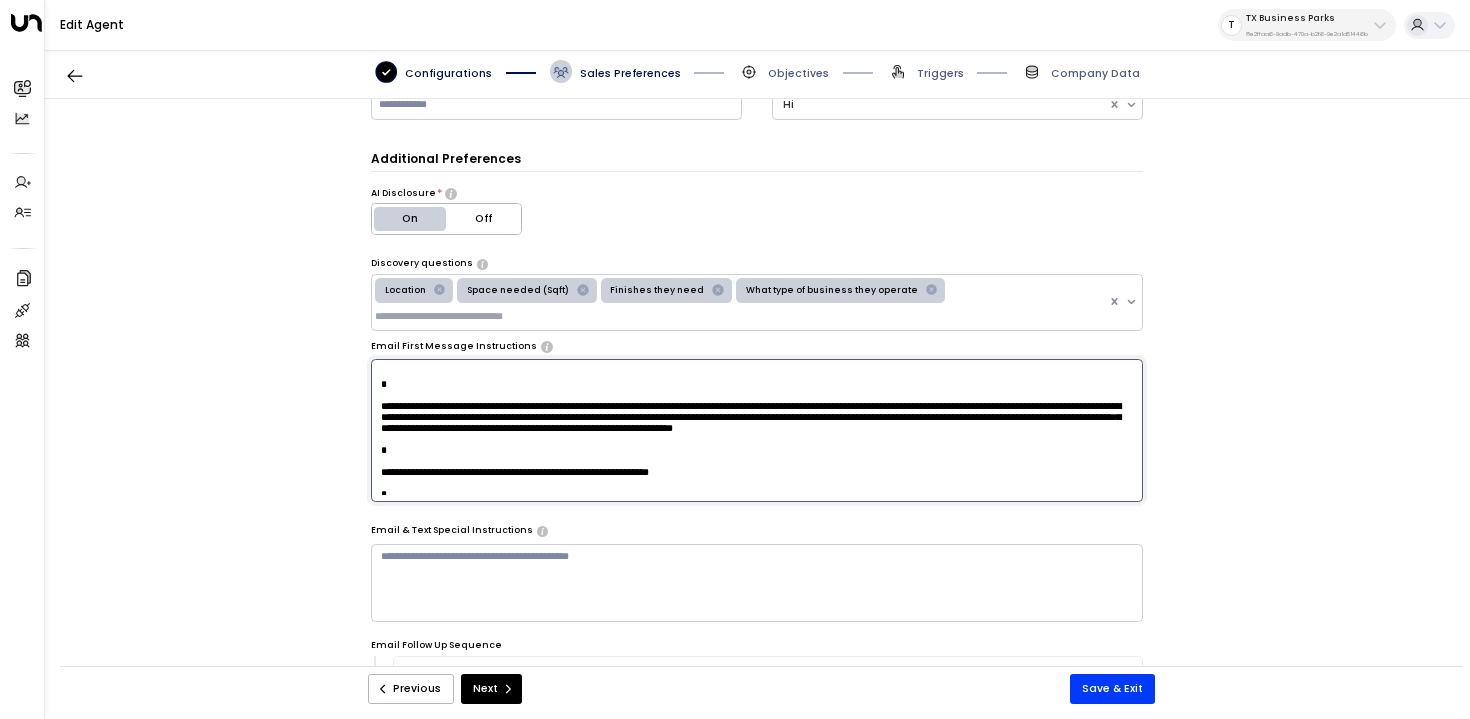 click on "* ​" at bounding box center [757, 430] 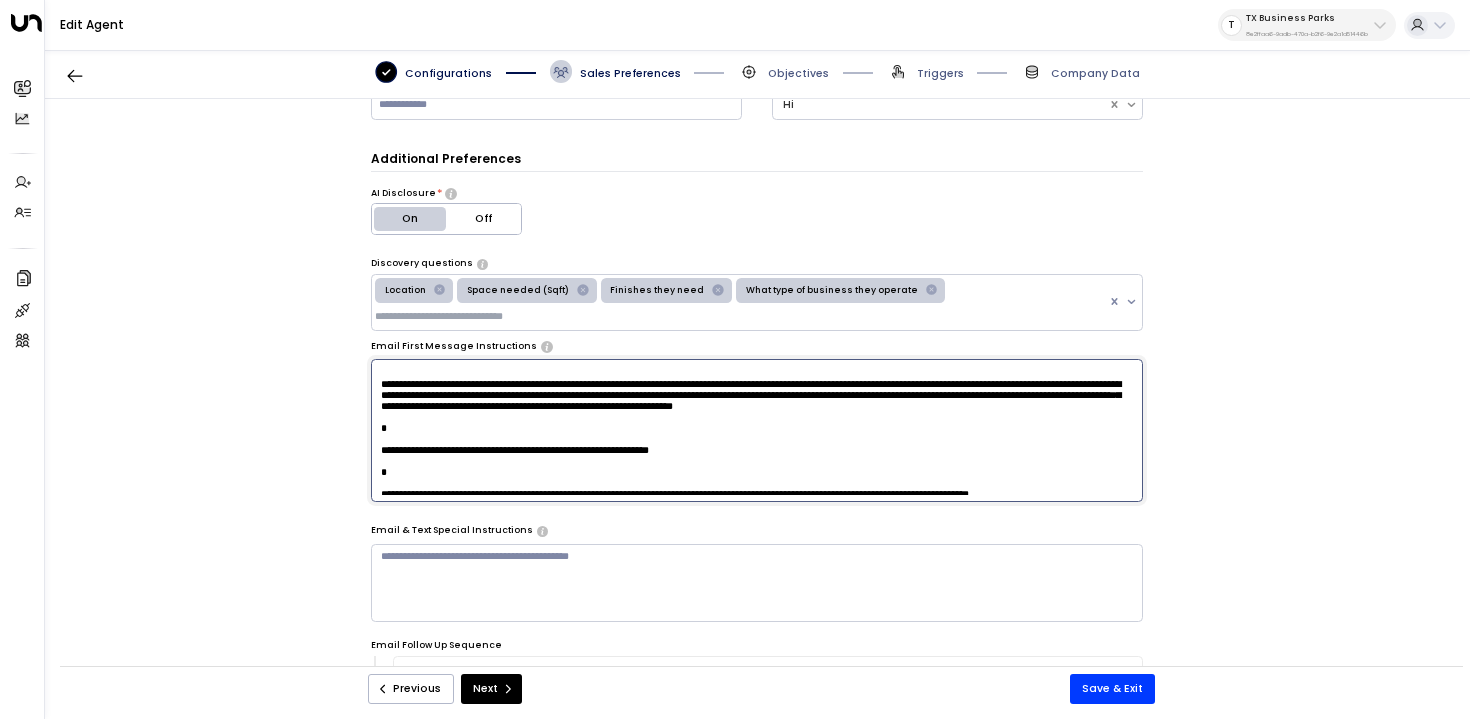 click at bounding box center (757, 431) 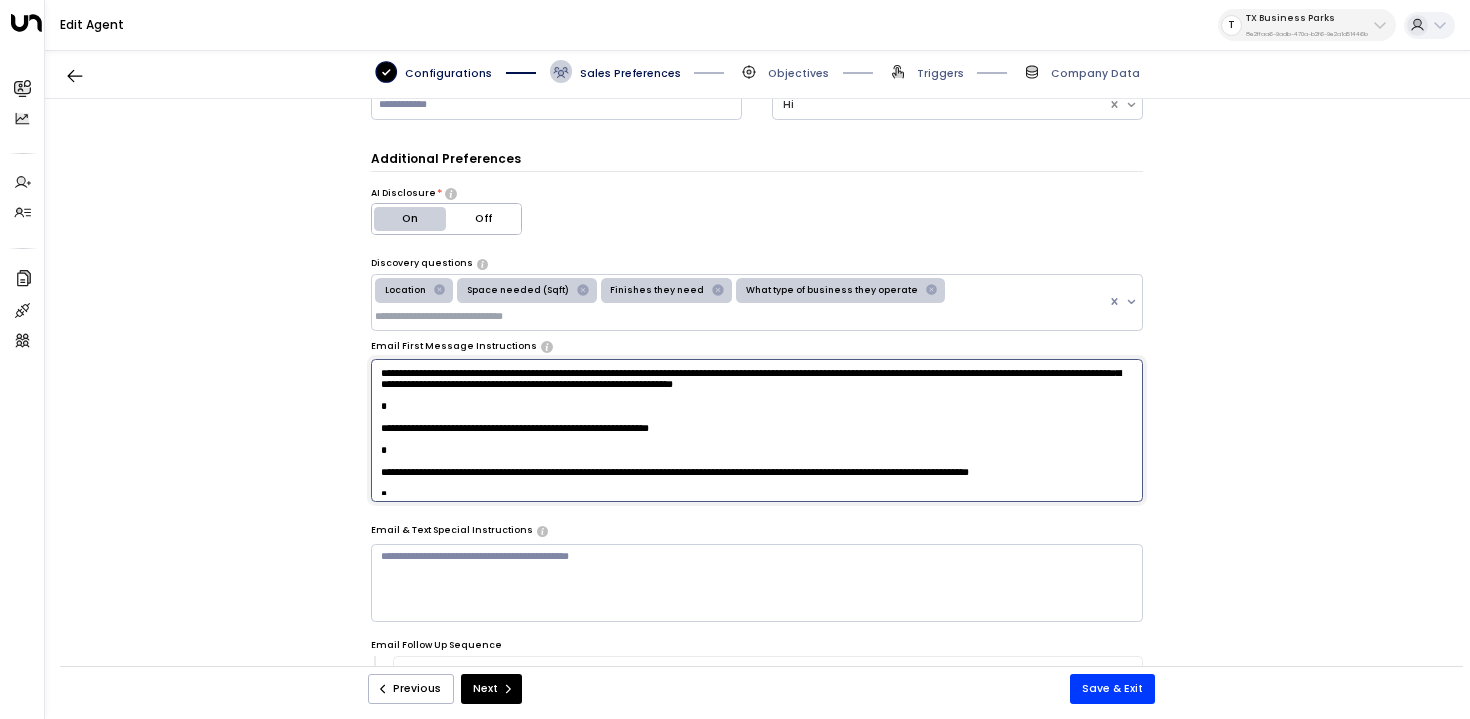scroll, scrollTop: 915, scrollLeft: 0, axis: vertical 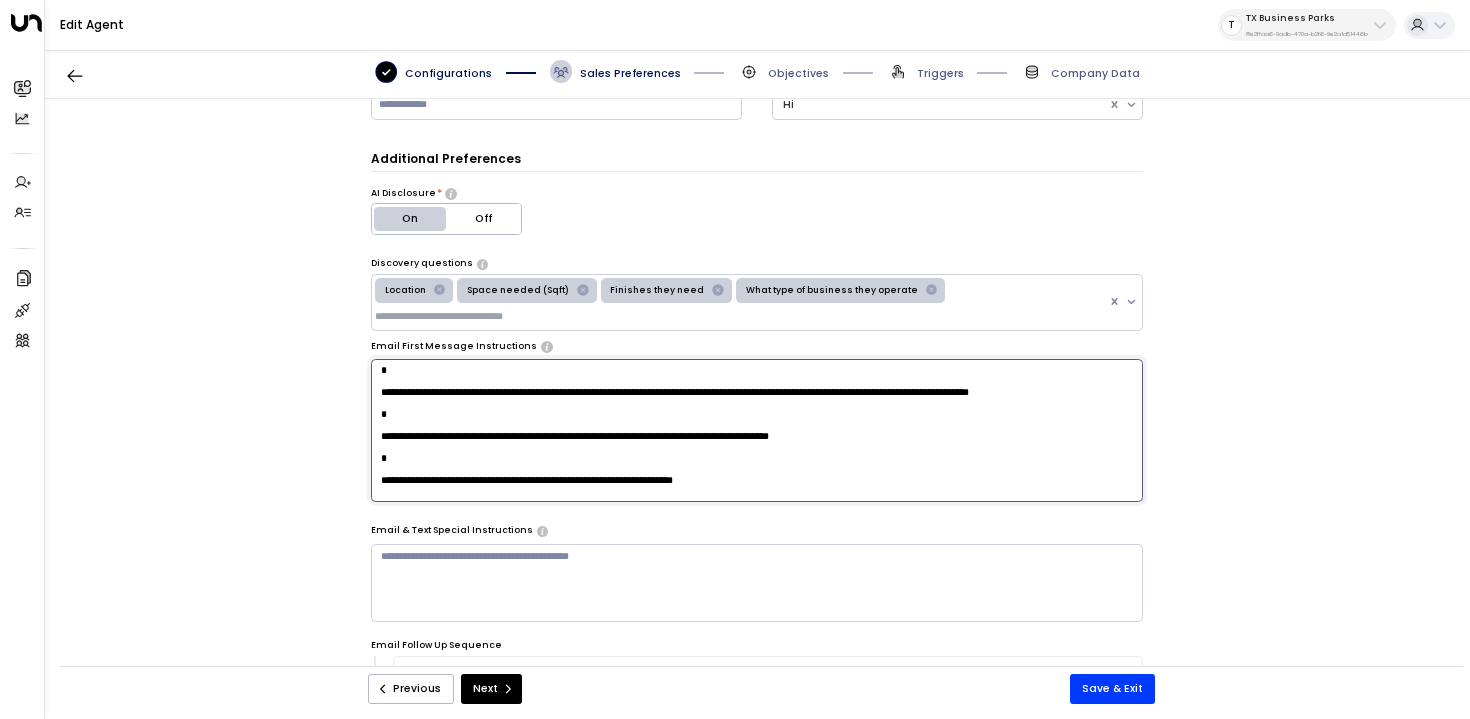 click on "* ​" at bounding box center [757, 430] 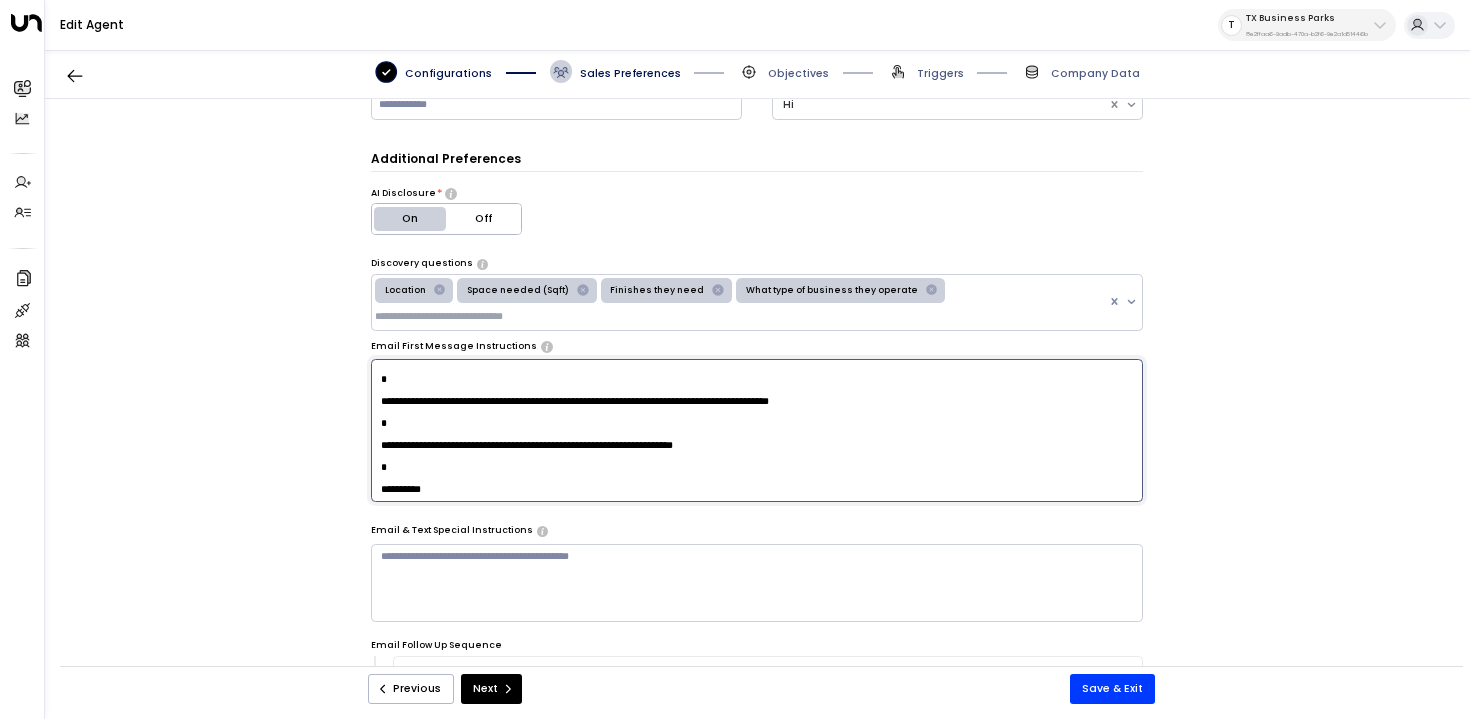 scroll, scrollTop: 916, scrollLeft: 0, axis: vertical 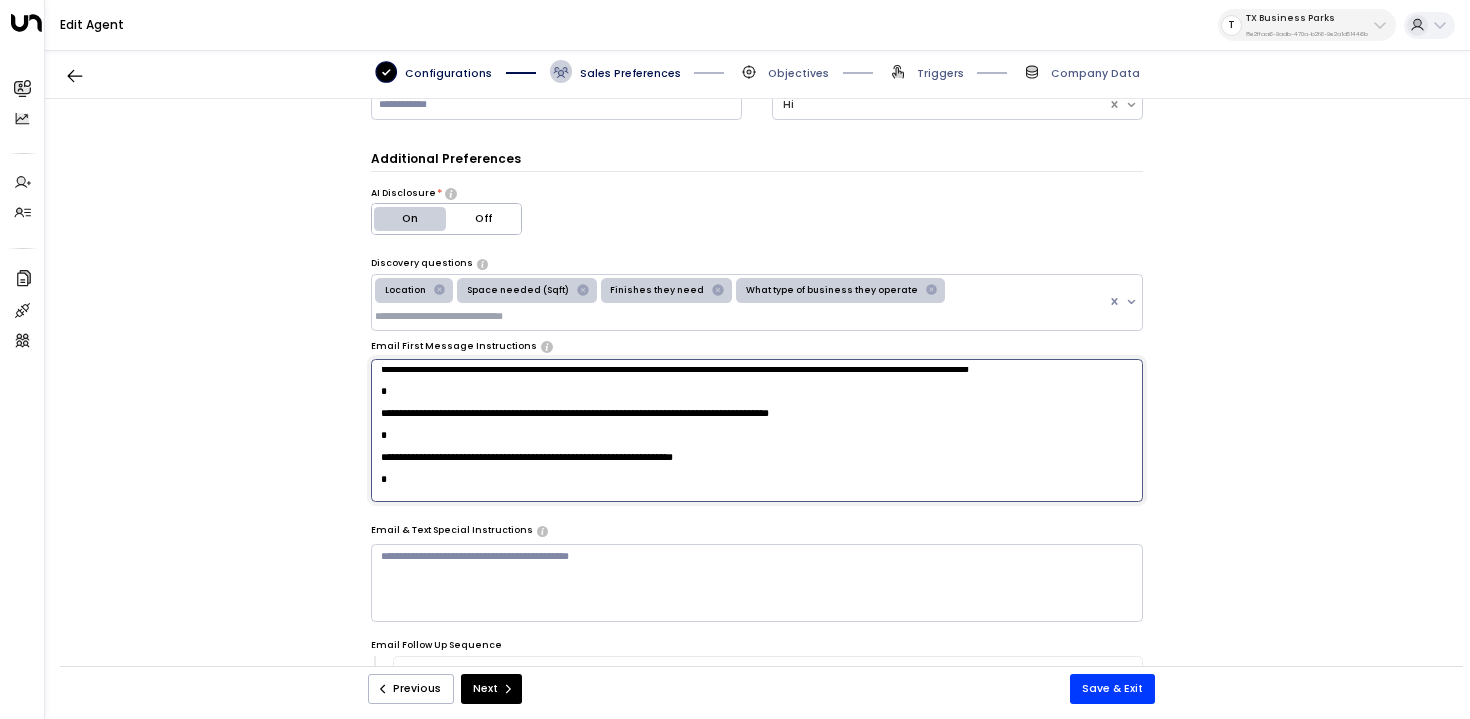 click at bounding box center (757, 431) 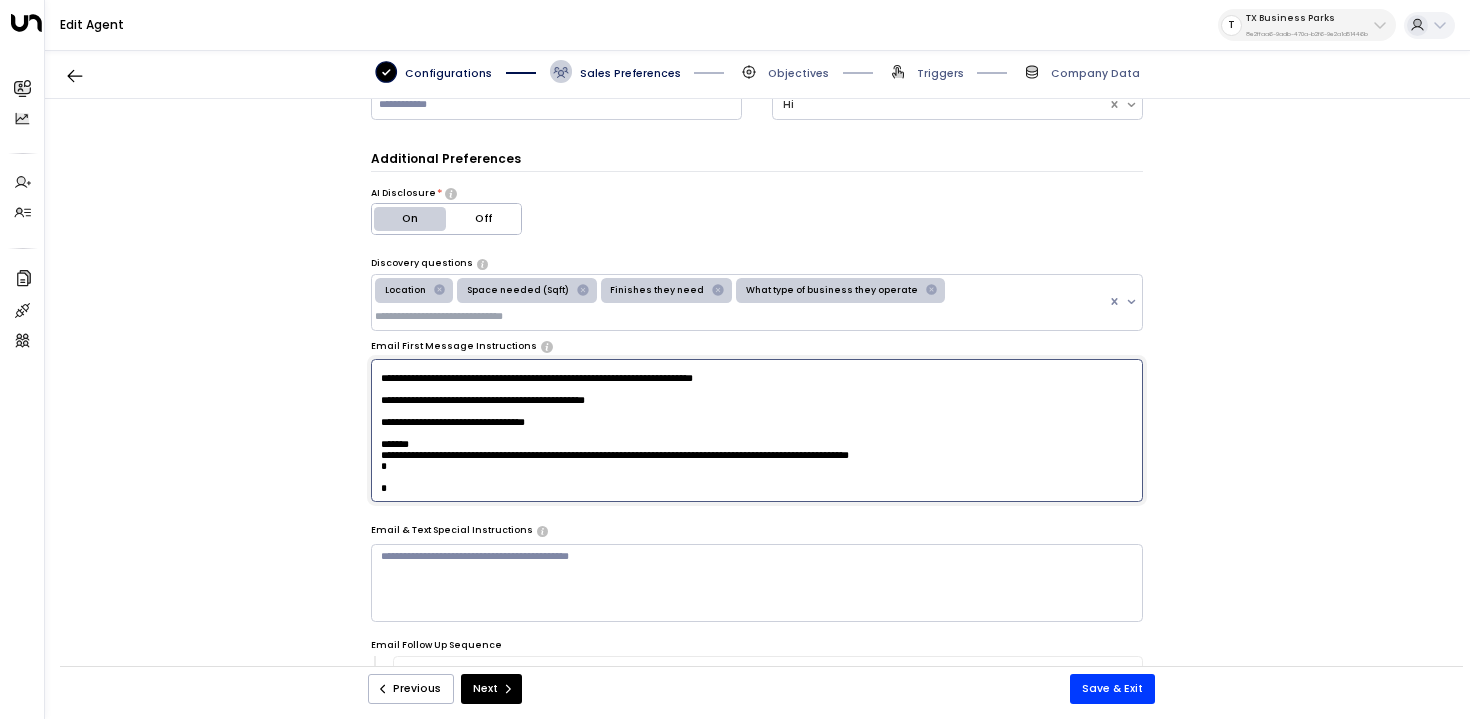 scroll, scrollTop: 585, scrollLeft: 0, axis: vertical 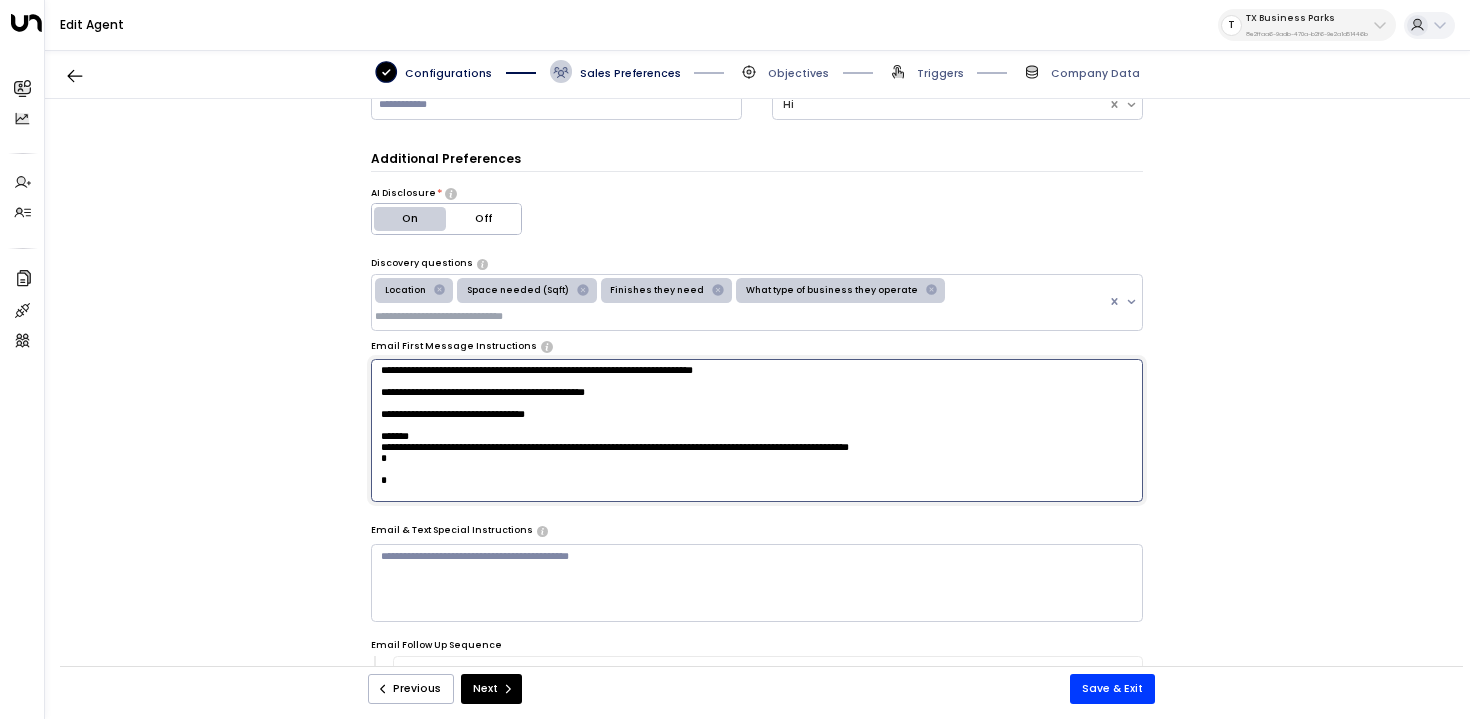click at bounding box center (757, 431) 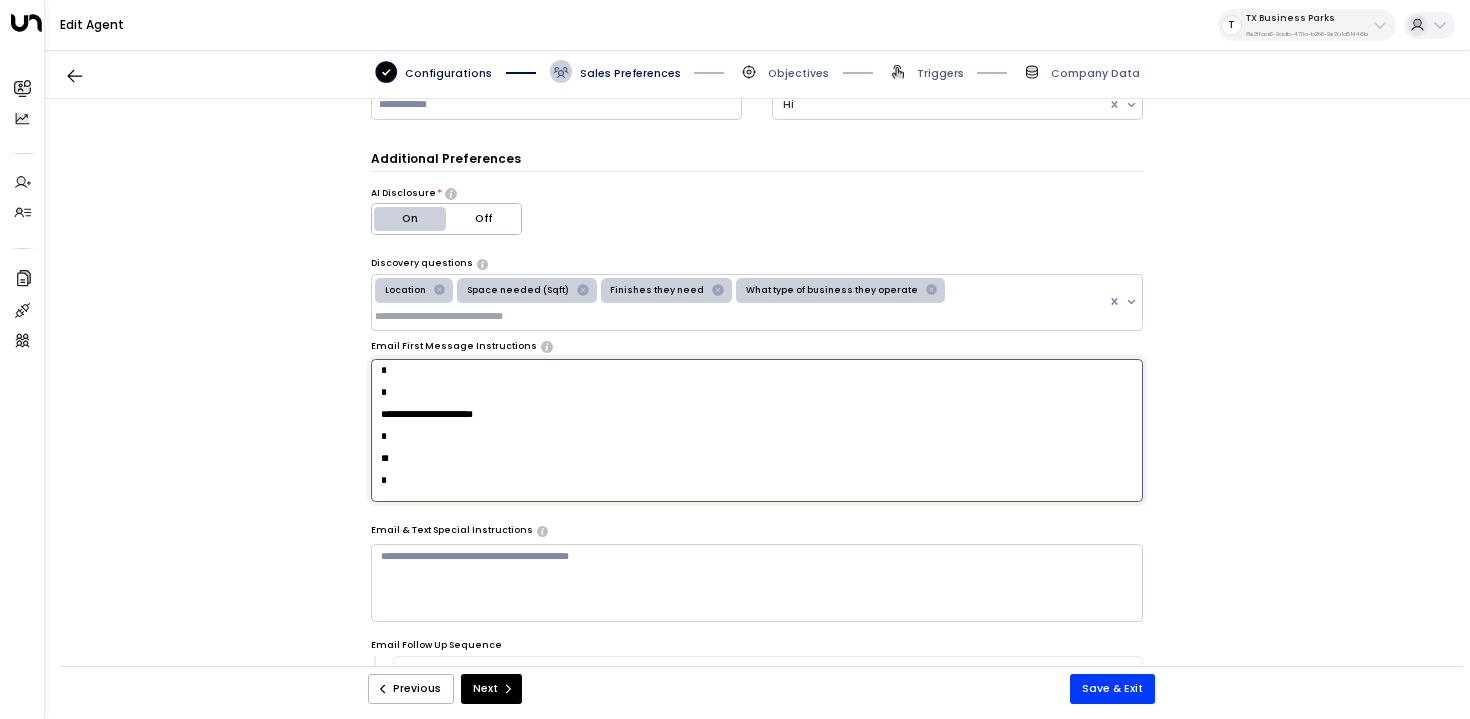 scroll, scrollTop: 681, scrollLeft: 0, axis: vertical 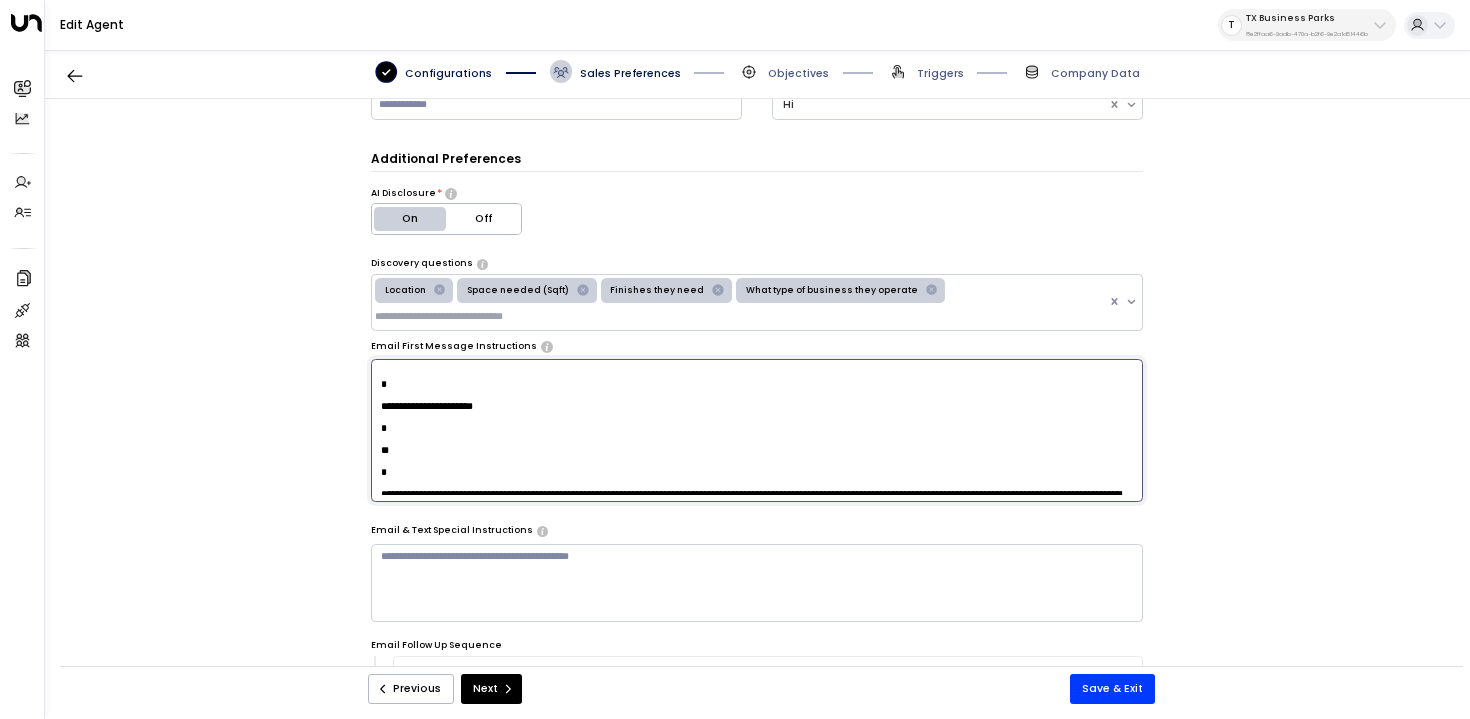 click at bounding box center [757, 431] 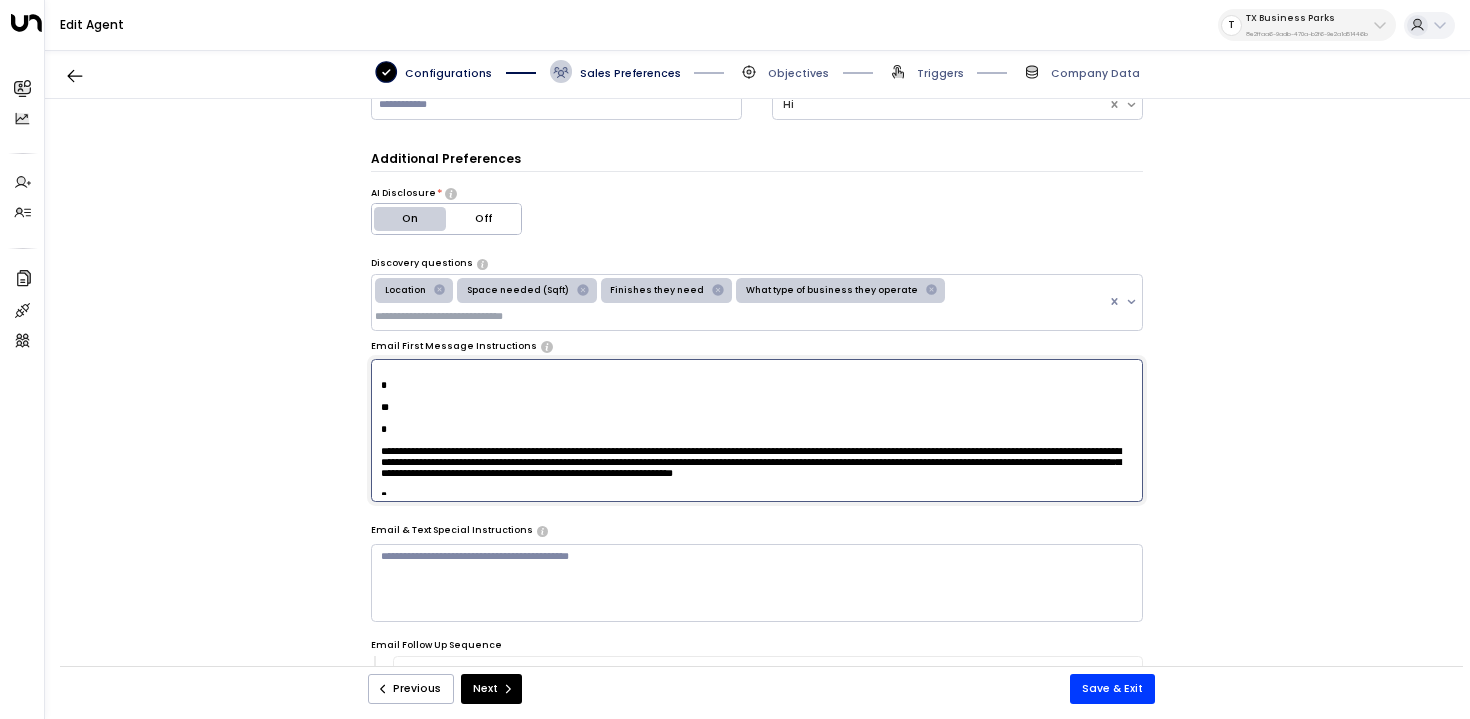 scroll, scrollTop: 725, scrollLeft: 0, axis: vertical 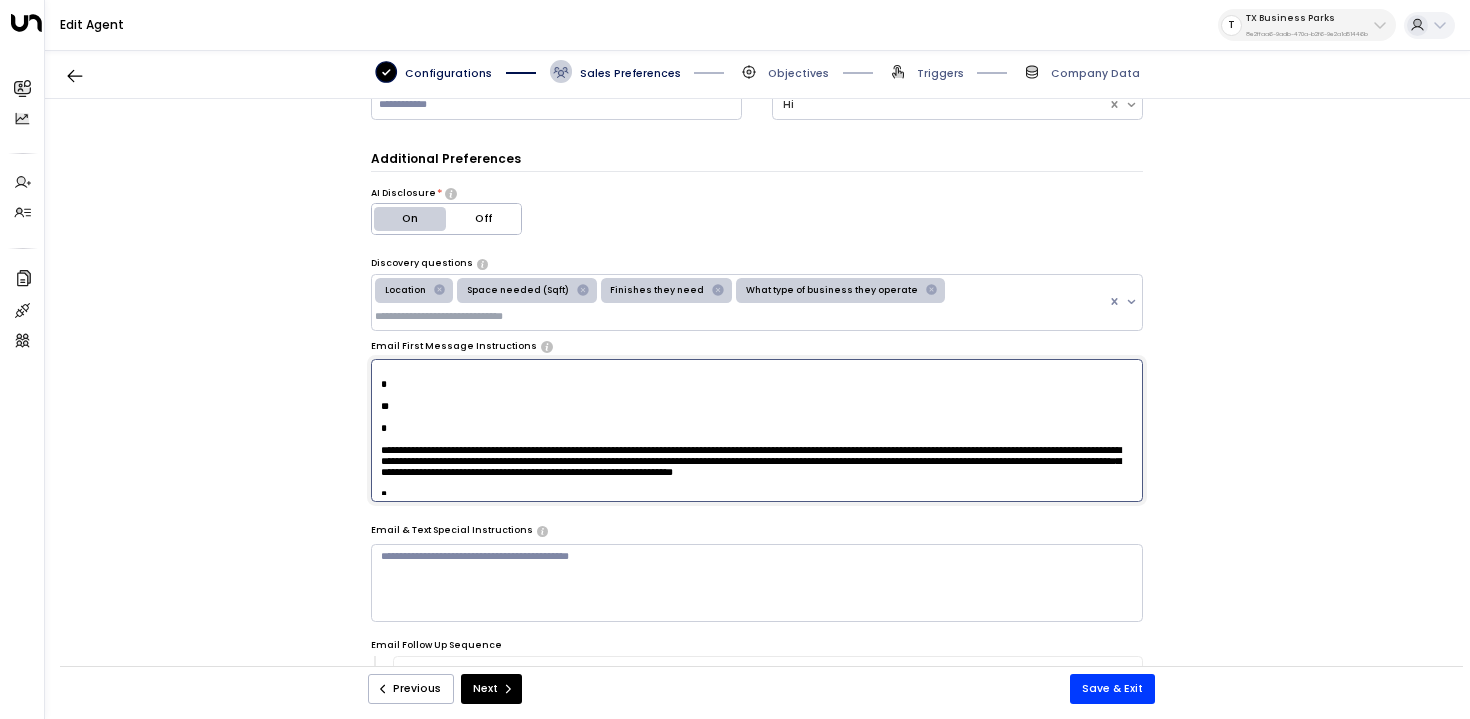 click at bounding box center (757, 431) 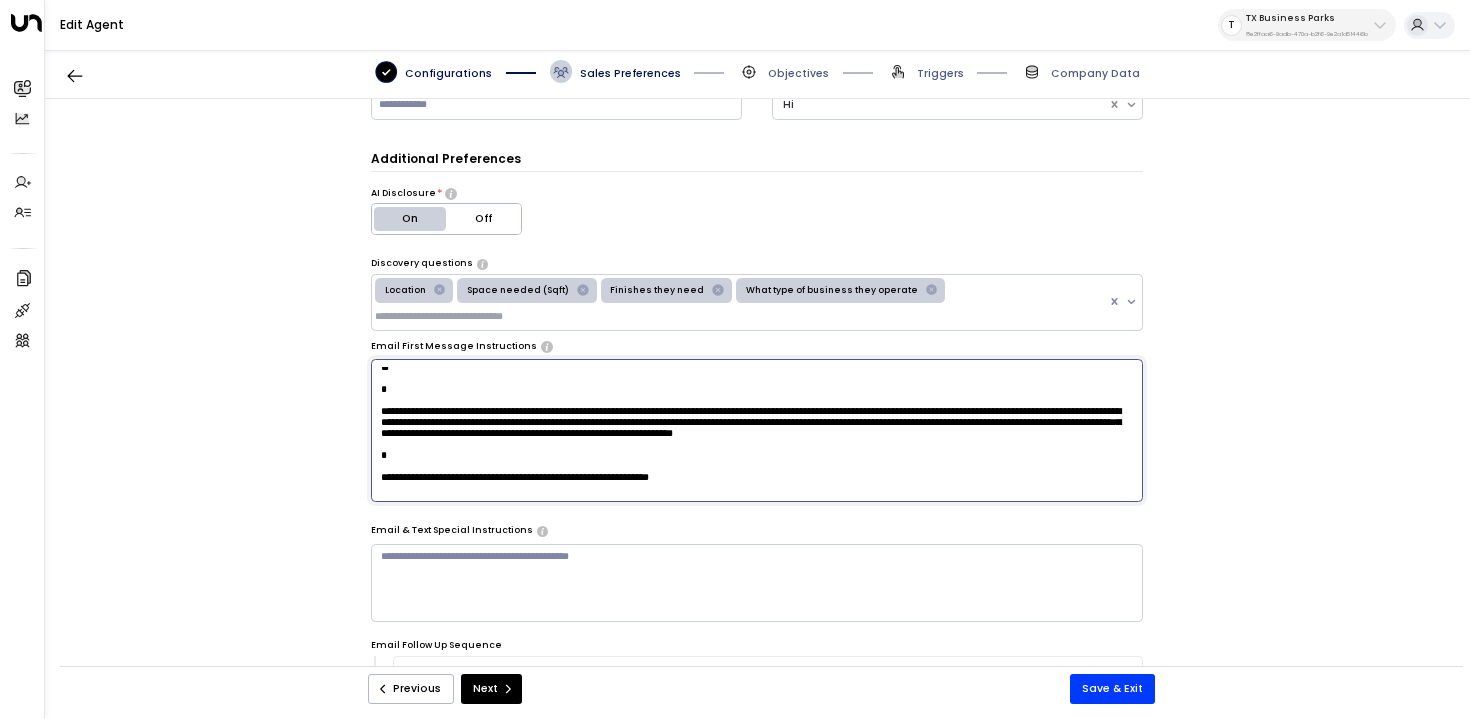 click at bounding box center (757, 431) 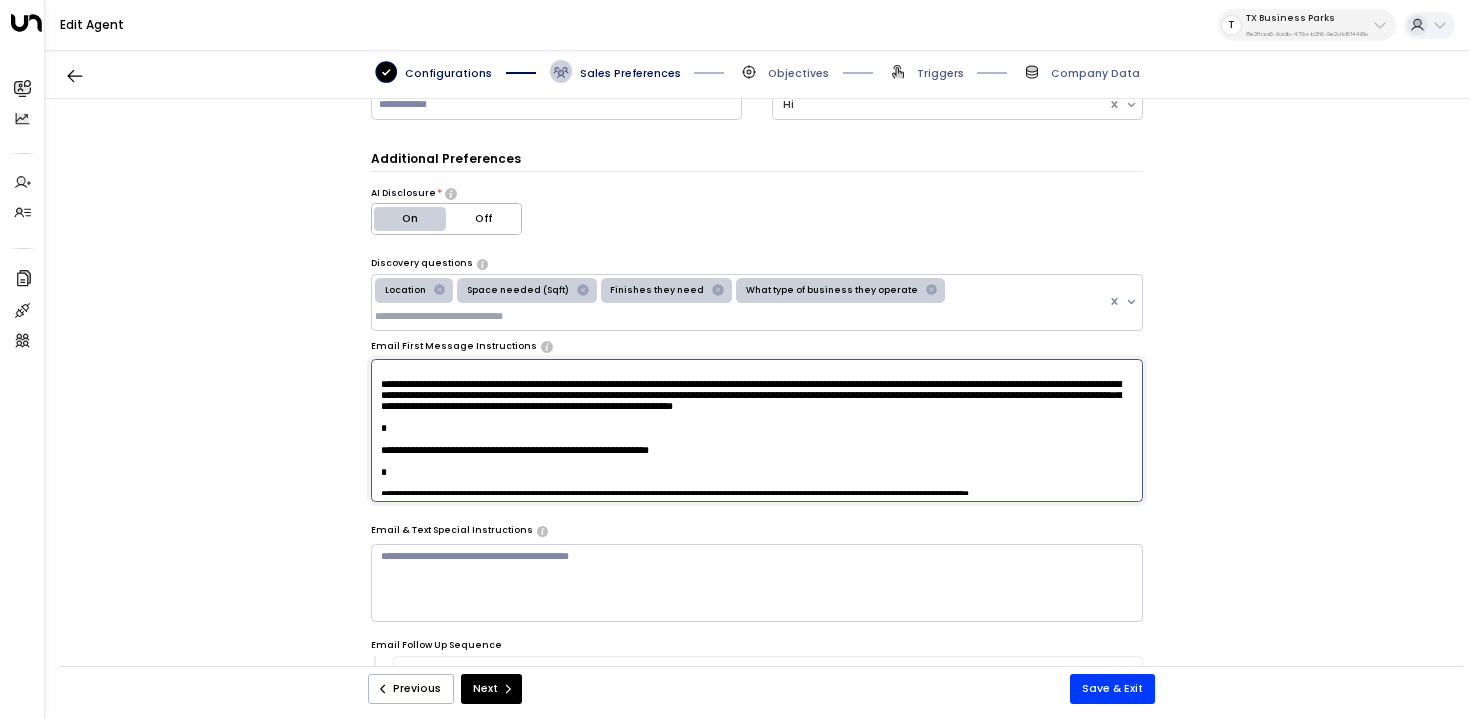 click at bounding box center (757, 431) 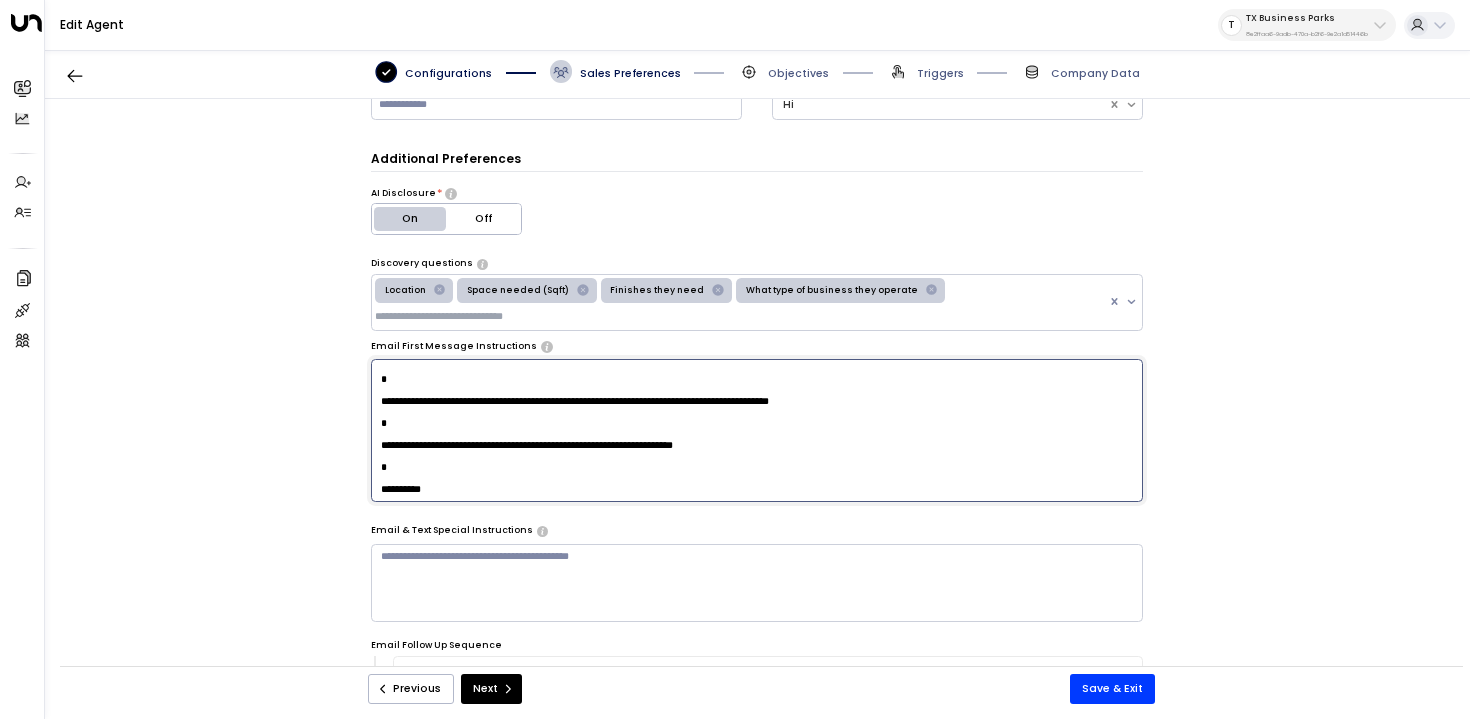 scroll, scrollTop: 962, scrollLeft: 0, axis: vertical 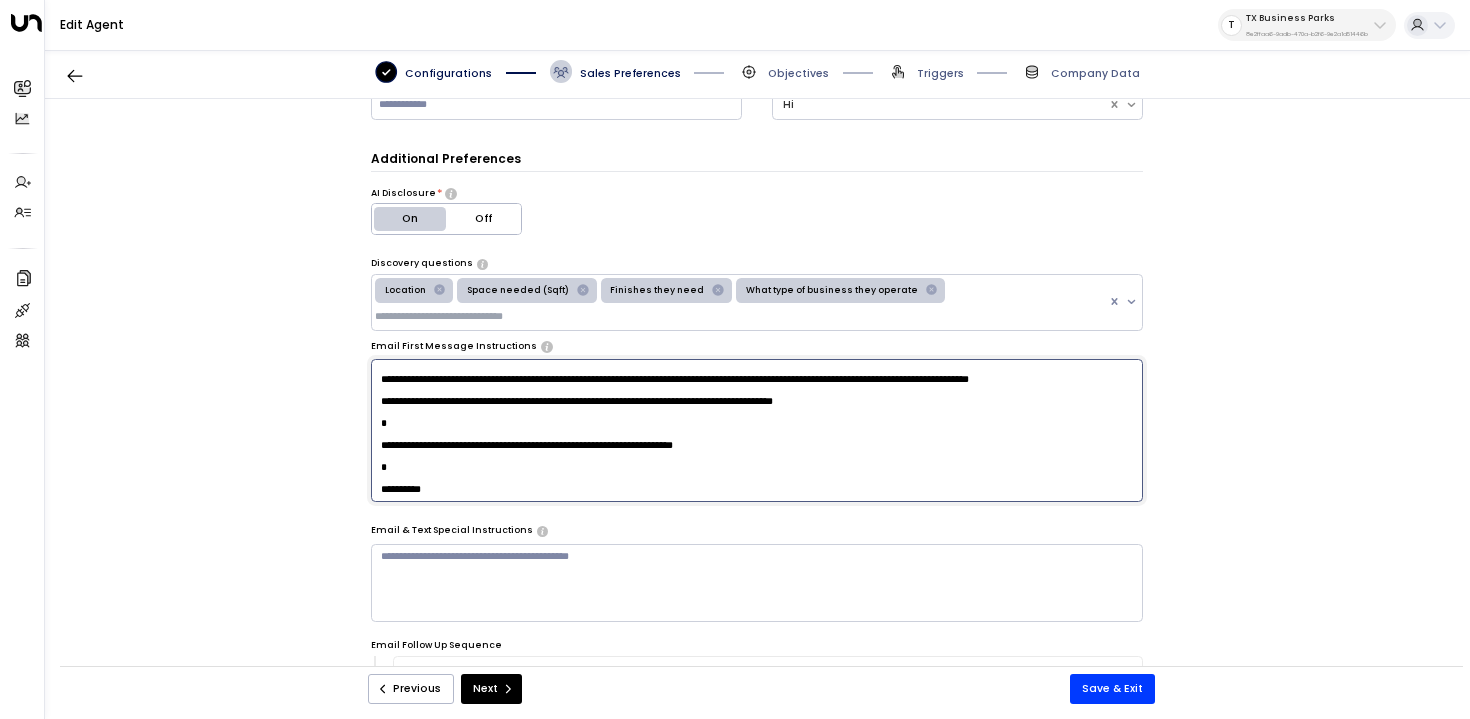 click at bounding box center [757, 431] 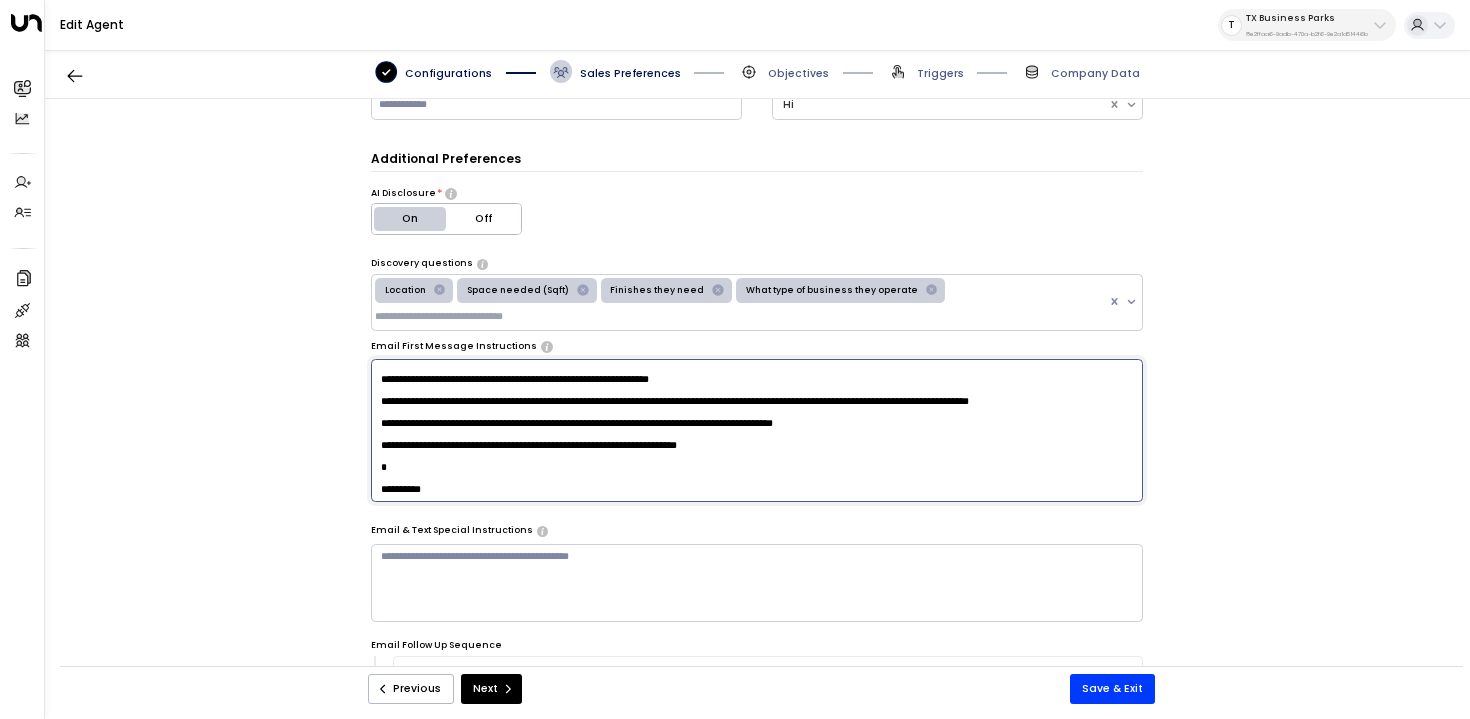 click at bounding box center [757, 431] 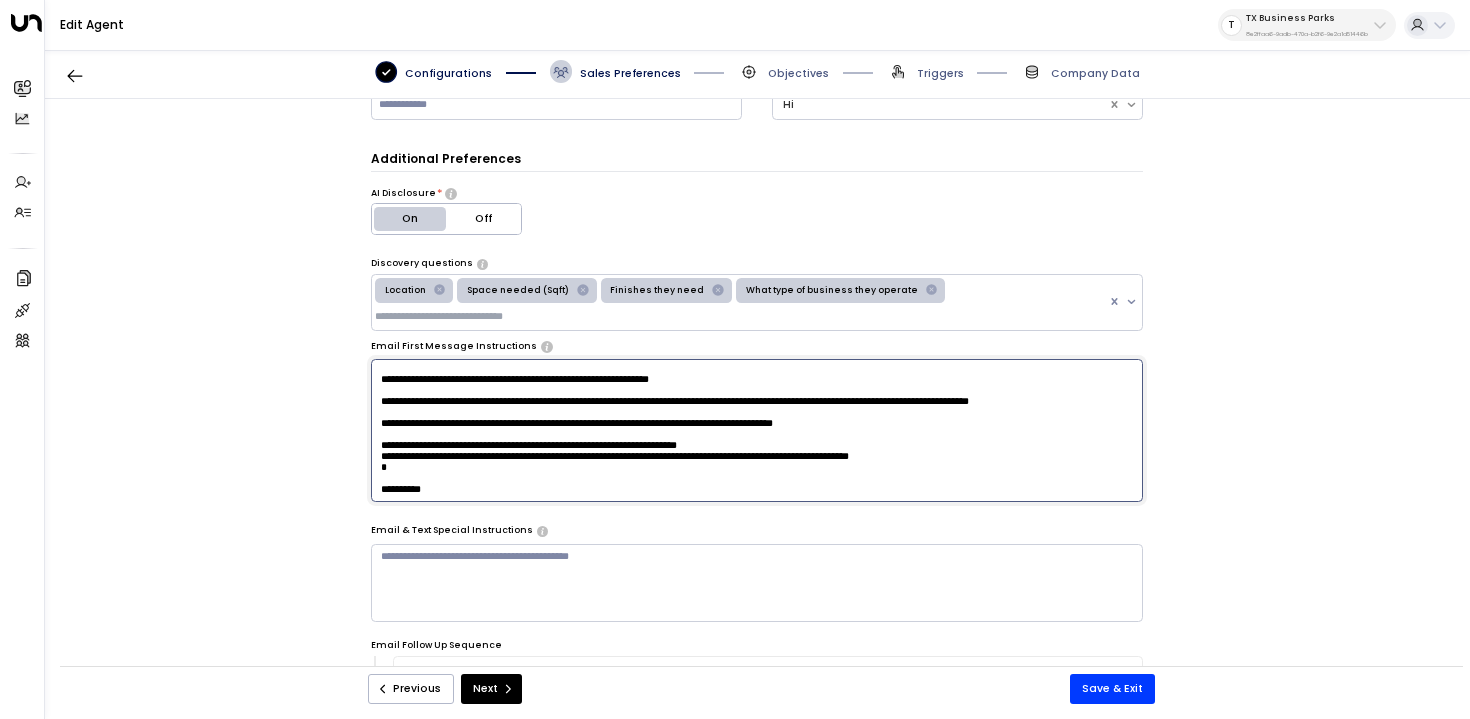 scroll, scrollTop: 1189, scrollLeft: 0, axis: vertical 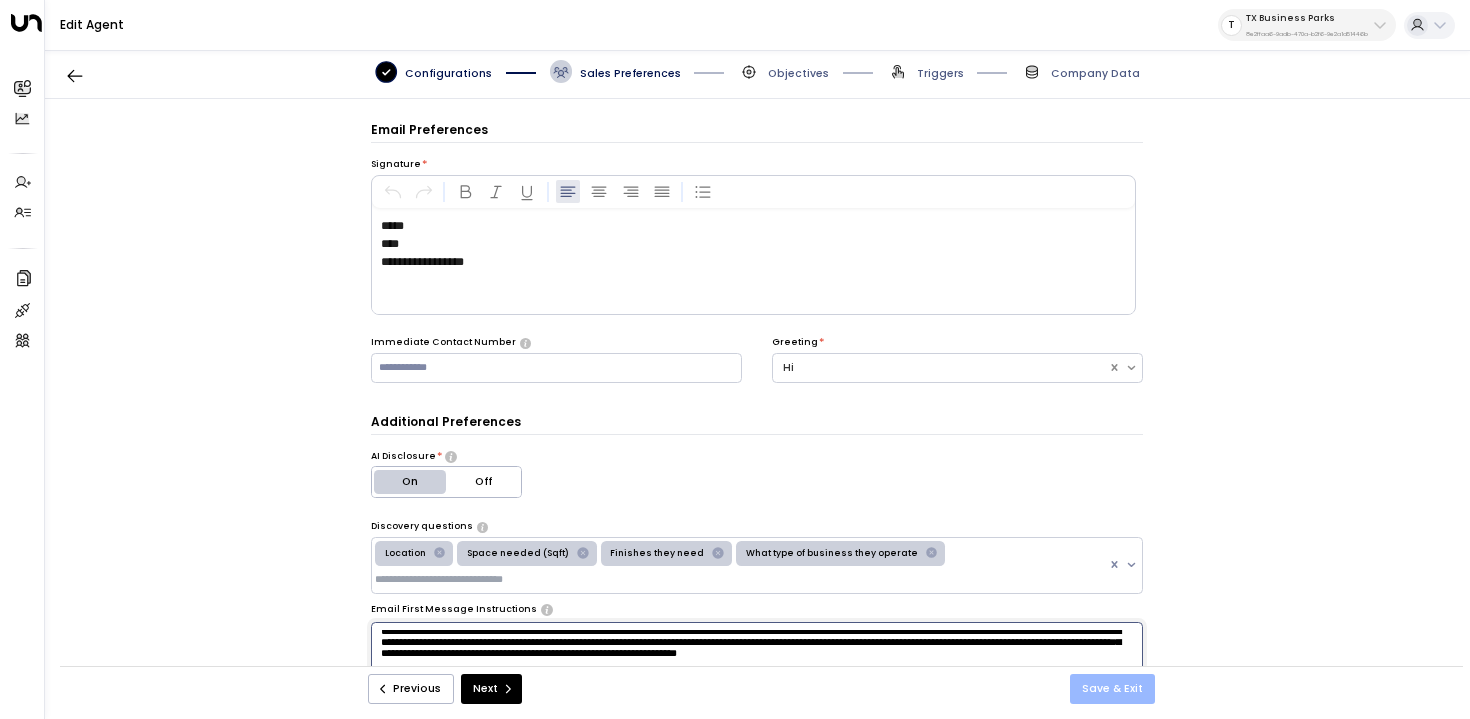 type on "**********" 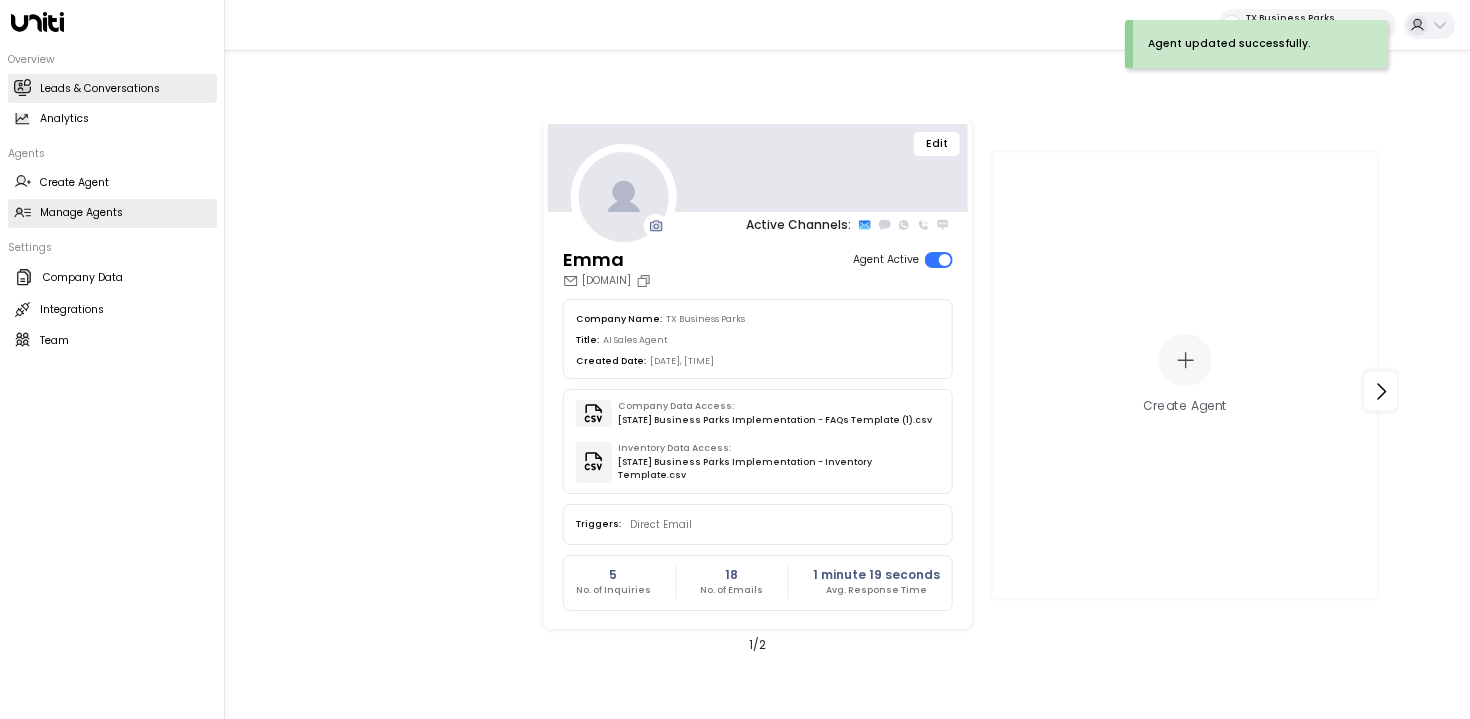 click on "Leads & Conversations" at bounding box center (100, 89) 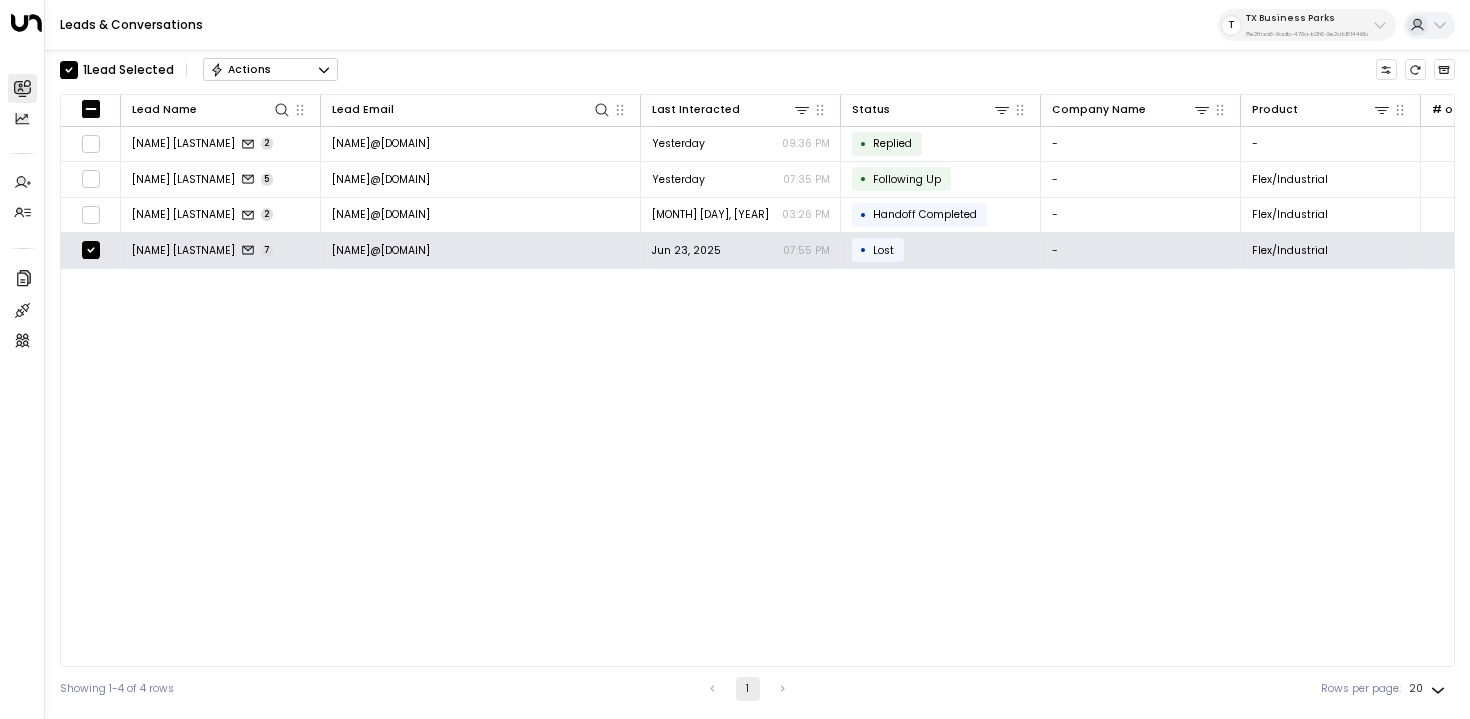 click at bounding box center [324, 70] 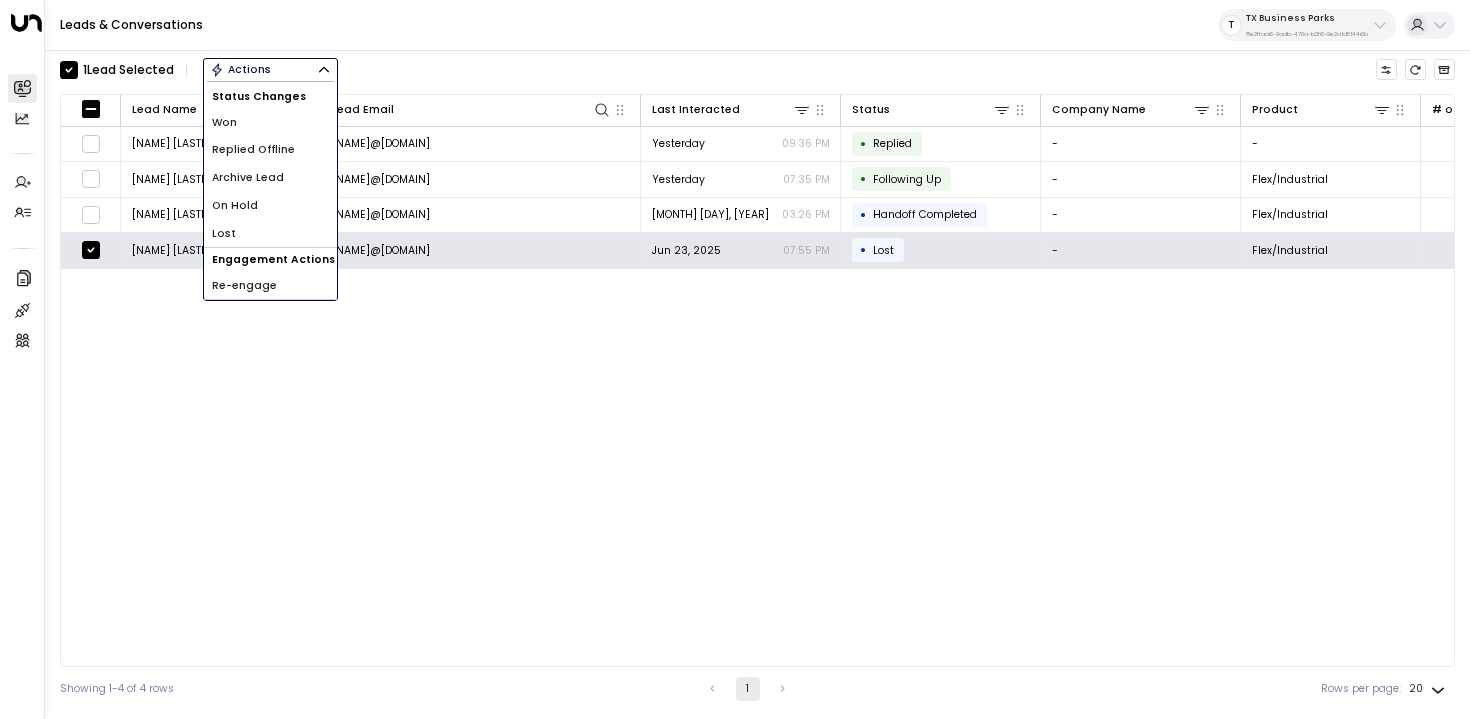 click on "Replied Offline" at bounding box center [270, 150] 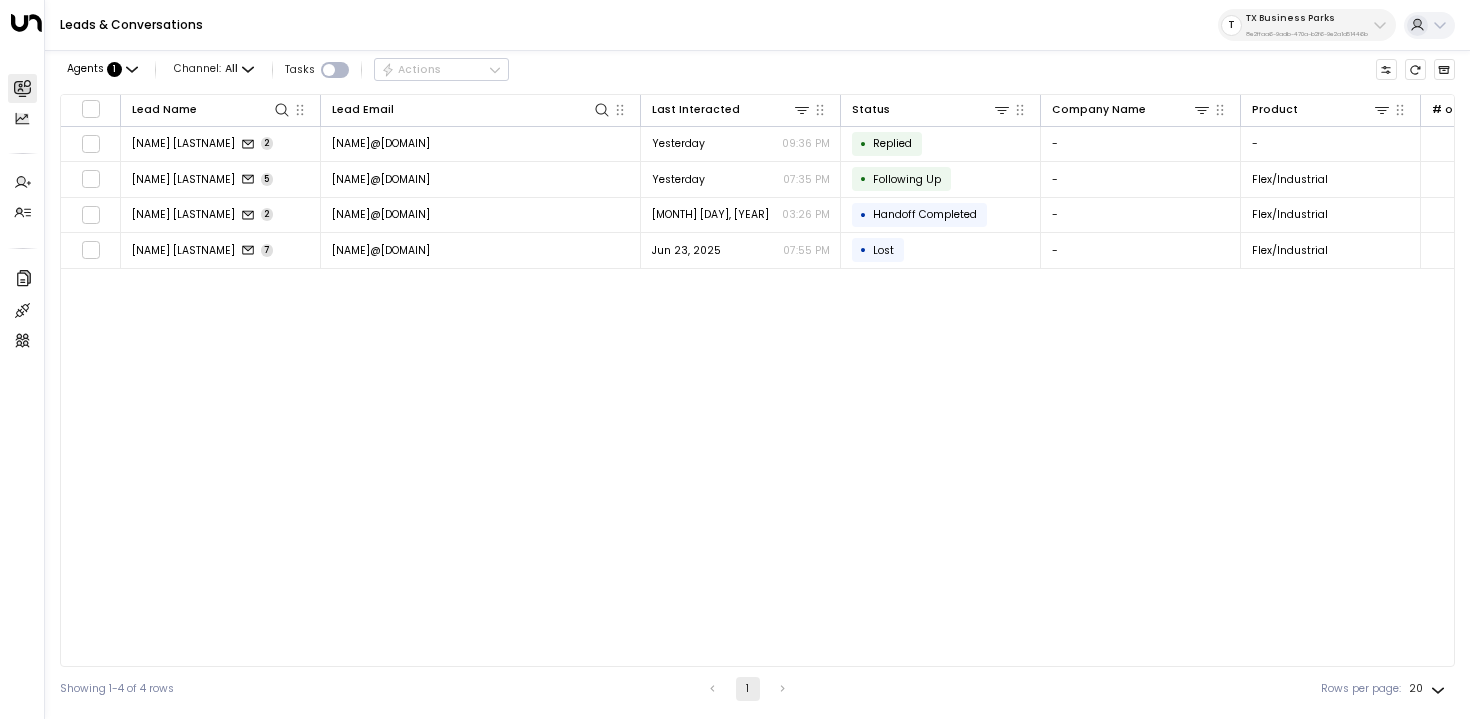 click on "[FIRST] [LAST] [NUMBER]" at bounding box center (221, 144) 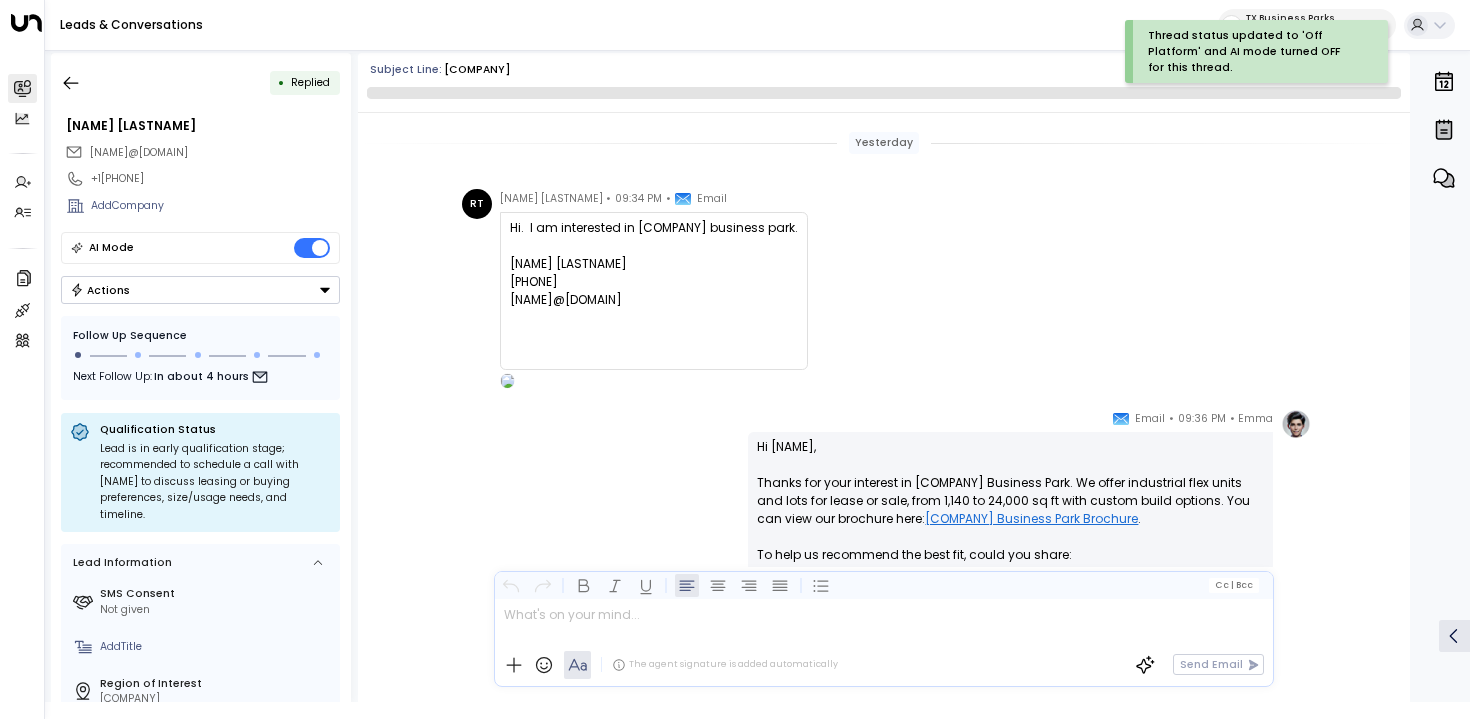 scroll, scrollTop: 275, scrollLeft: 0, axis: vertical 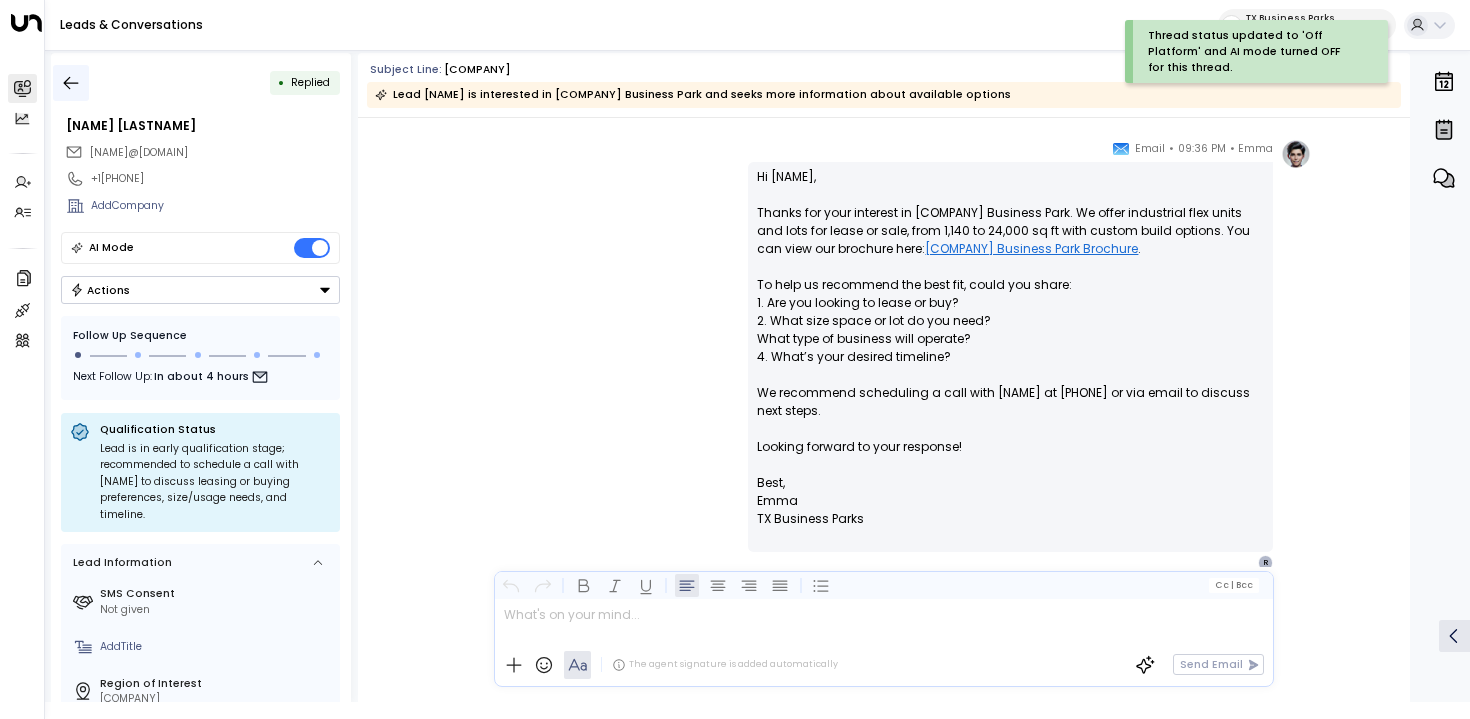 click at bounding box center [71, 83] 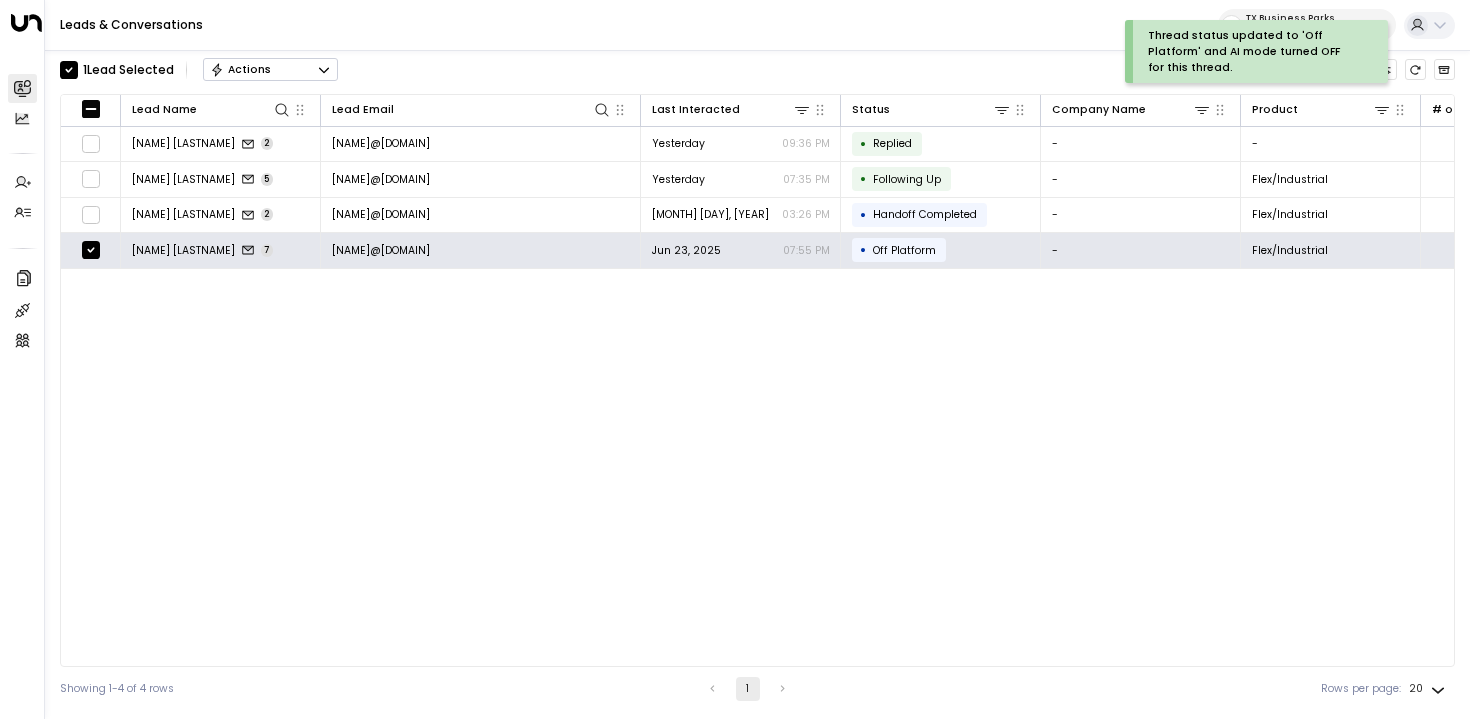 click on "Actions" at bounding box center [270, 70] 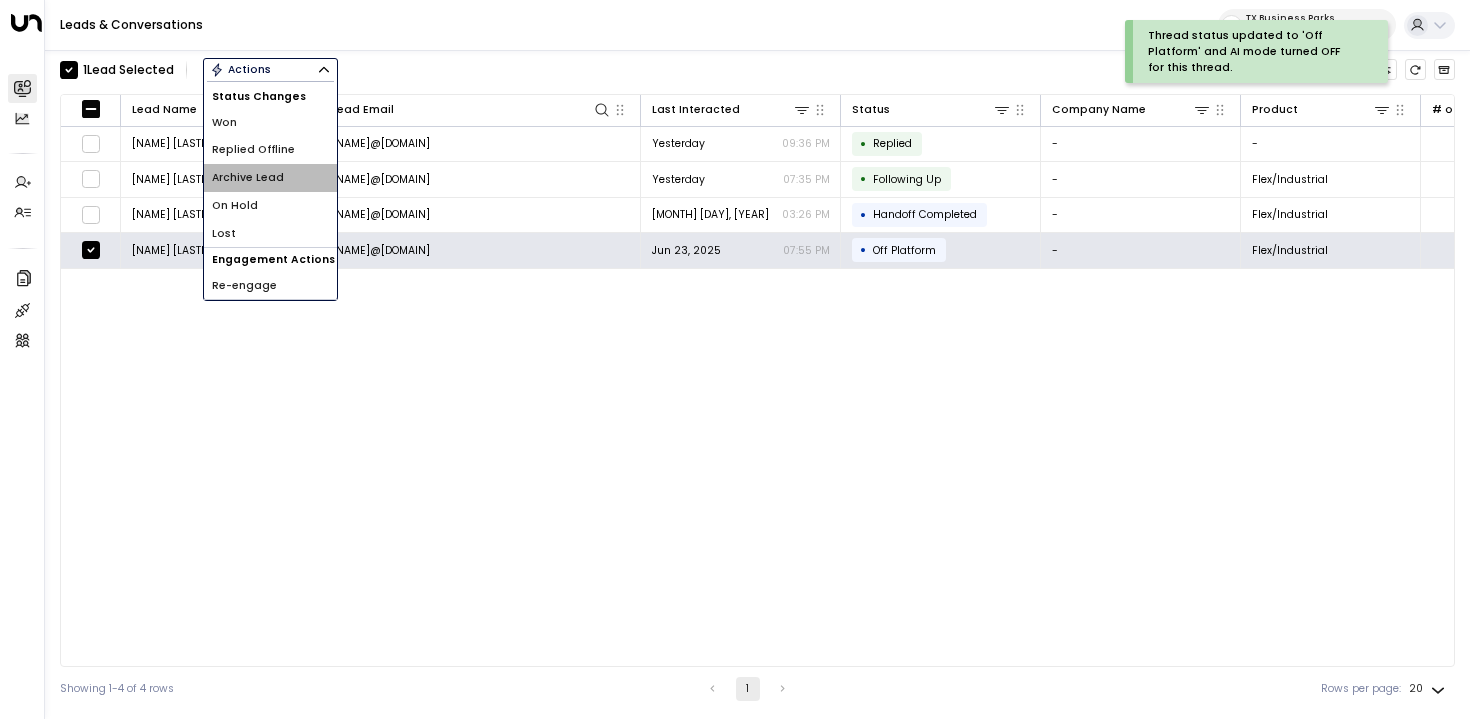 click on "Archive Lead" at bounding box center [224, 123] 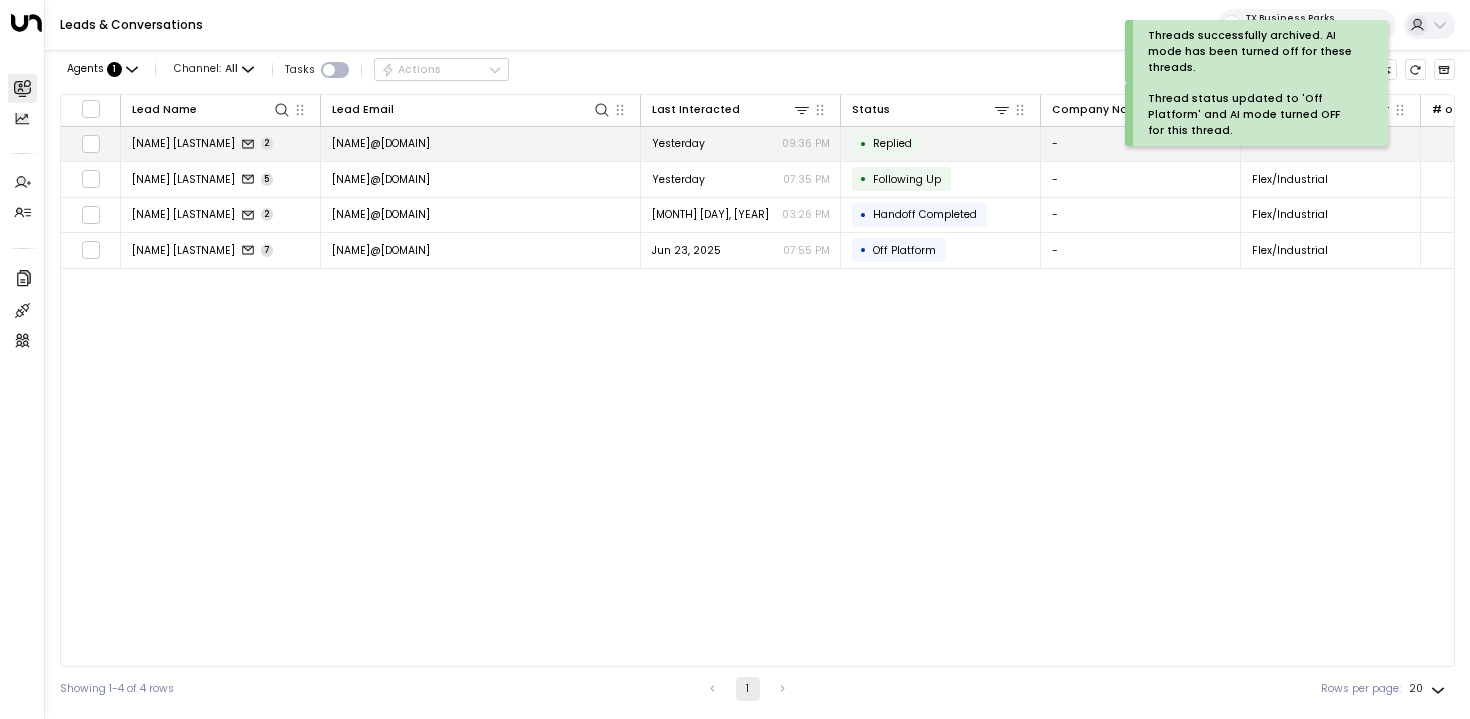 click on "[FIRST] [LAST] [NUMBER]" at bounding box center [221, 144] 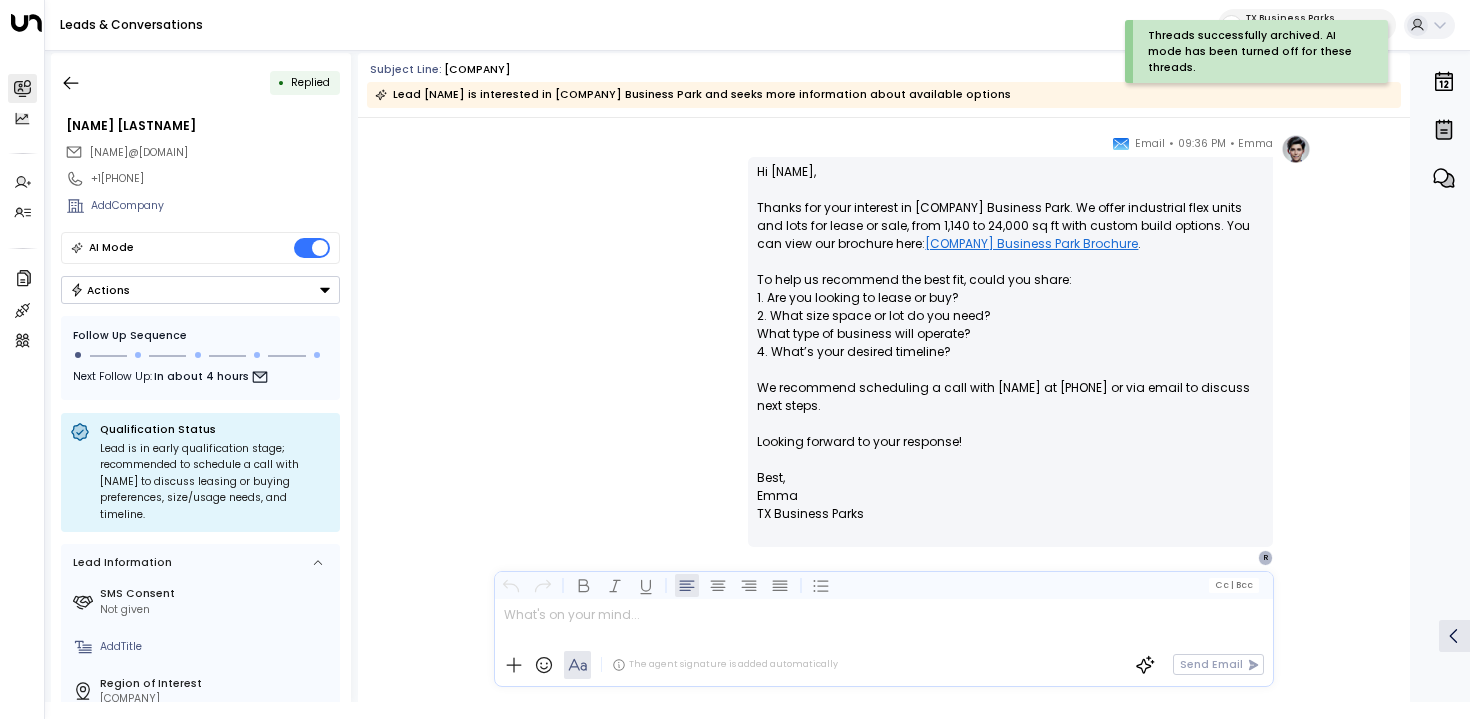 scroll, scrollTop: 0, scrollLeft: 0, axis: both 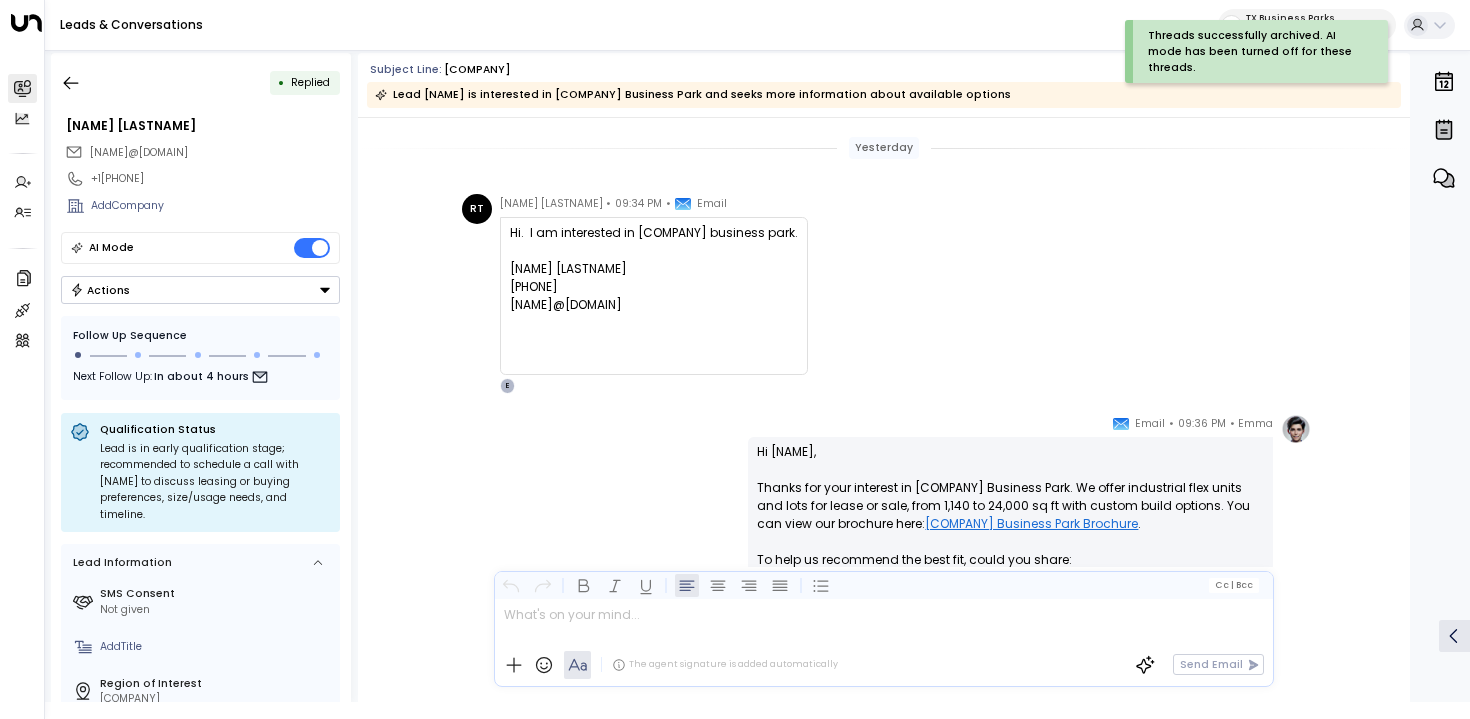 copy on "Hi.  I am interested in Northlake business park." 